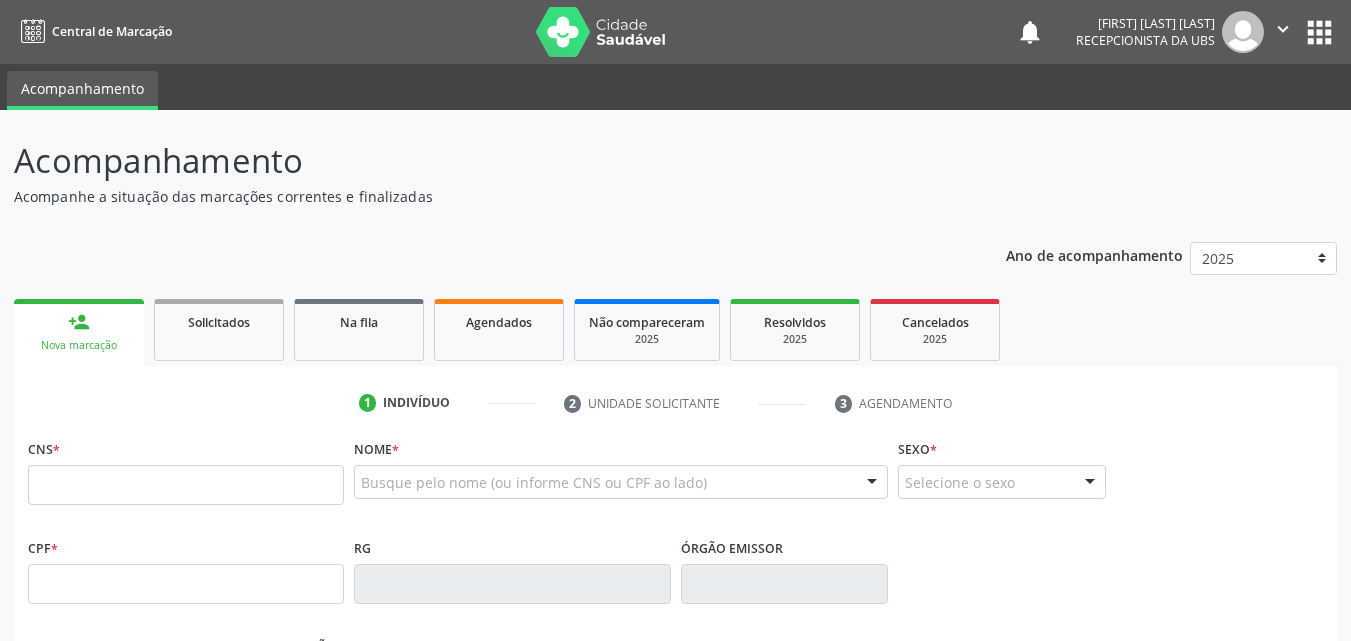 scroll, scrollTop: 0, scrollLeft: 0, axis: both 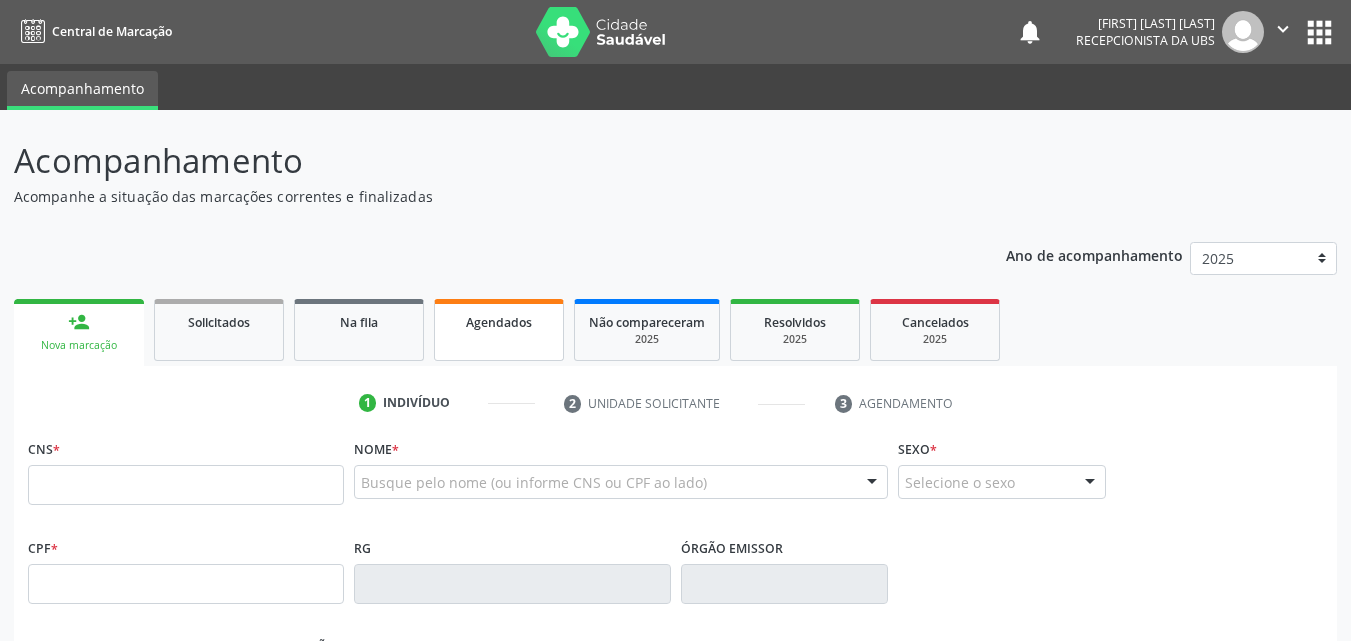 click on "Agendados" at bounding box center (499, 322) 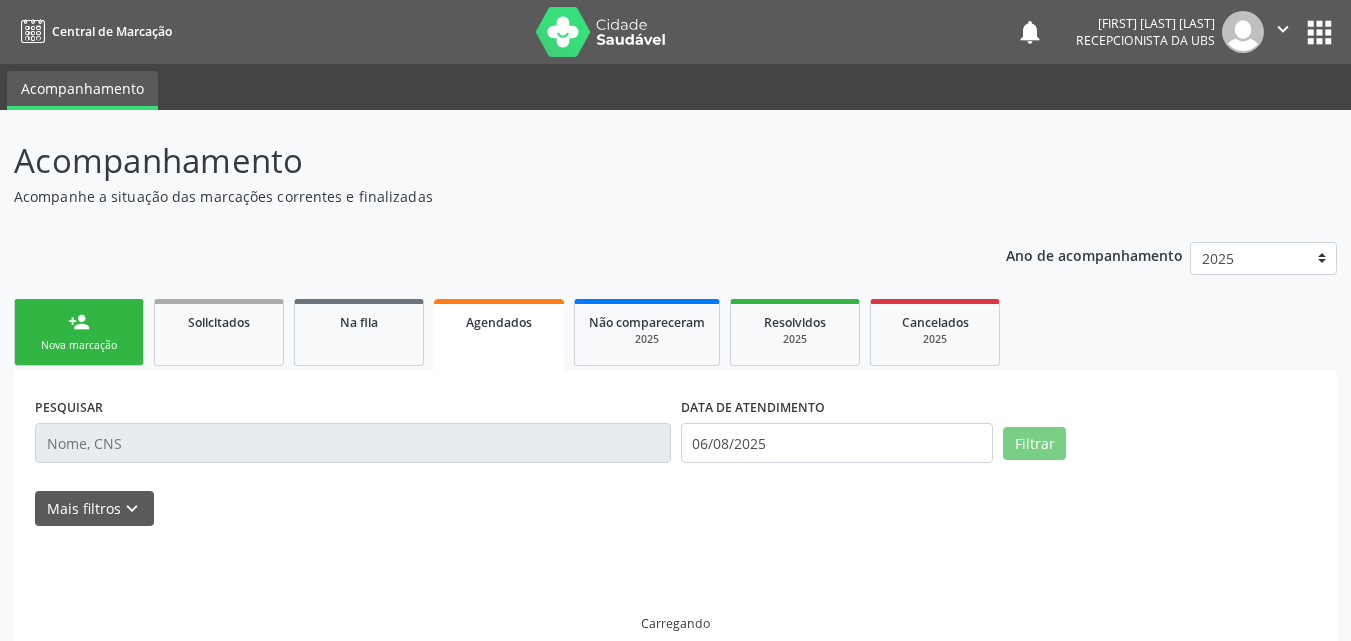 click on "Agendados" at bounding box center (499, 322) 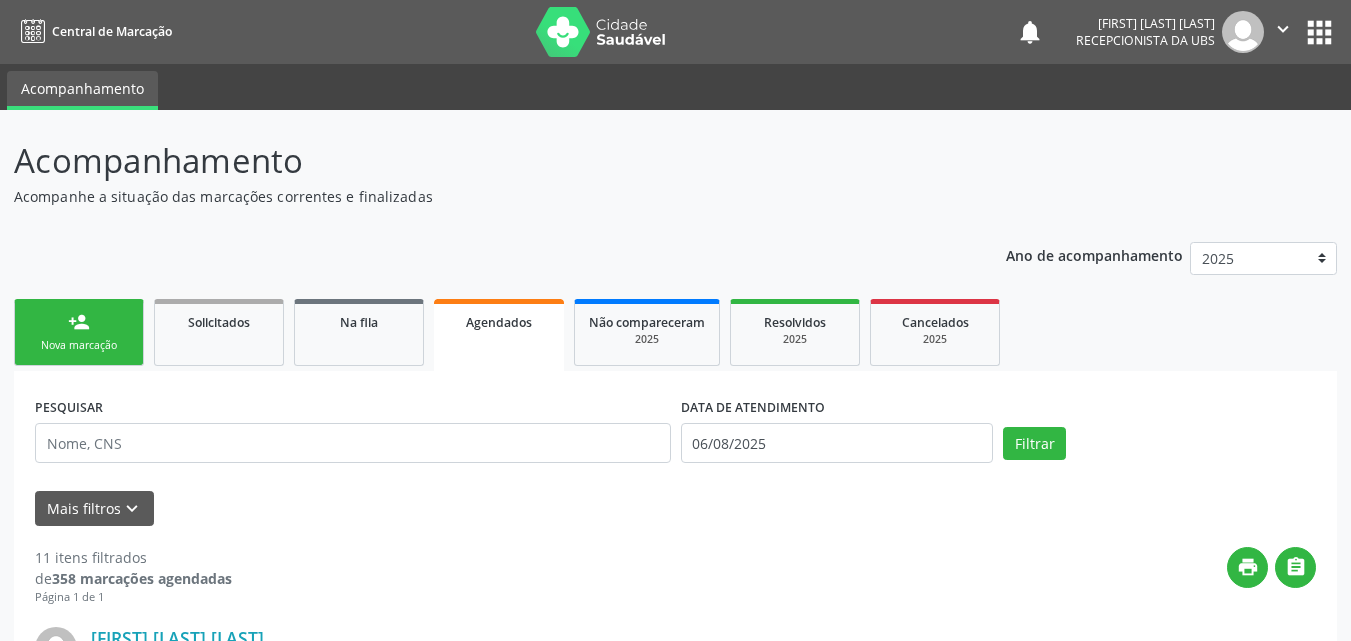 click on "Ano de acompanhamento
2025 2024
person_add
Nova marcação
Solicitados   Na fila   Agendados   Não compareceram
2025
Resolvidos
2025
Cancelados
2025
PESQUISAR
DATA DE ATENDIMENTO
[DATE]
Filtrar
UNIDADE EXECUTANTE
Selecione uma unidade
Todos as unidades   3 Grupamento de Bombeiros   Abfisio   Abimael Lira Atelie Dental   Academia da Cidade Bom Jesus de Serra Talhada   Academia da Cidade Caxixola   Academia da Cidade Cohab I   Academia da Cidade Estacao do Forro   Academia da Cidade Vila Bela   Academia da Cidade de Serra Talhada   Academia da Cidade do Mutirao   Academia da Saude Cohab II   [FIRST] [LAST] [LAST]   Alves Guimaraes Servicos de Medicina e Nutricao   Ambulatorio de Saude Mental Infanto Juvenil Asmij   Amor Saude   Anaclin   Analise Laboratorio Clinico   [FIRST] [LAST] [LAST] Cia Ltda" at bounding box center [675, 2012] 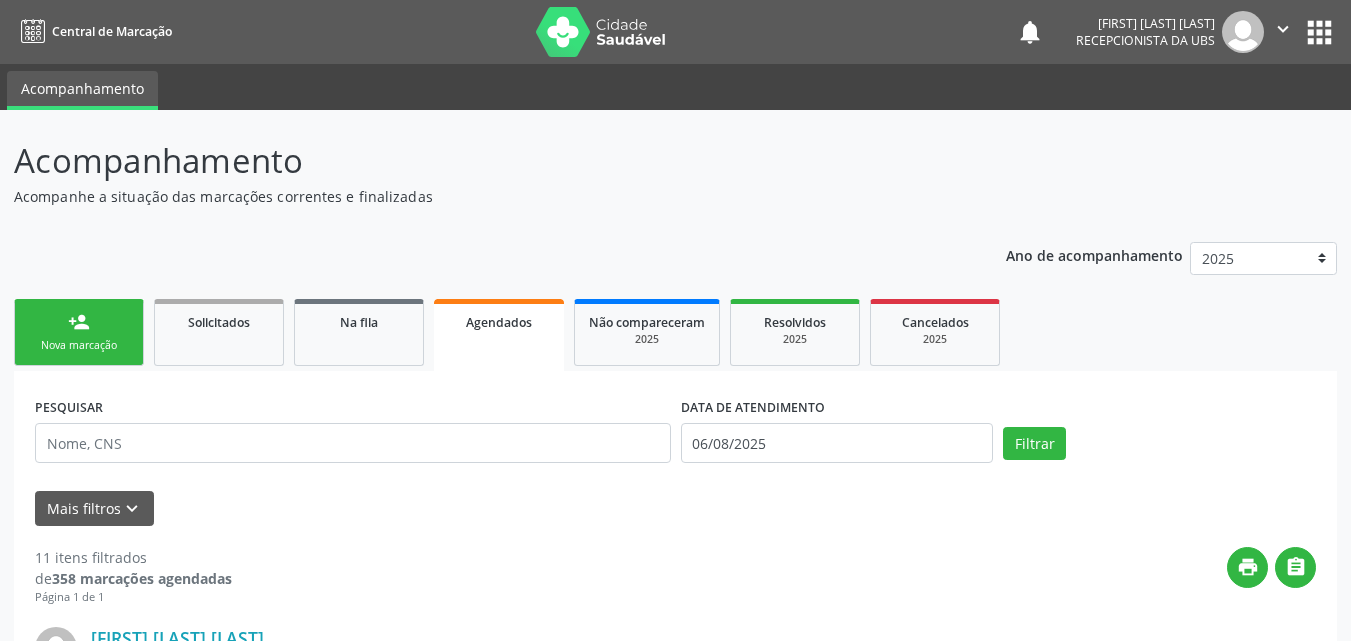 click on "person_add
Nova marcação" at bounding box center [79, 332] 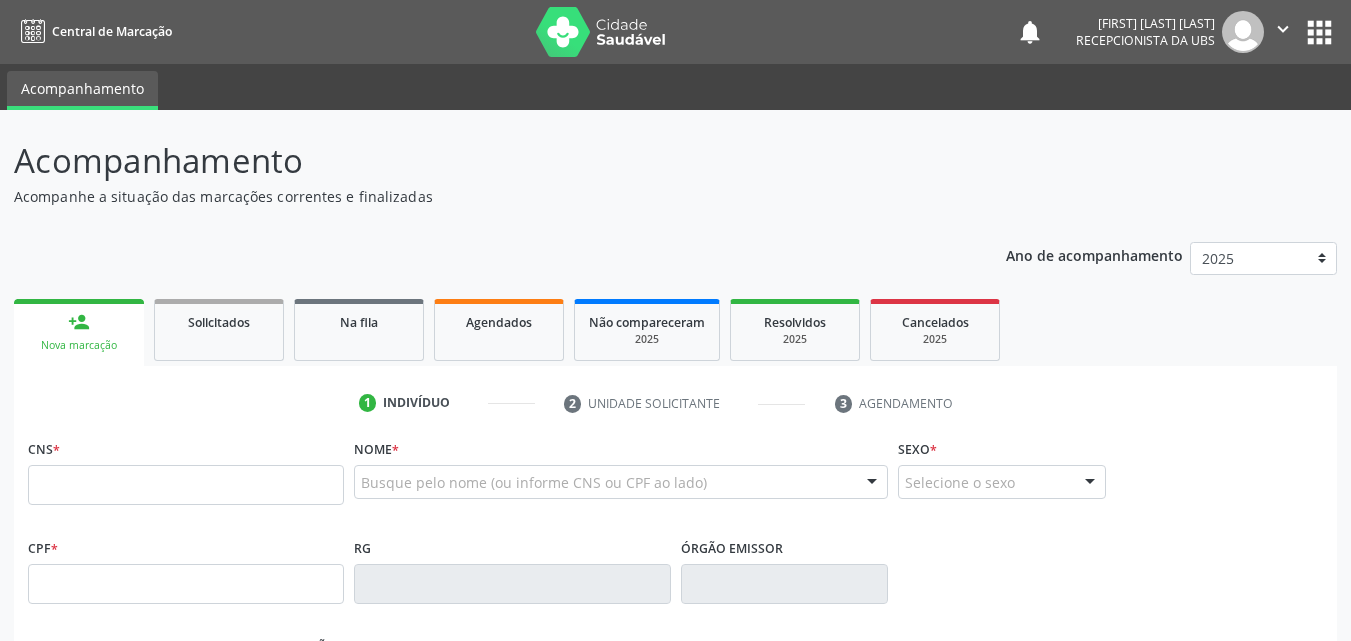 click on "person_add
Nova marcação" at bounding box center [79, 332] 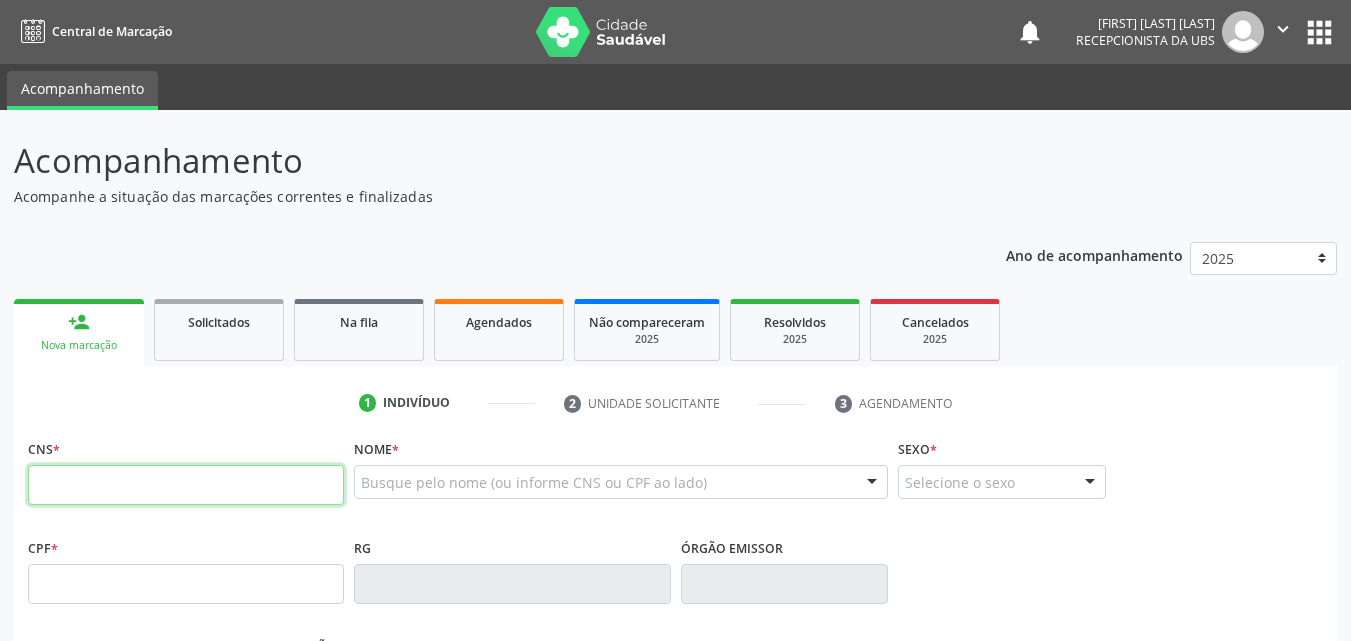 click at bounding box center (186, 485) 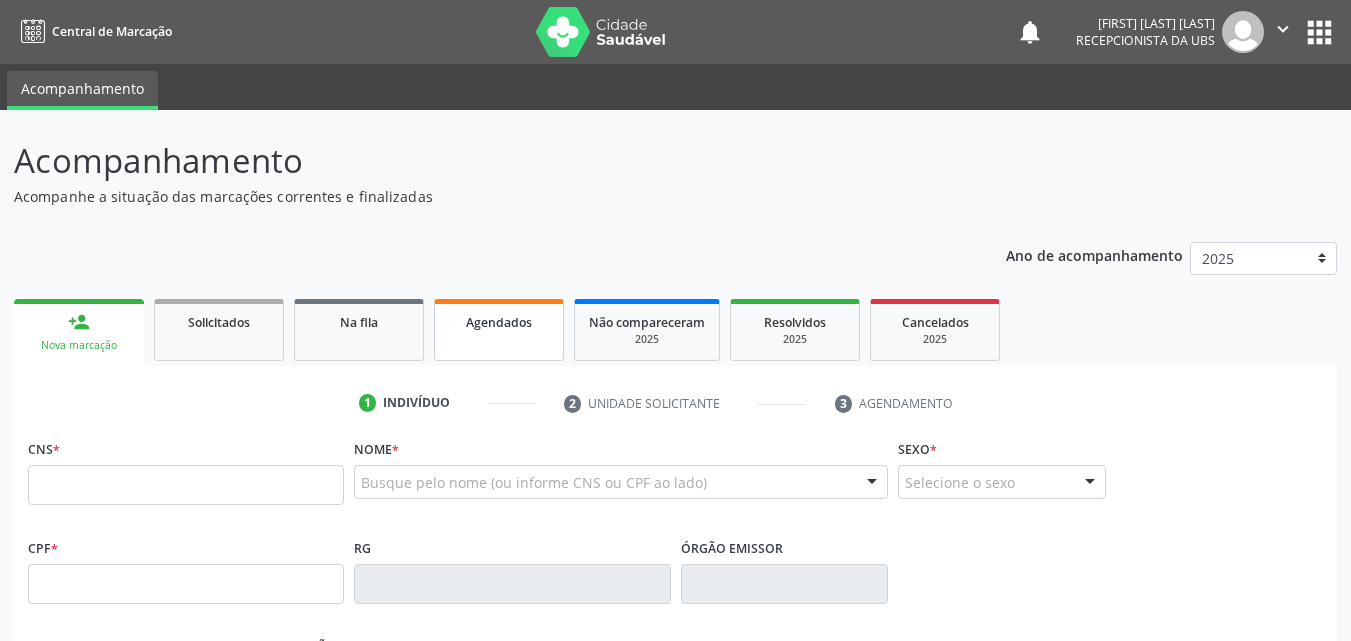 click on "Agendados" at bounding box center (499, 322) 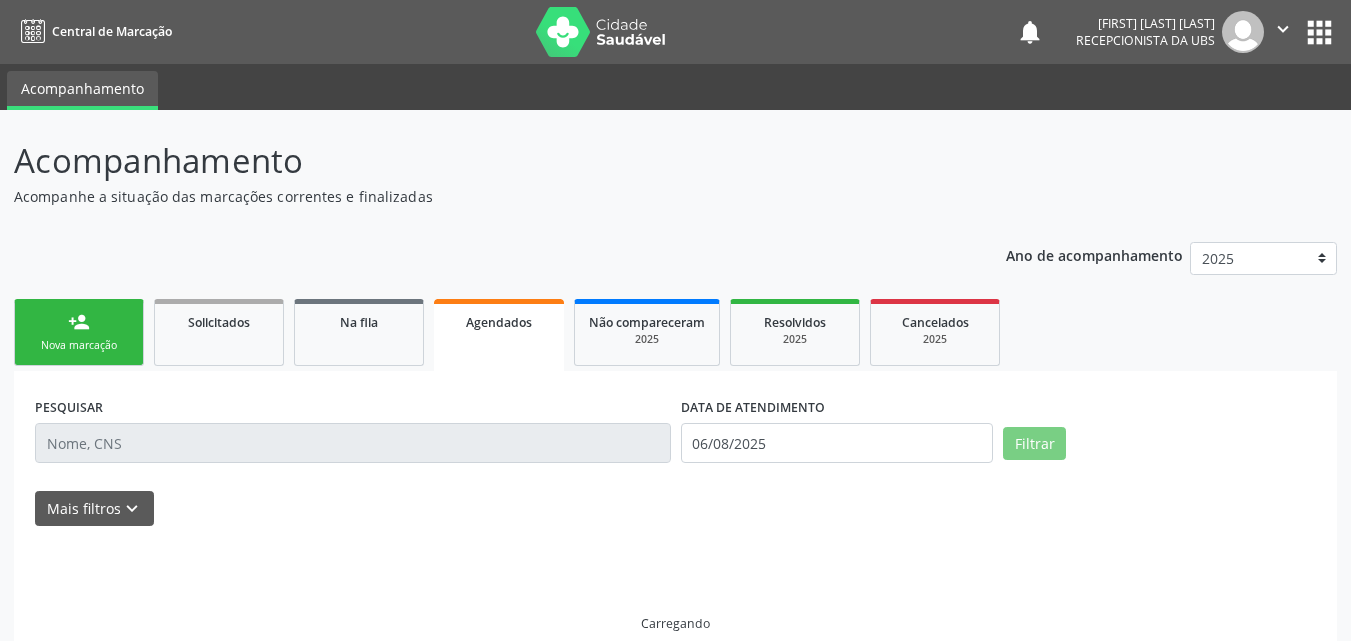click on "Agendados" at bounding box center [499, 322] 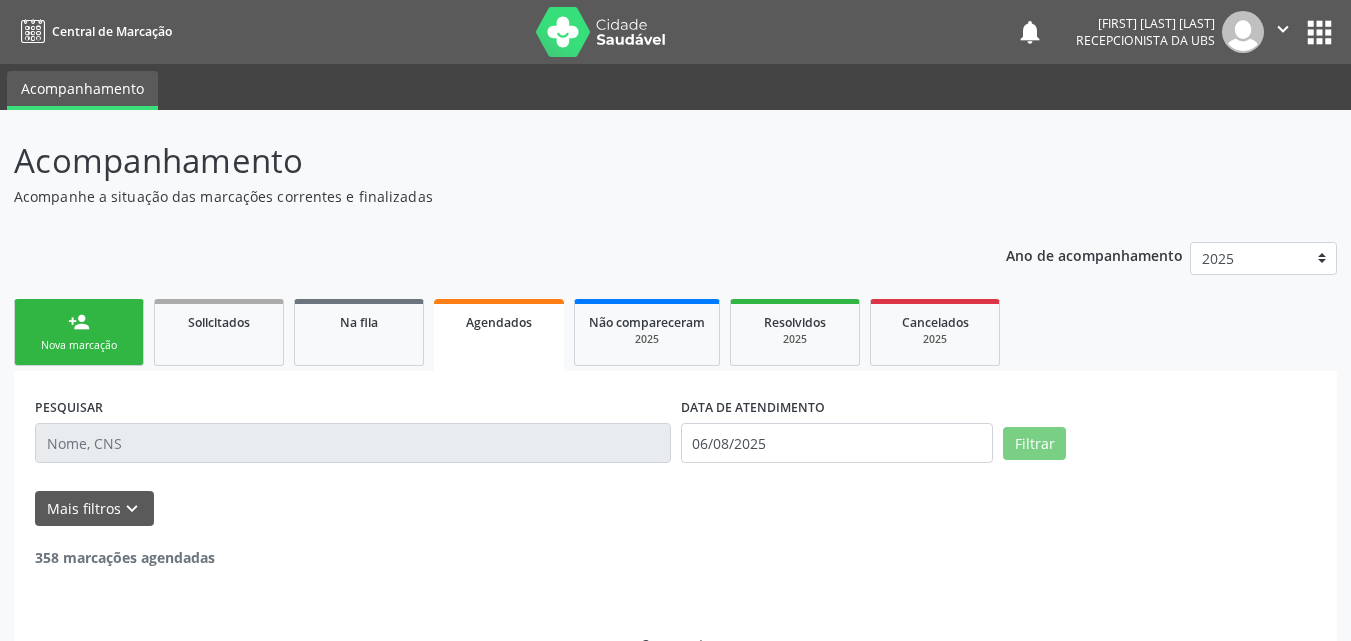 click on "Agendados" at bounding box center (499, 322) 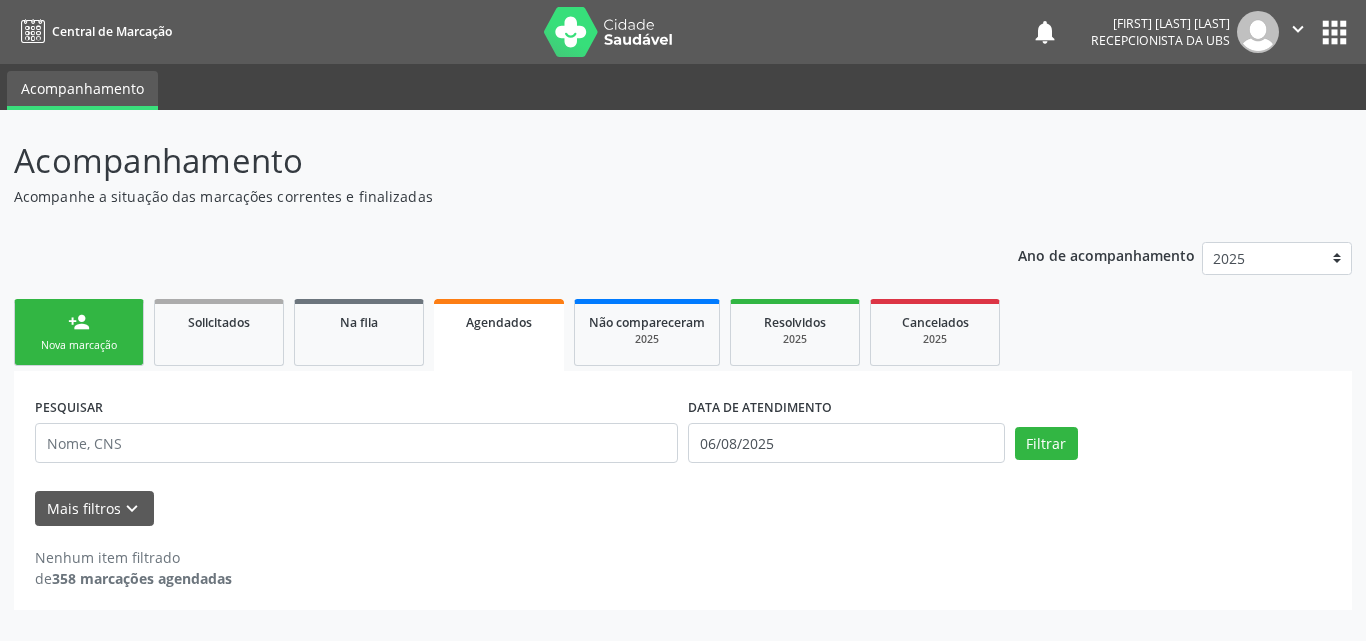 click on "Agendados" at bounding box center (499, 322) 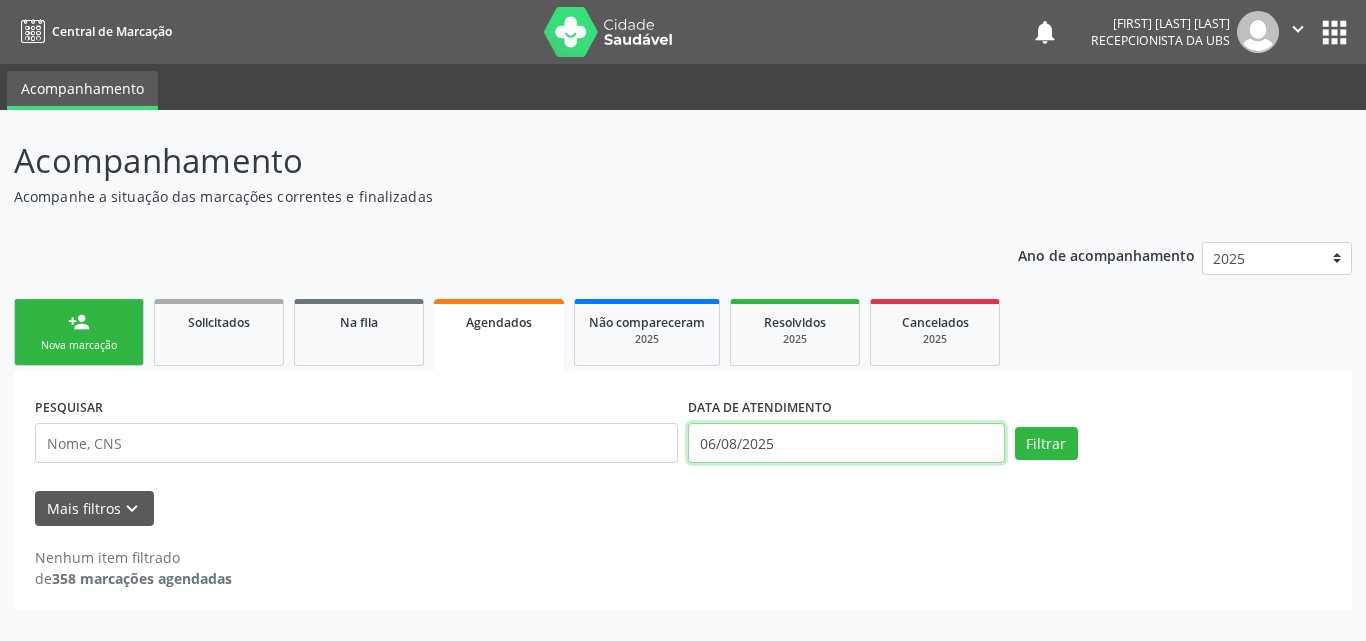 click on "06/08/2025" at bounding box center (846, 443) 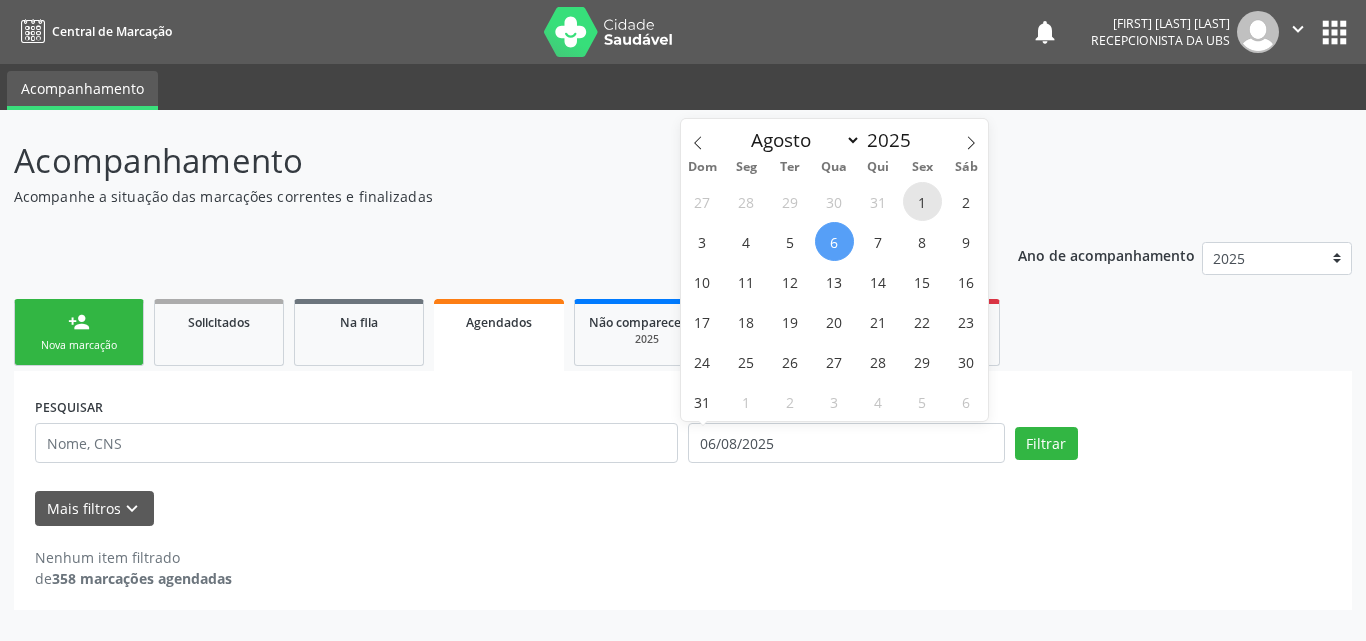 click on "1" at bounding box center [922, 201] 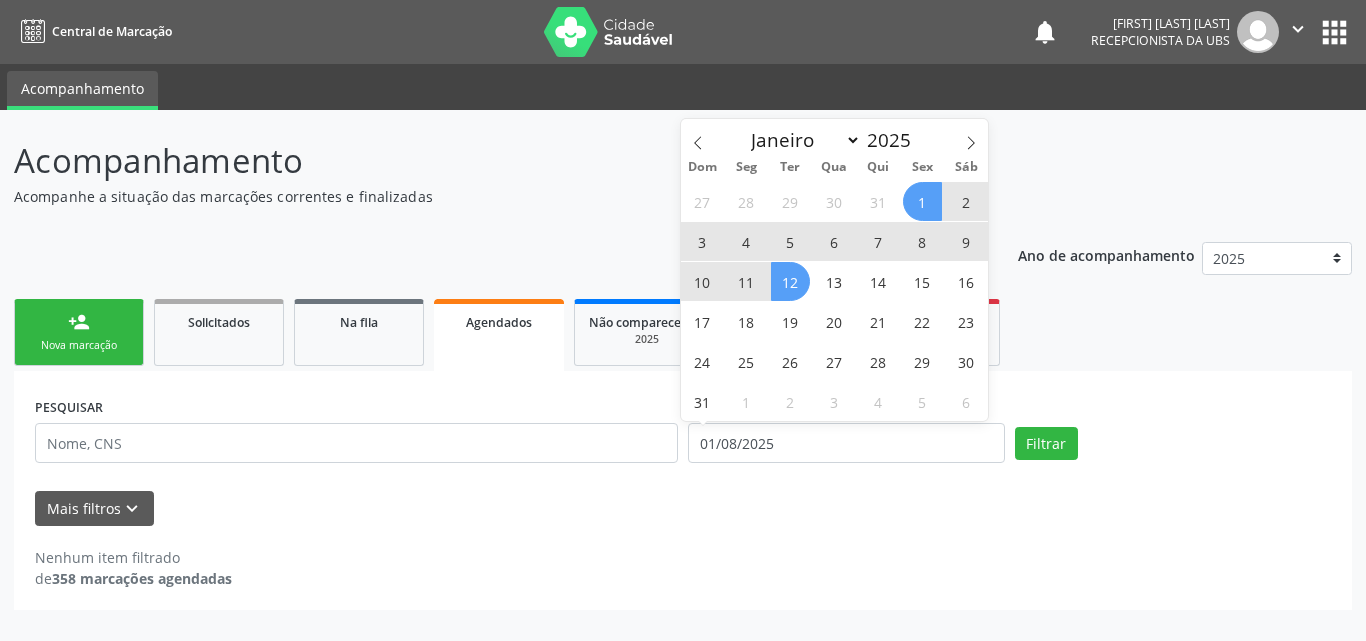 click on "12" at bounding box center [790, 281] 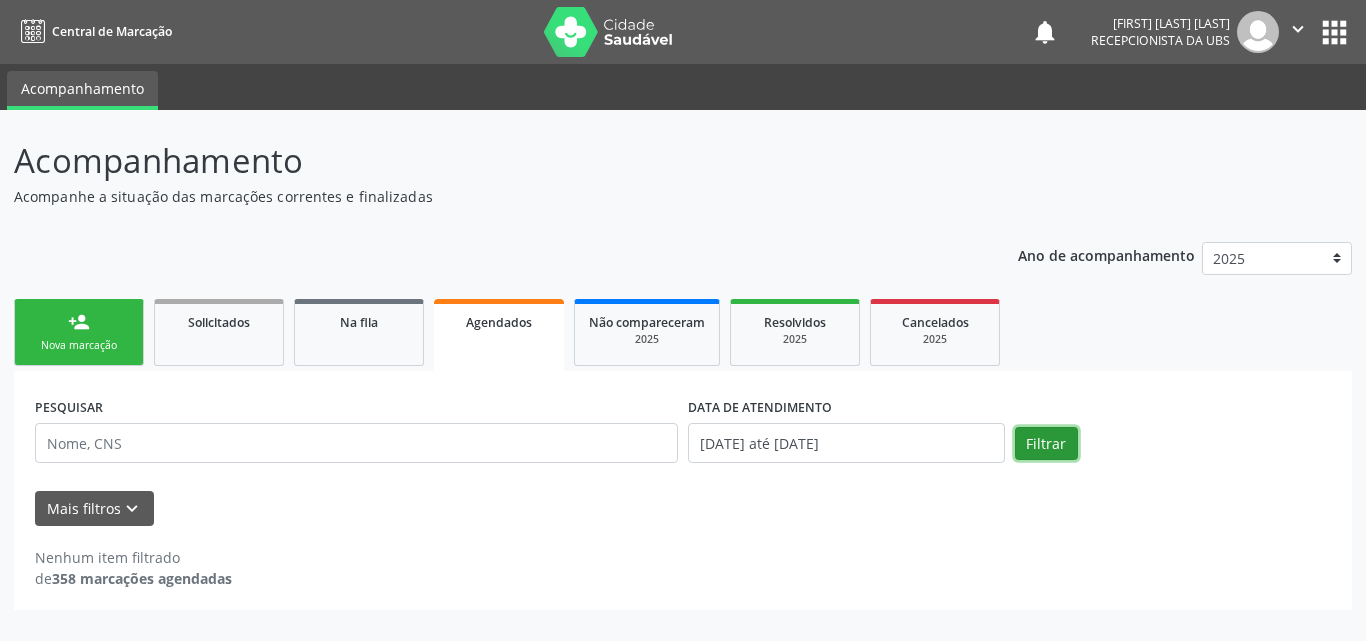 click on "Filtrar" at bounding box center (1046, 444) 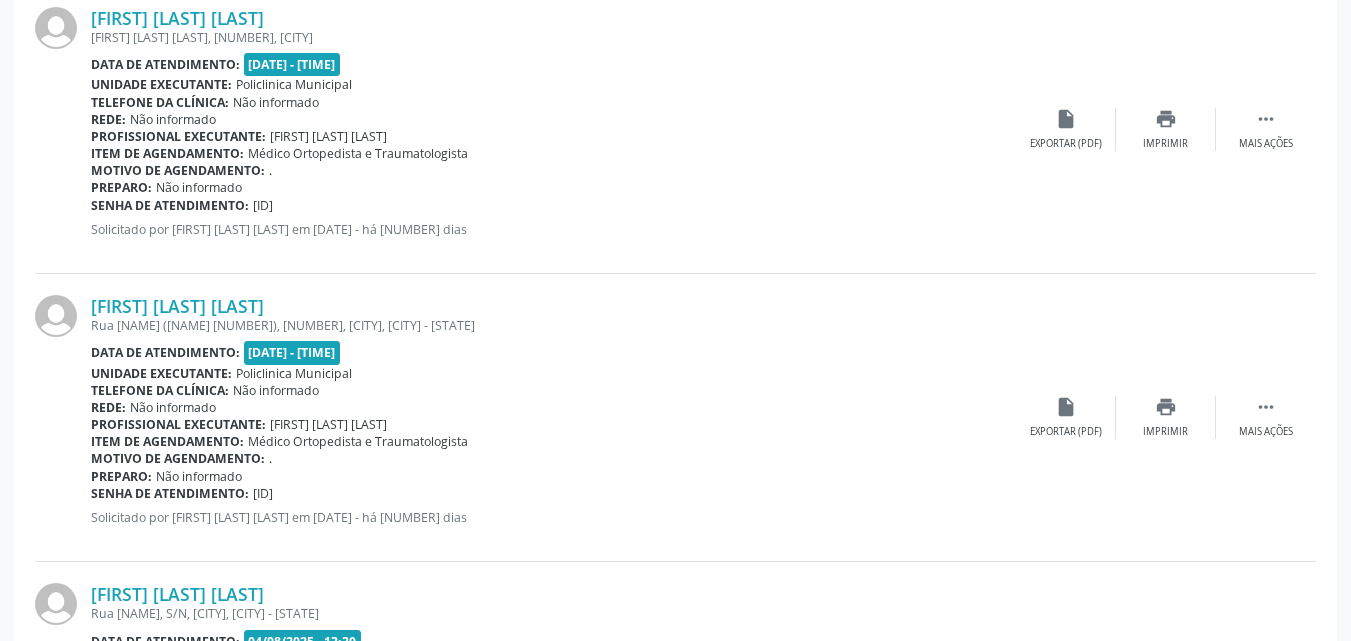scroll, scrollTop: 4380, scrollLeft: 0, axis: vertical 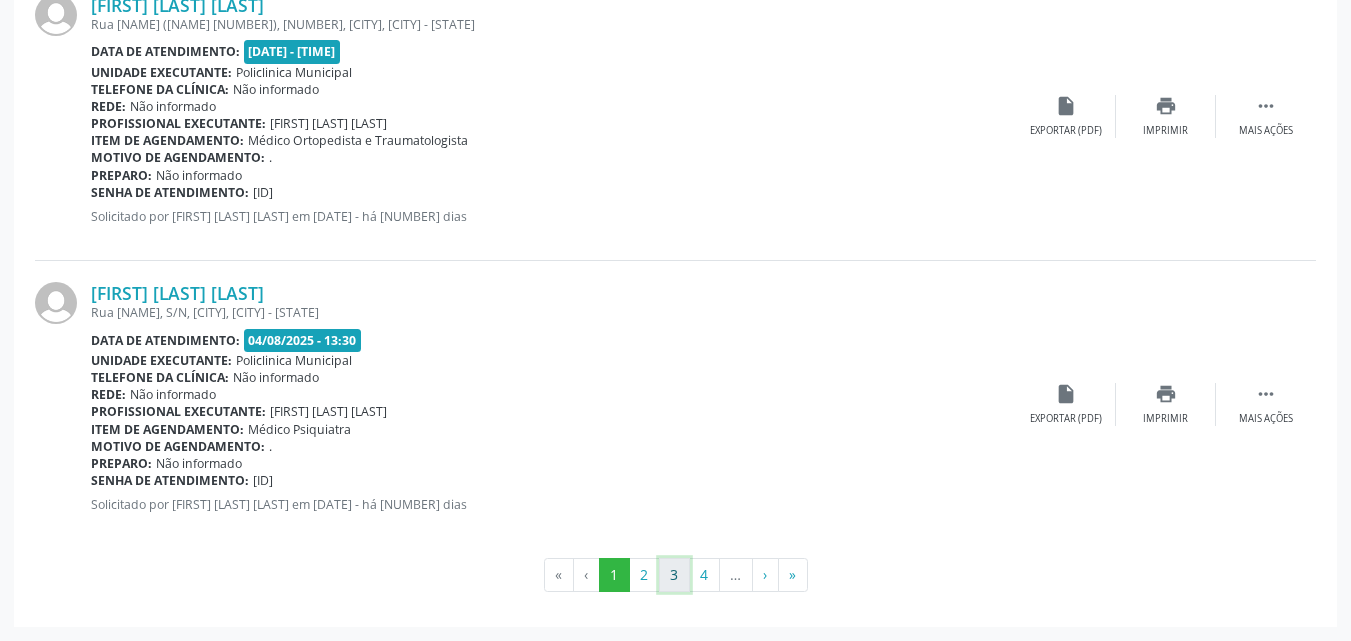click on "3" at bounding box center (674, 575) 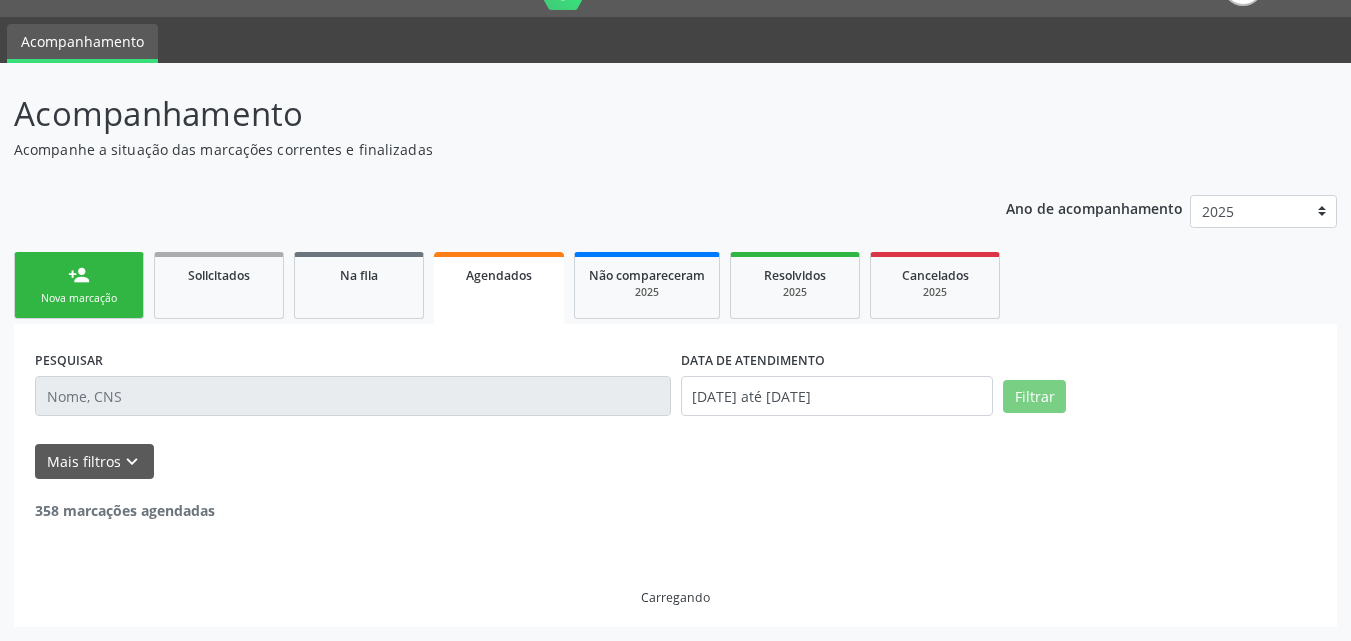 scroll, scrollTop: 4380, scrollLeft: 0, axis: vertical 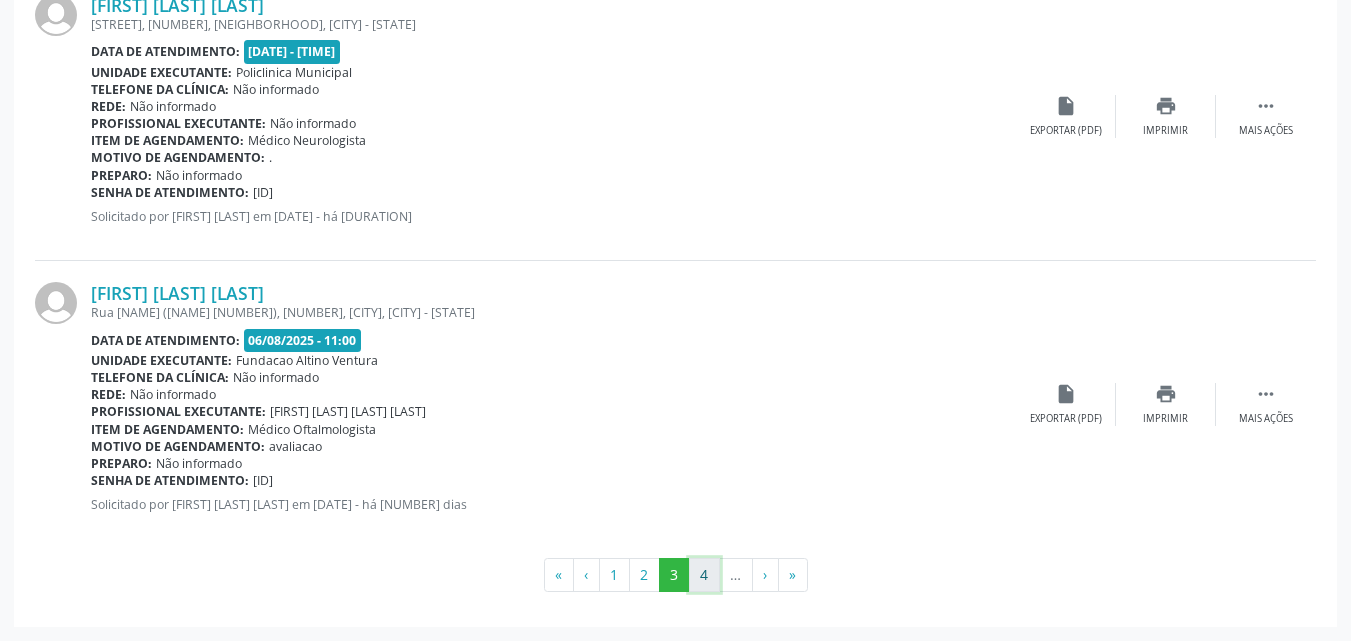 click on "4" at bounding box center (704, 575) 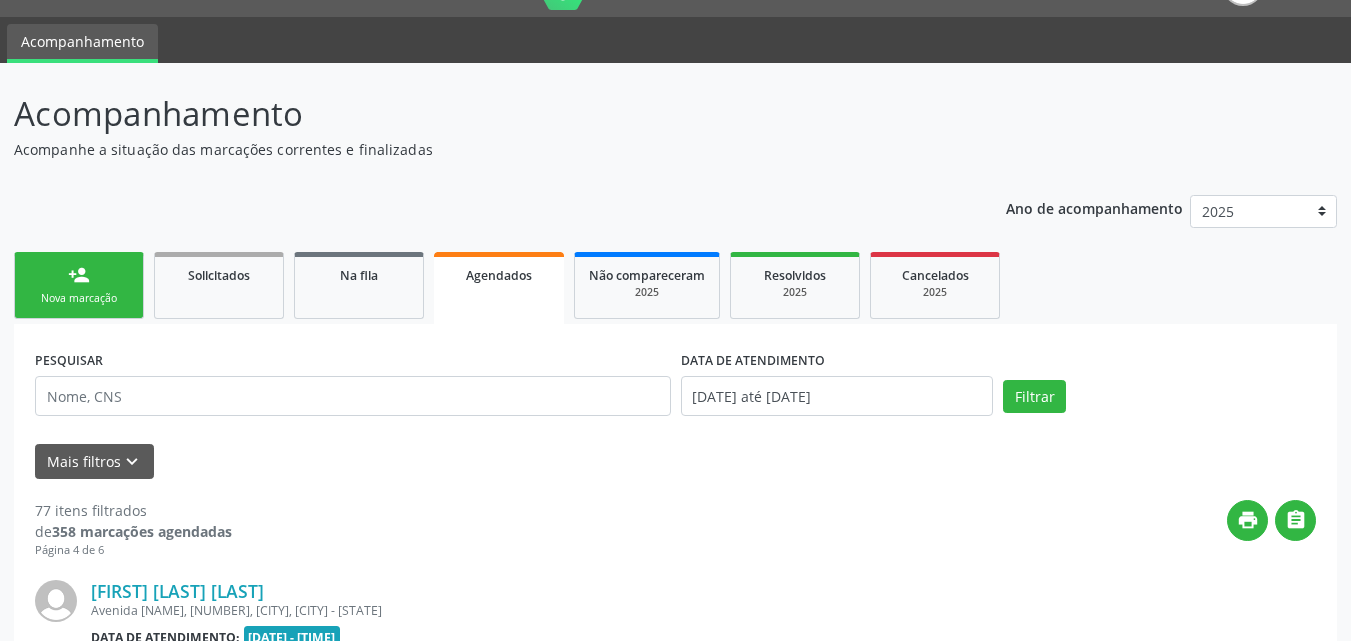 scroll, scrollTop: 4380, scrollLeft: 0, axis: vertical 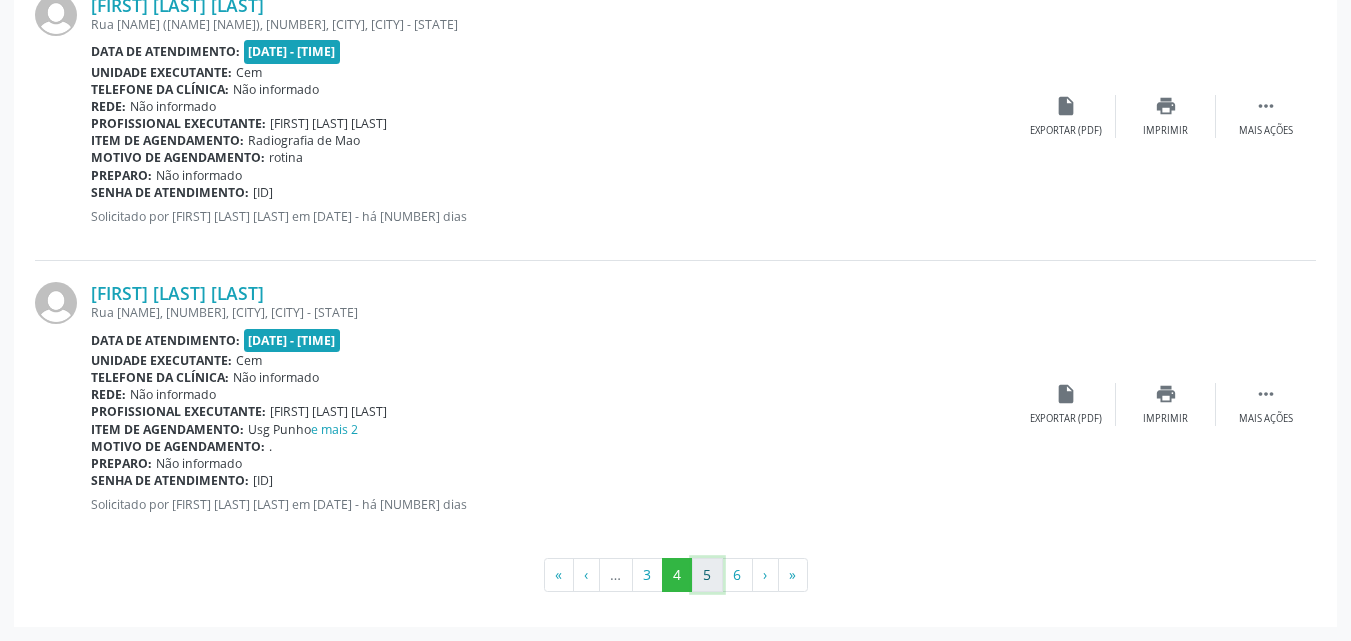 click on "5" at bounding box center [707, 575] 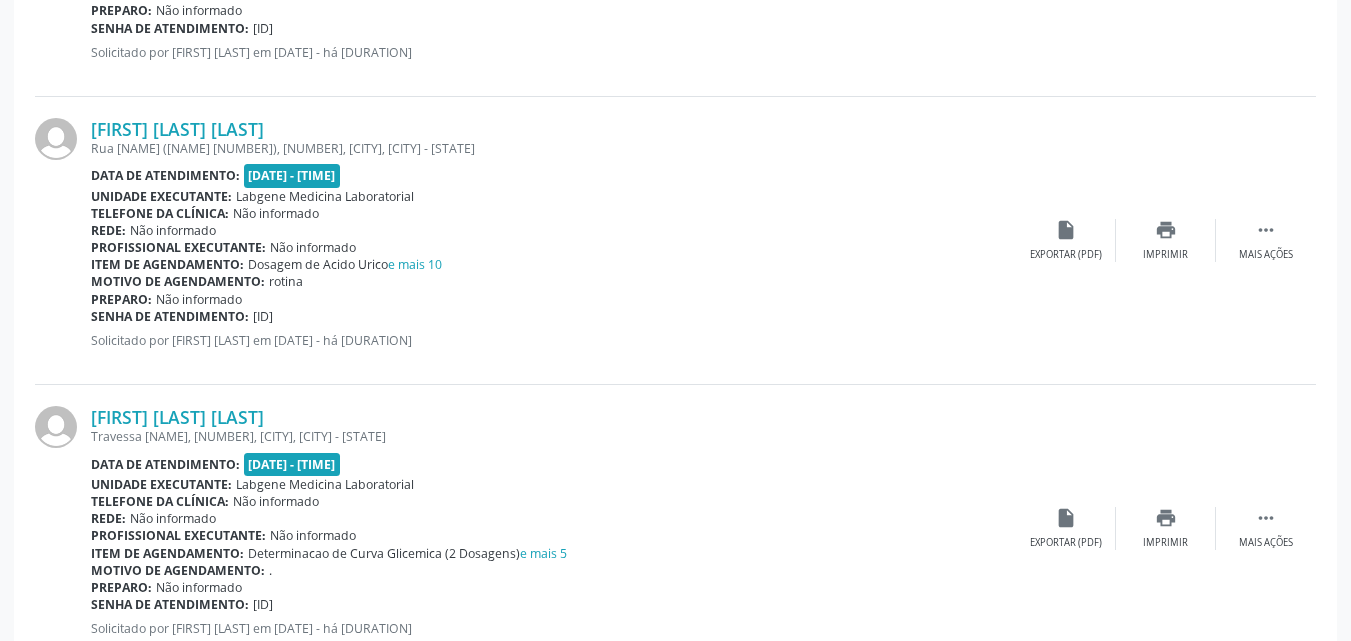 scroll, scrollTop: 4380, scrollLeft: 0, axis: vertical 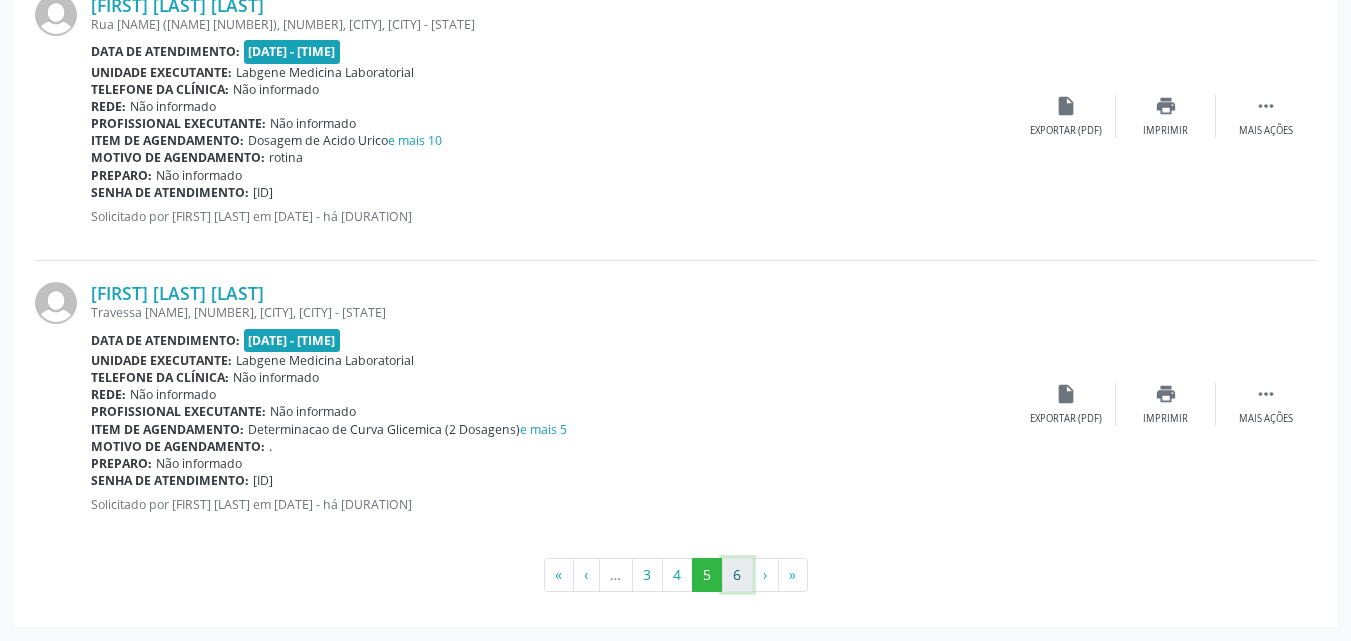 click on "6" at bounding box center [737, 575] 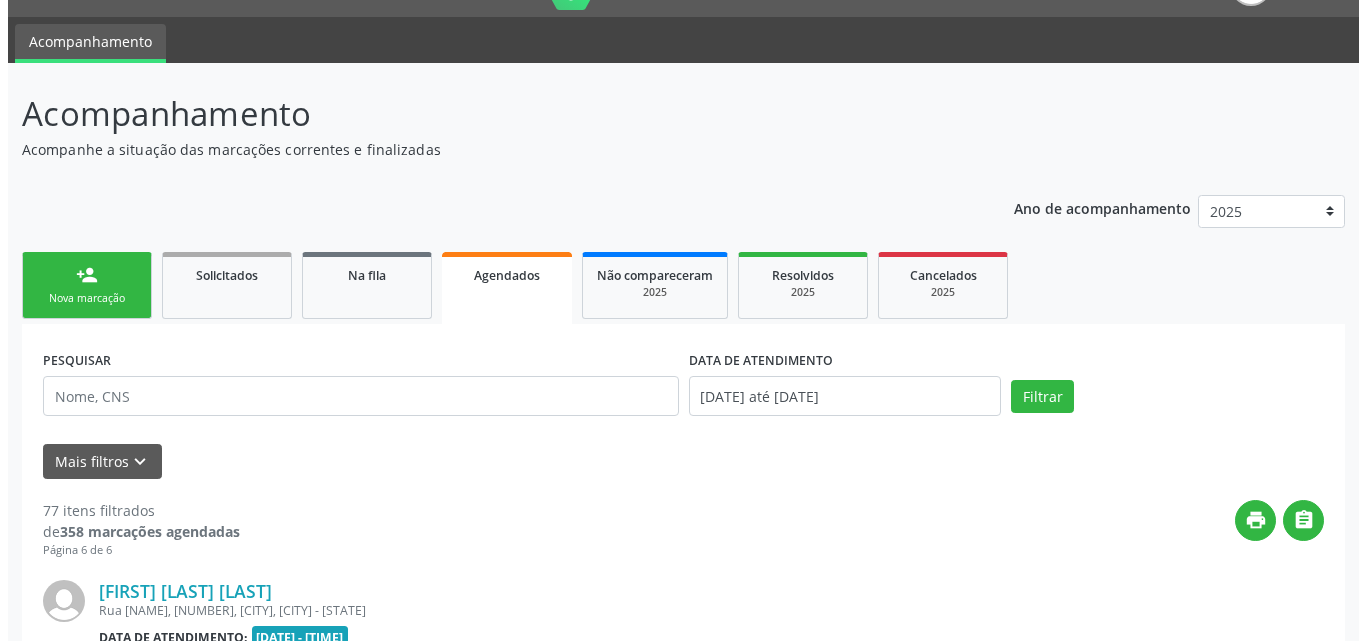 scroll, scrollTop: 633, scrollLeft: 0, axis: vertical 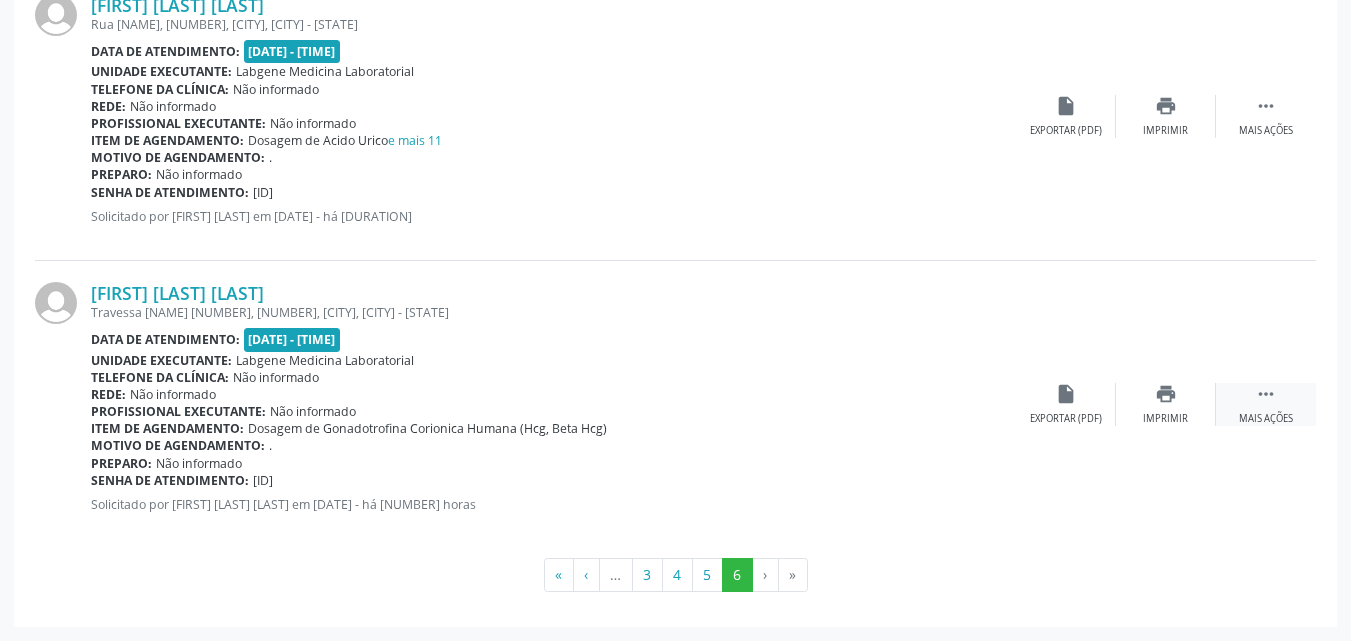 click on "" at bounding box center [1266, 394] 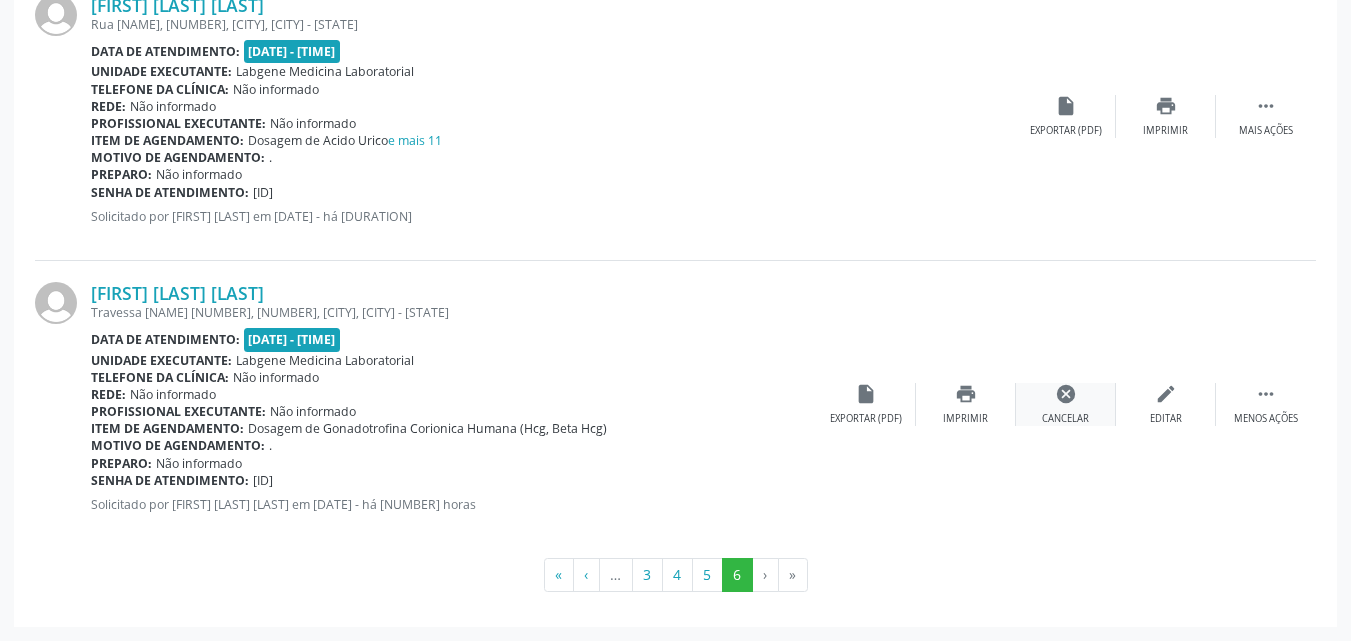 click on "Cancelar" at bounding box center (1065, 419) 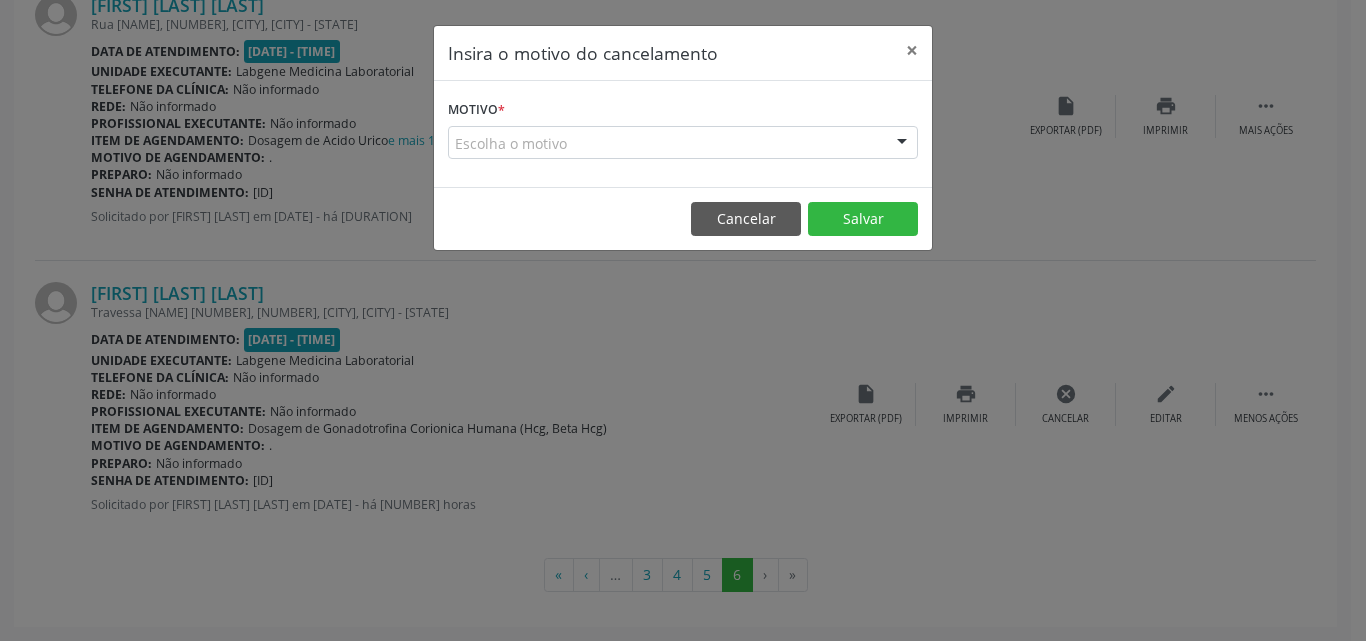 click on "Escolha o motivo" at bounding box center [683, 143] 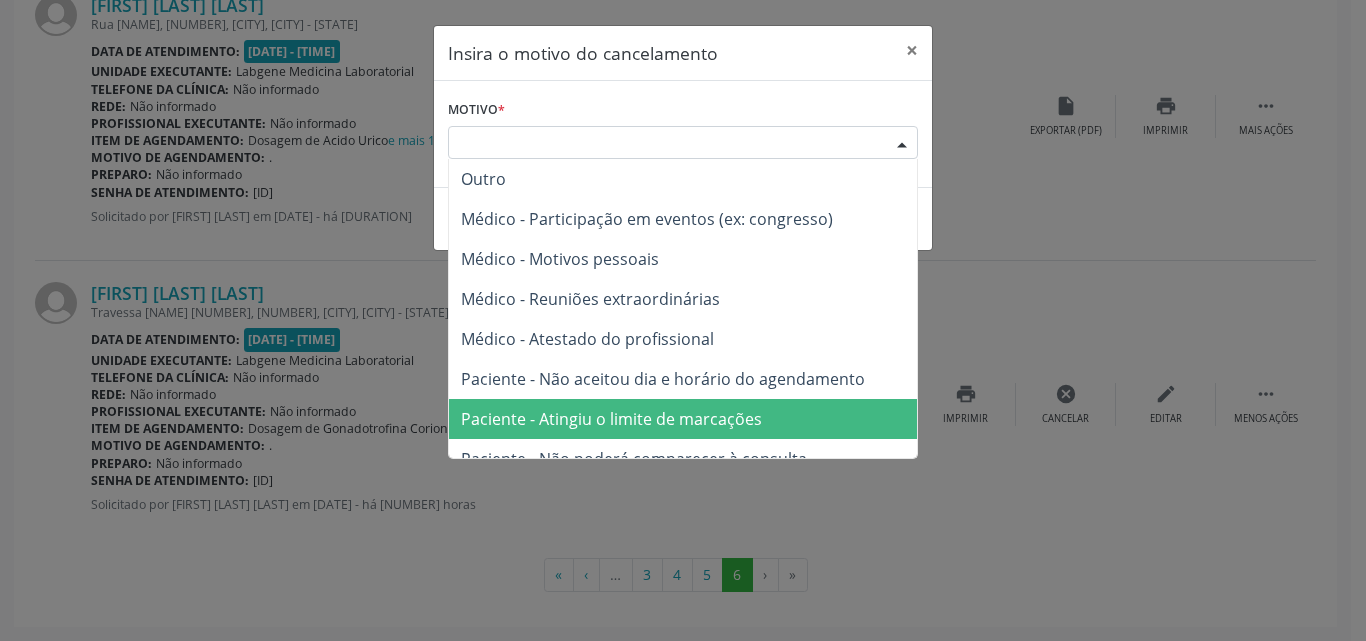 click on "Paciente - Atingiu o limite de marcações" at bounding box center [683, 419] 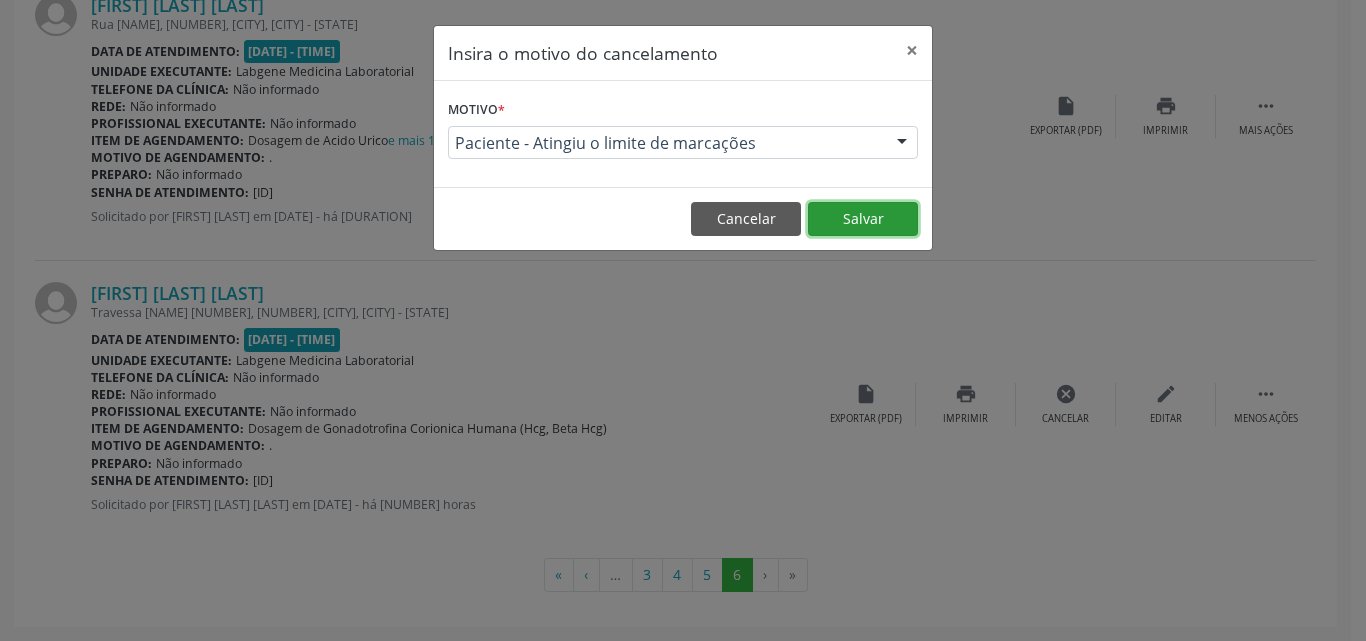 click on "Salvar" at bounding box center (863, 219) 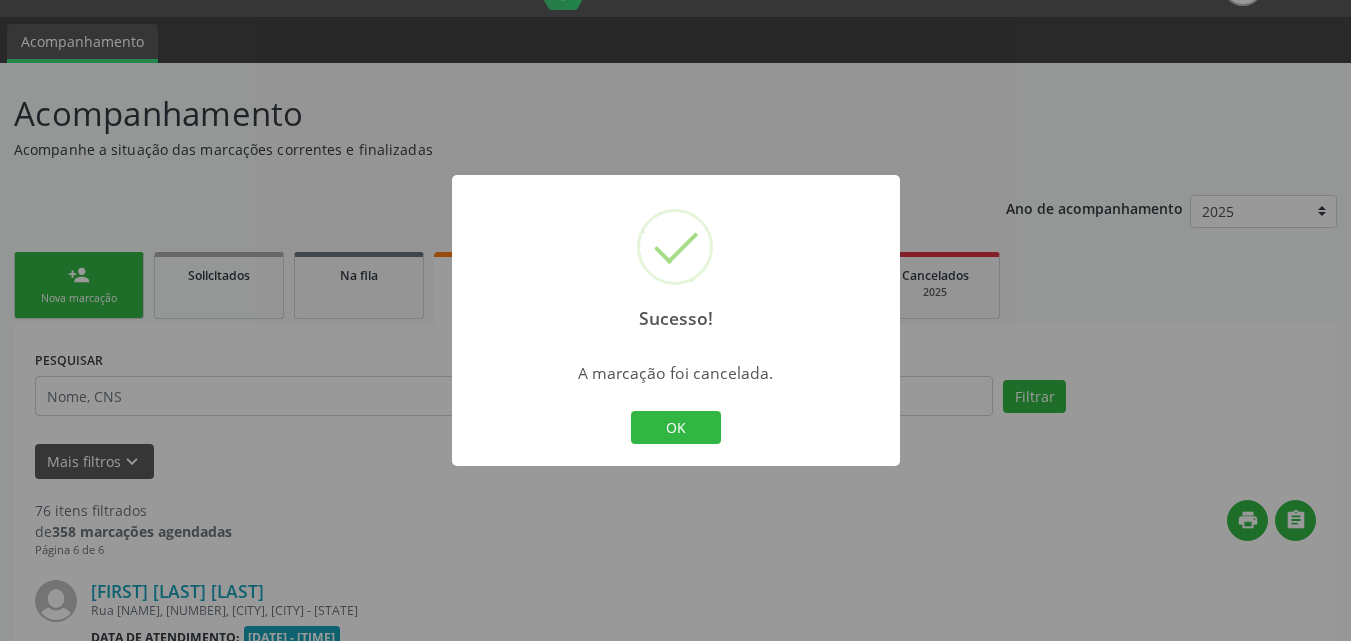 scroll, scrollTop: 344, scrollLeft: 0, axis: vertical 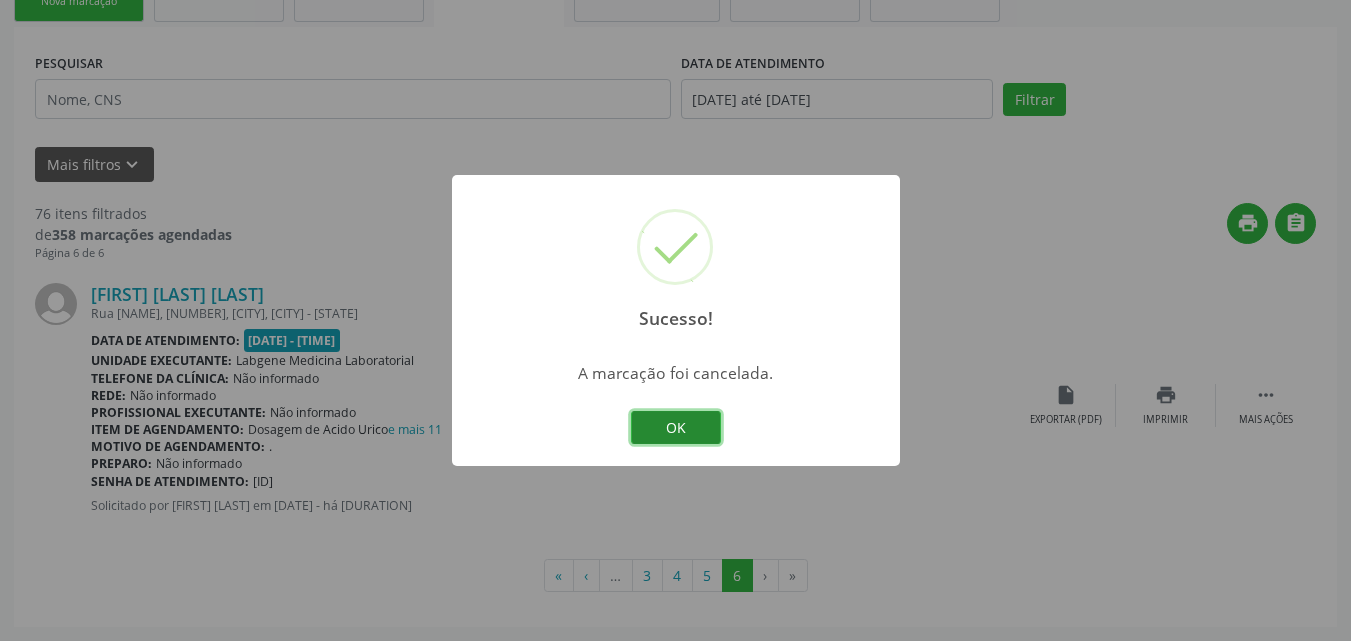 click on "OK" at bounding box center (676, 428) 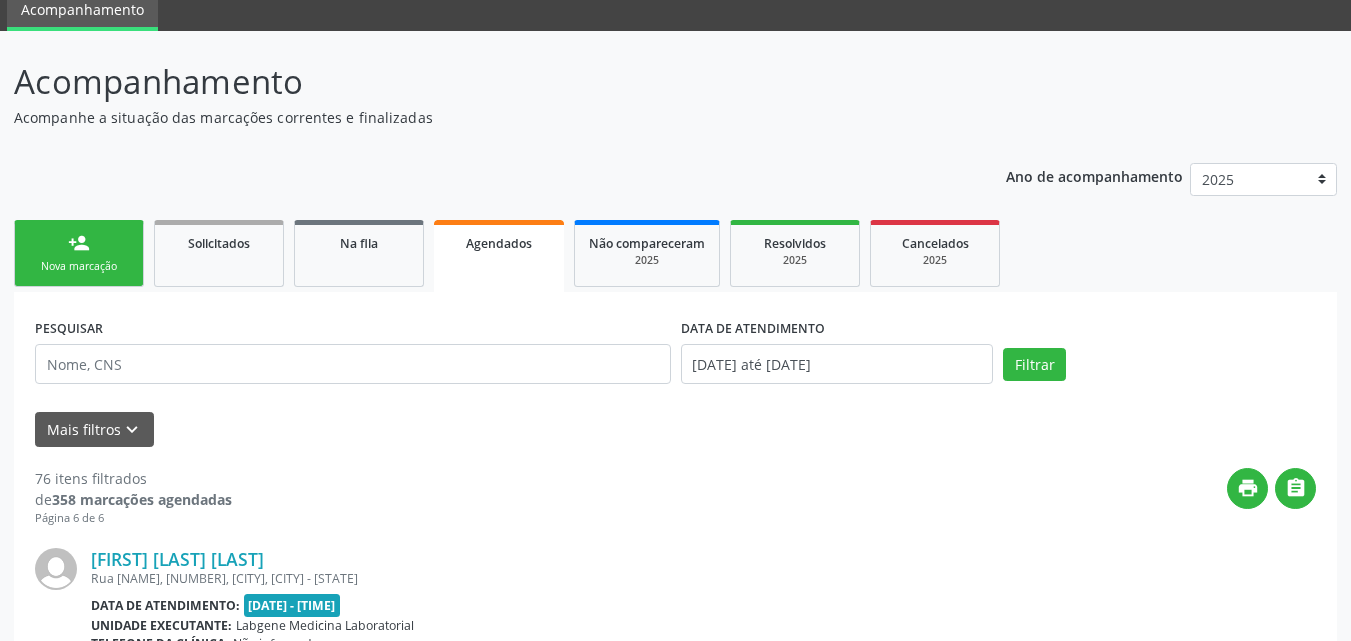 scroll, scrollTop: 44, scrollLeft: 0, axis: vertical 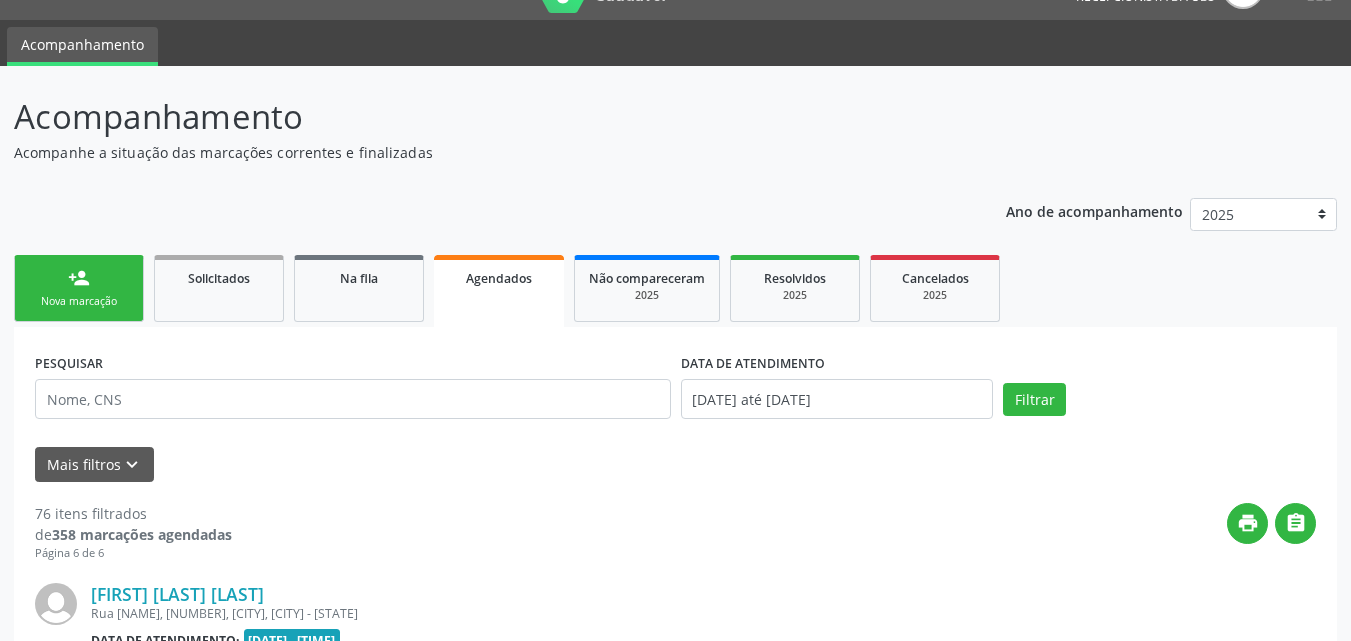 click on "Nova marcação" at bounding box center [79, 301] 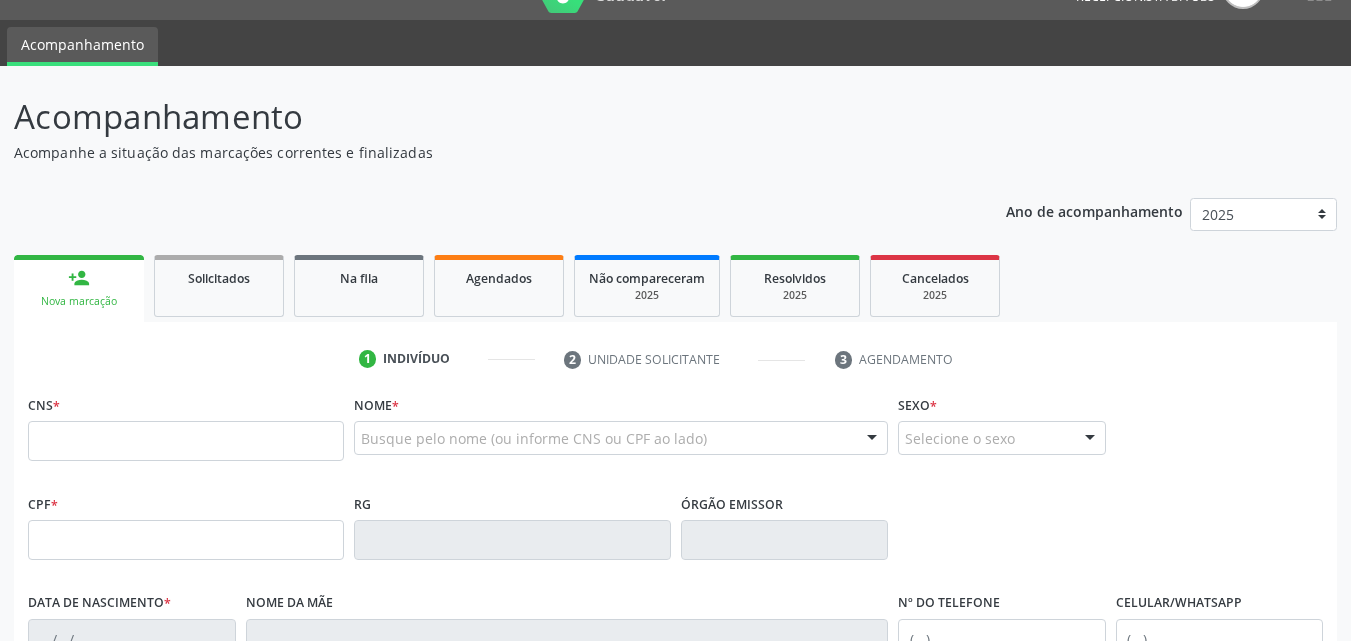 click on "Nova marcação" at bounding box center [79, 301] 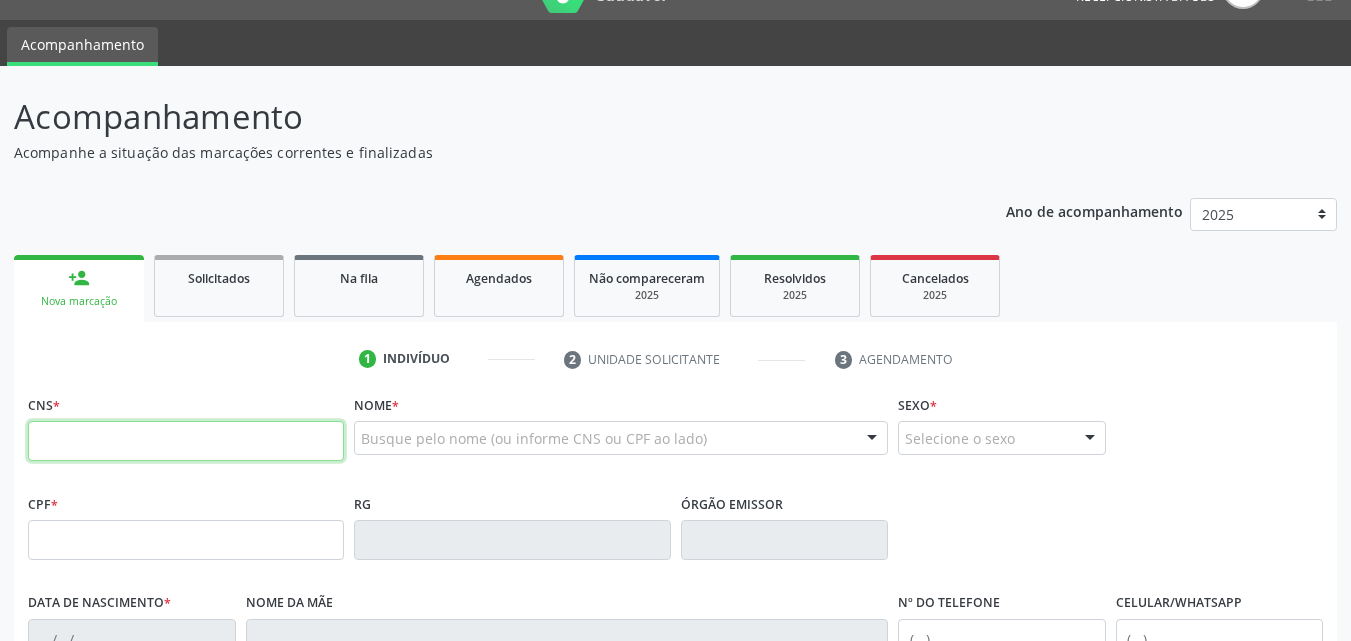 click at bounding box center (186, 441) 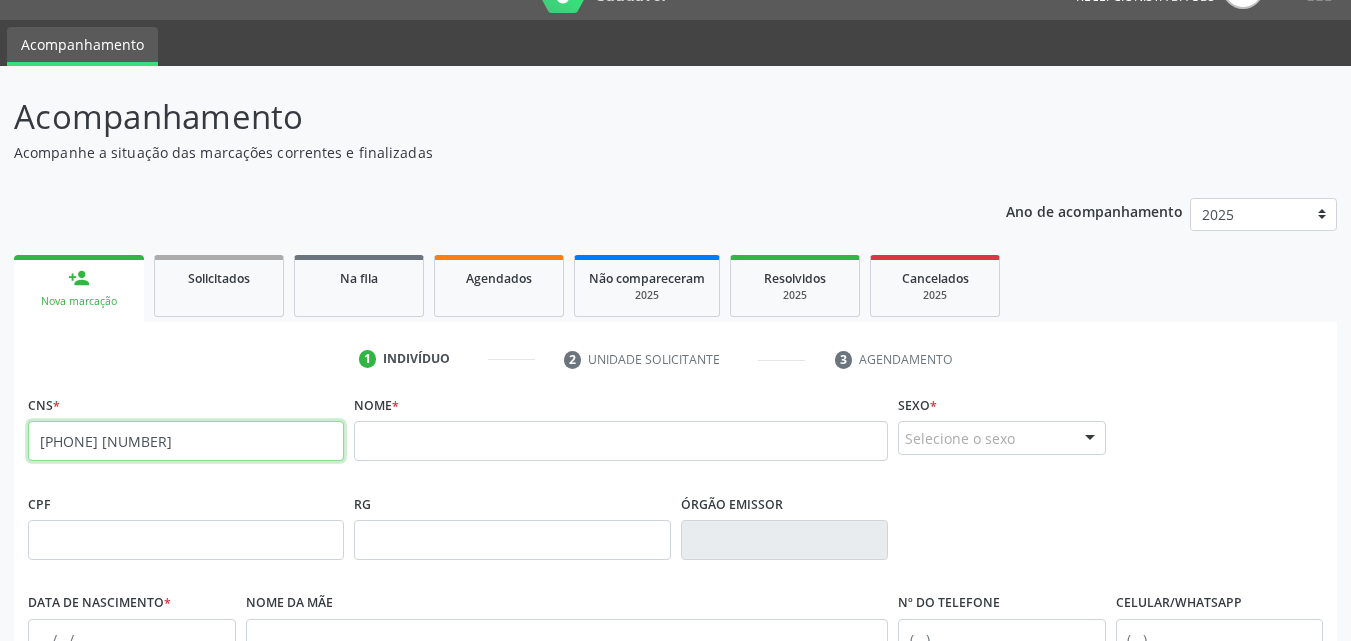 click on "[PHONE] [NUMBER]" at bounding box center (186, 441) 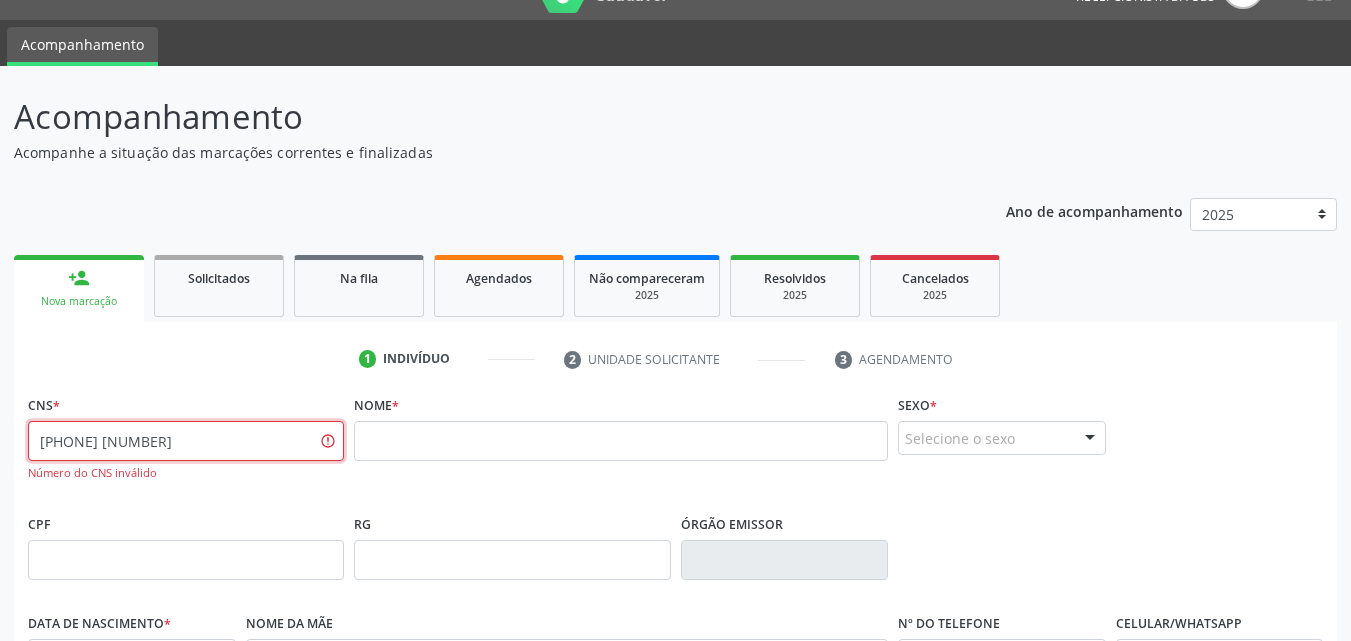 click on "[PHONE] [NUMBER]" at bounding box center (186, 441) 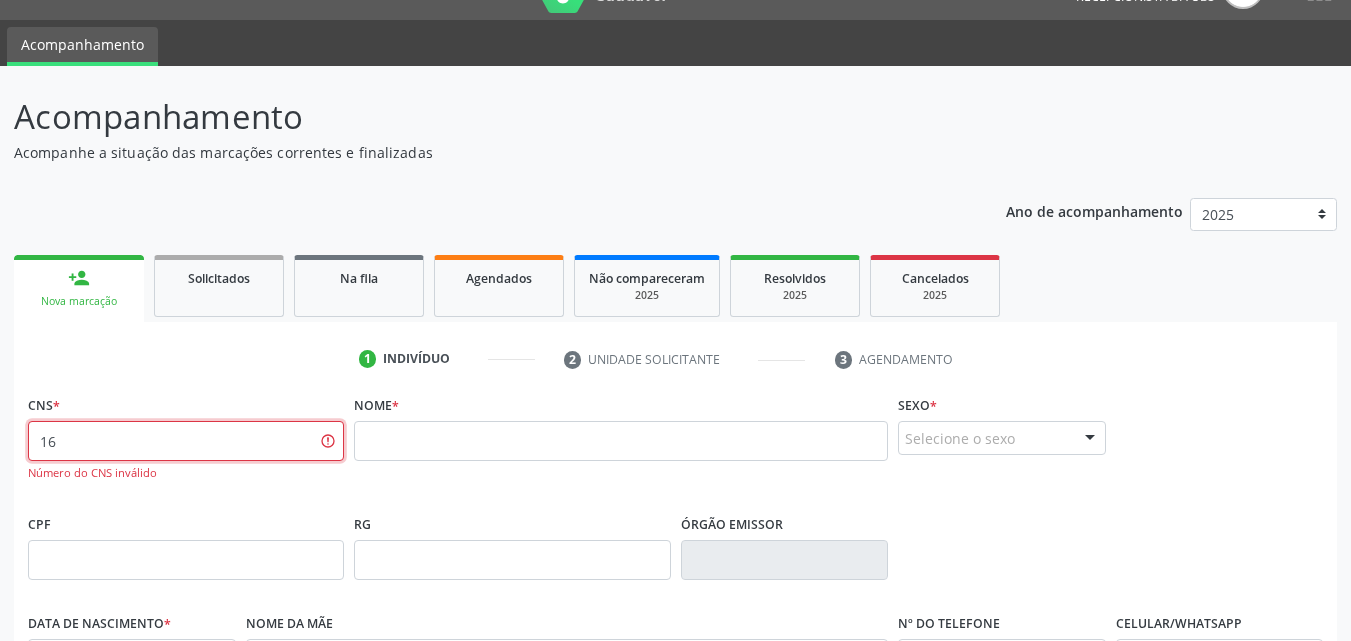 type on "1" 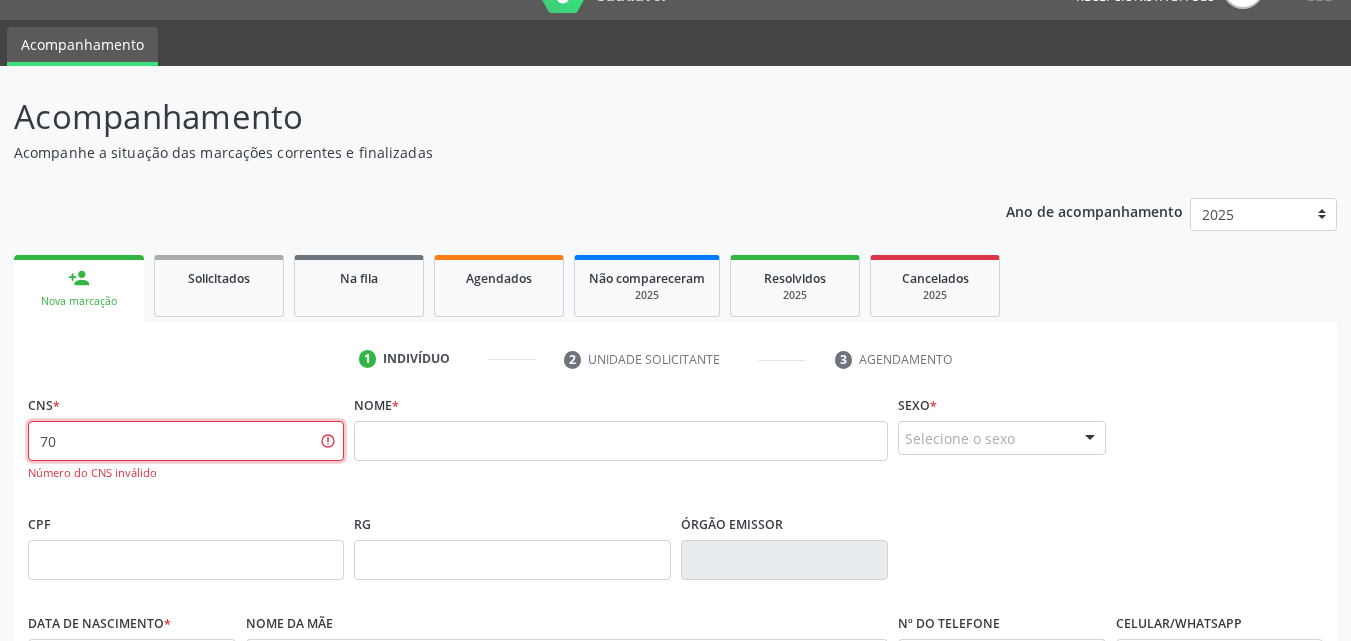 type on "7" 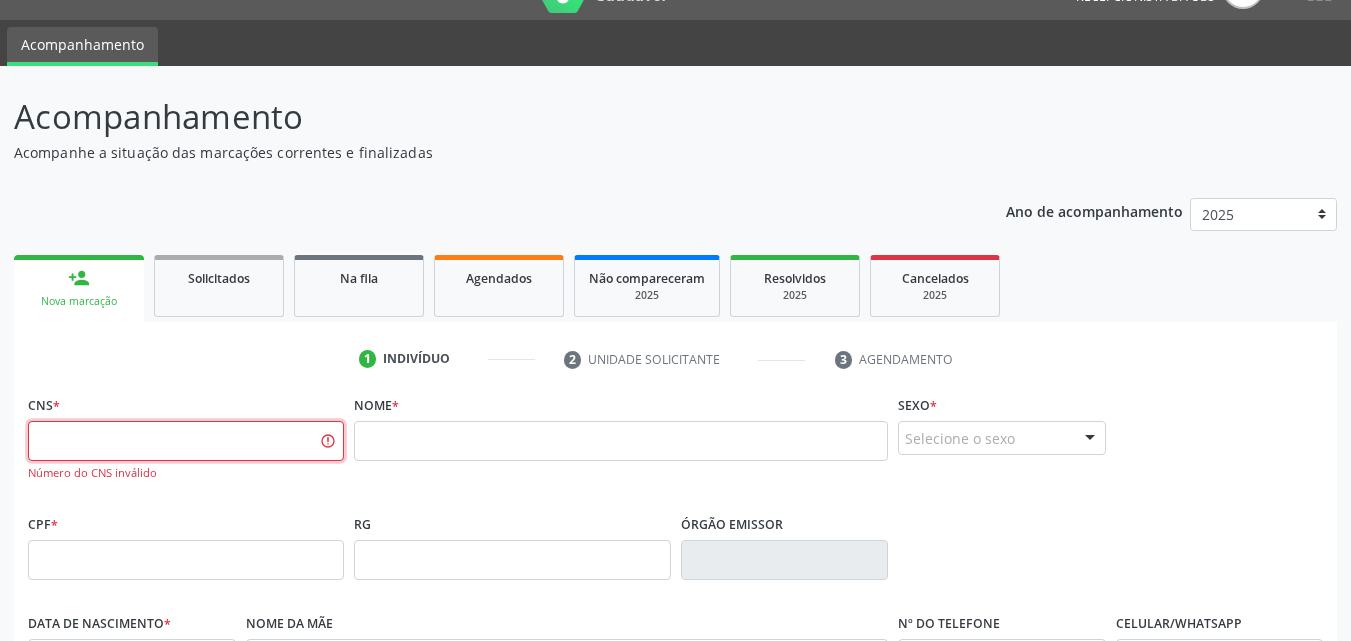 type 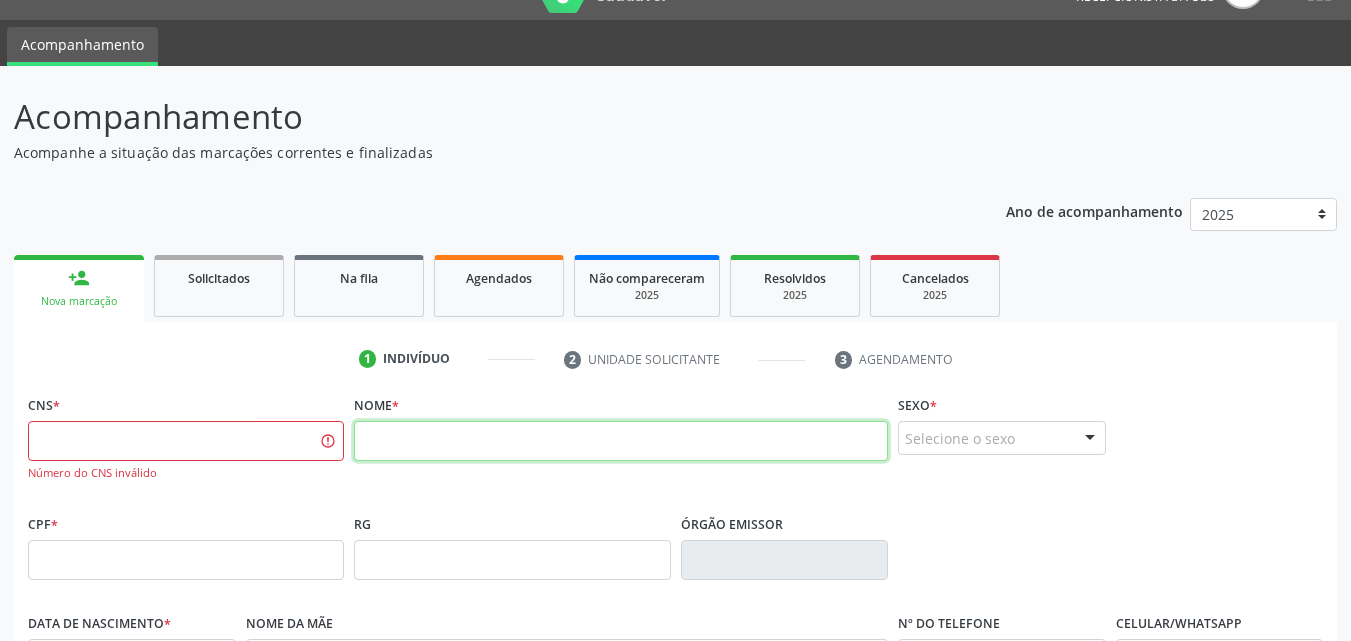 click at bounding box center (621, 441) 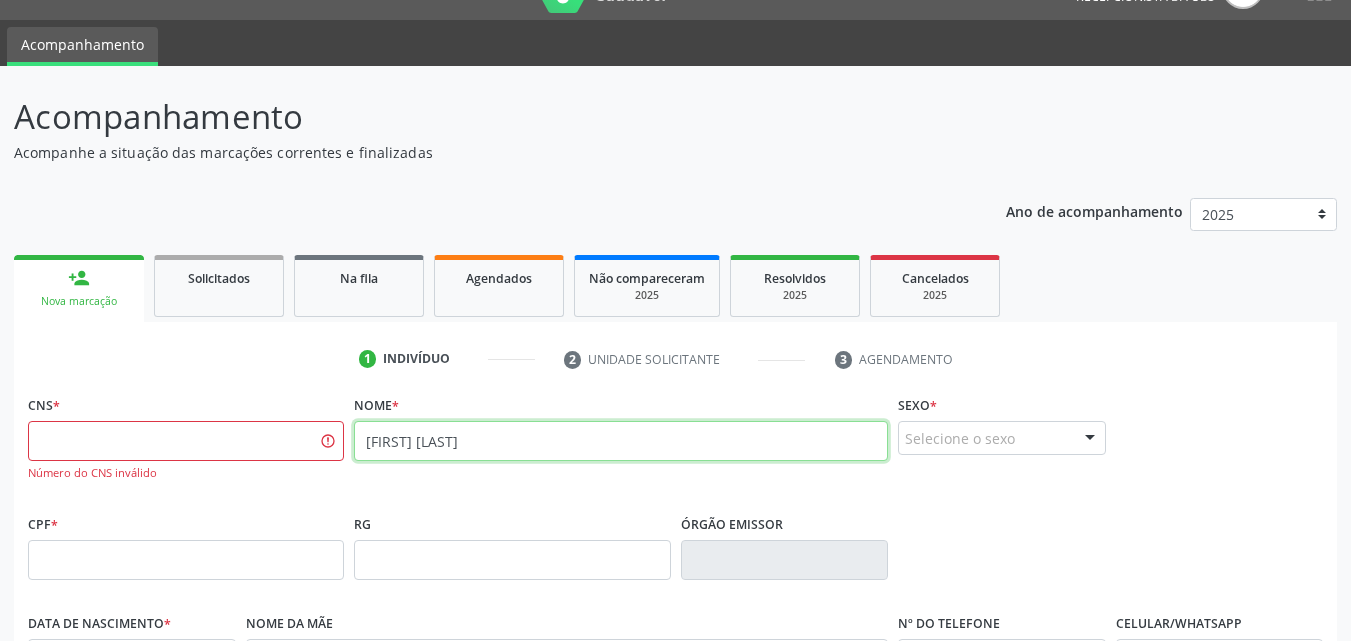 click on "[FIRST] [LAST]" at bounding box center [621, 441] 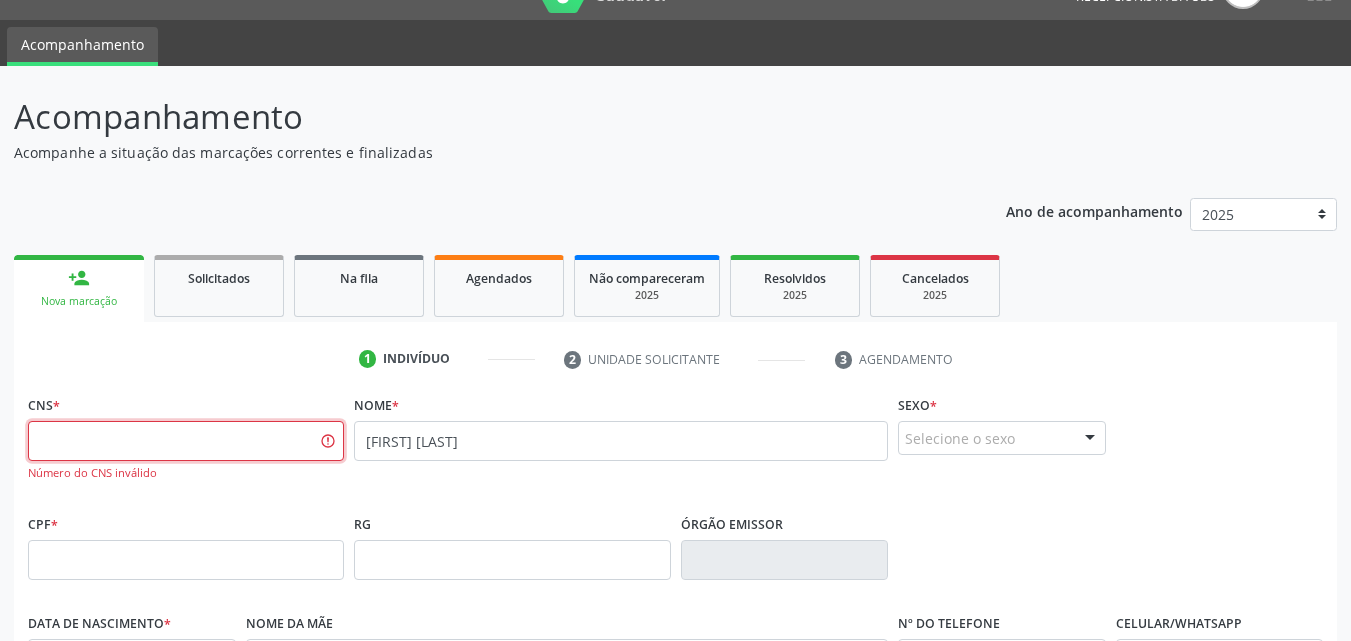 click at bounding box center (186, 441) 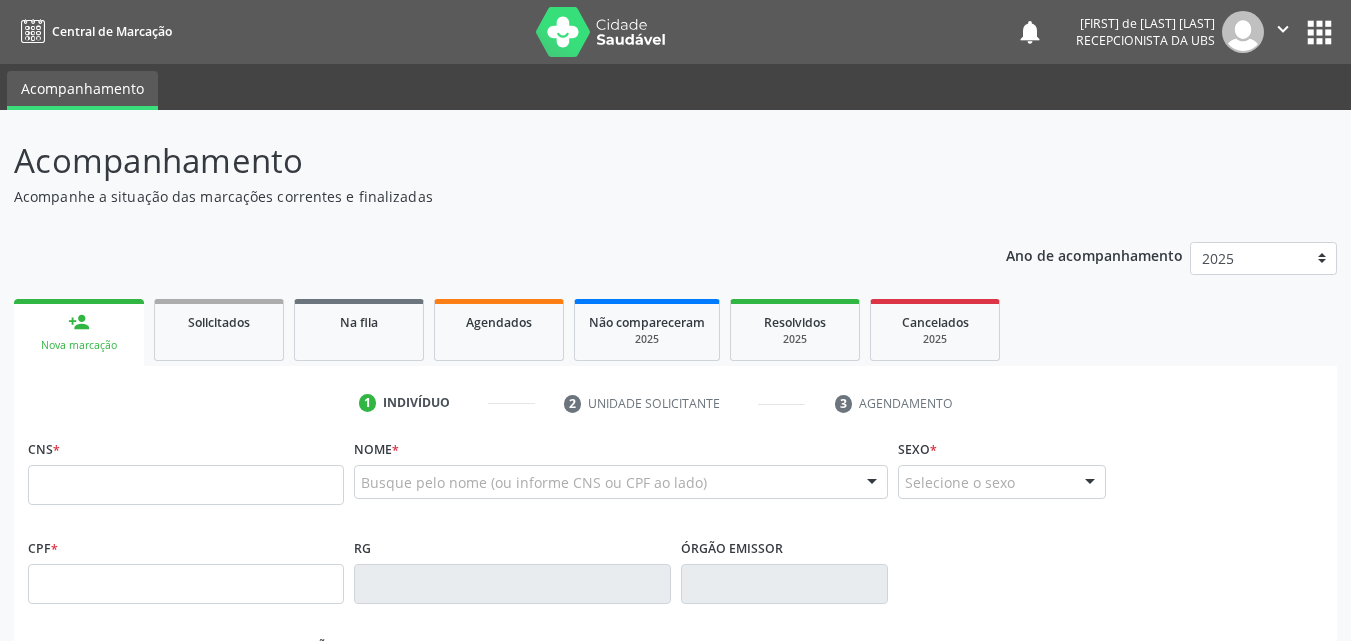 scroll, scrollTop: 44, scrollLeft: 0, axis: vertical 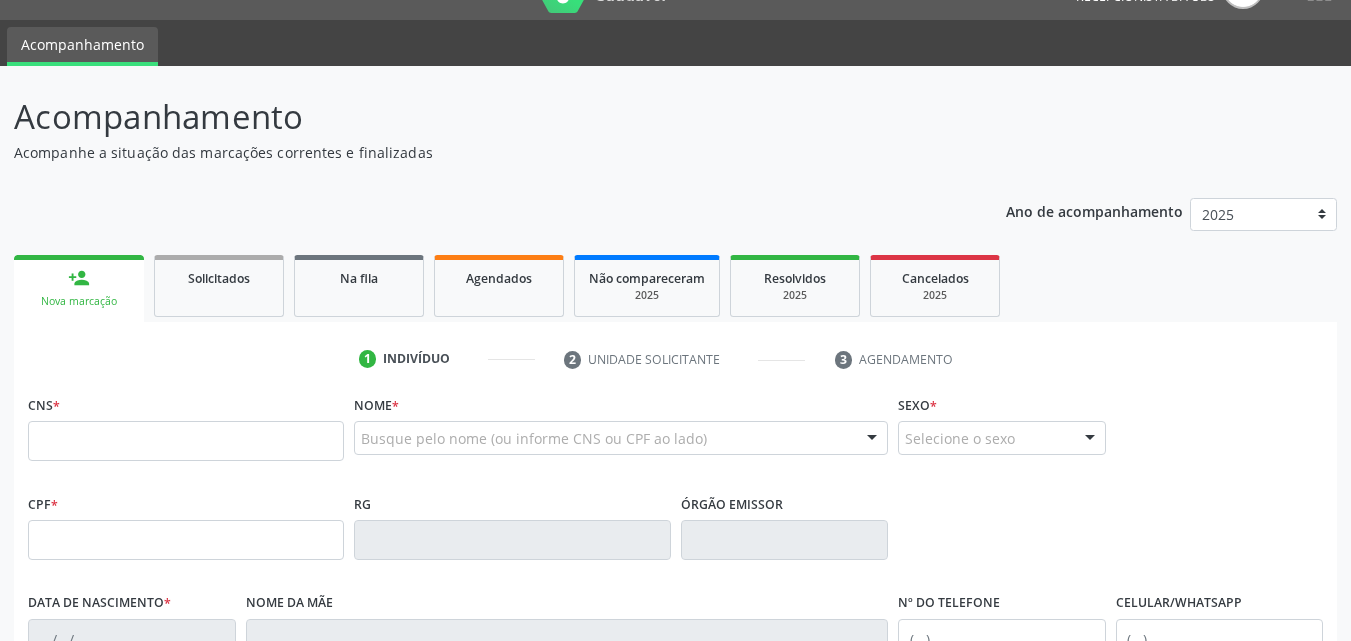 click at bounding box center (186, 441) 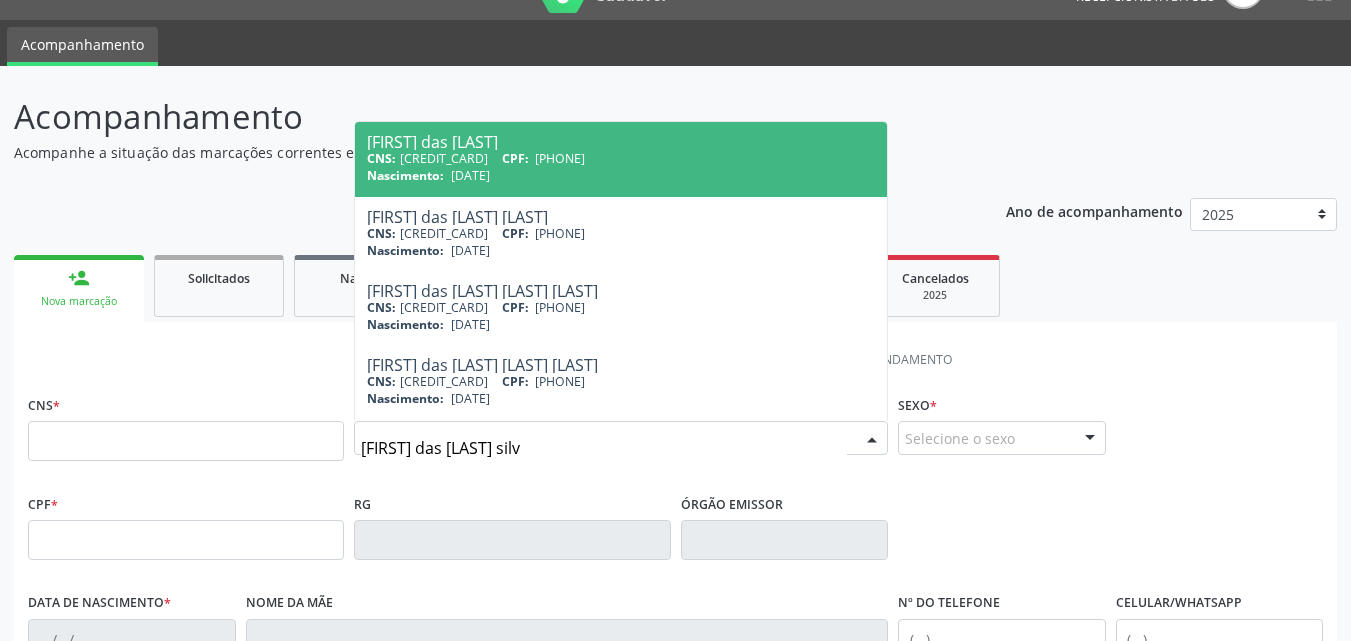 type on "maria das neves silva" 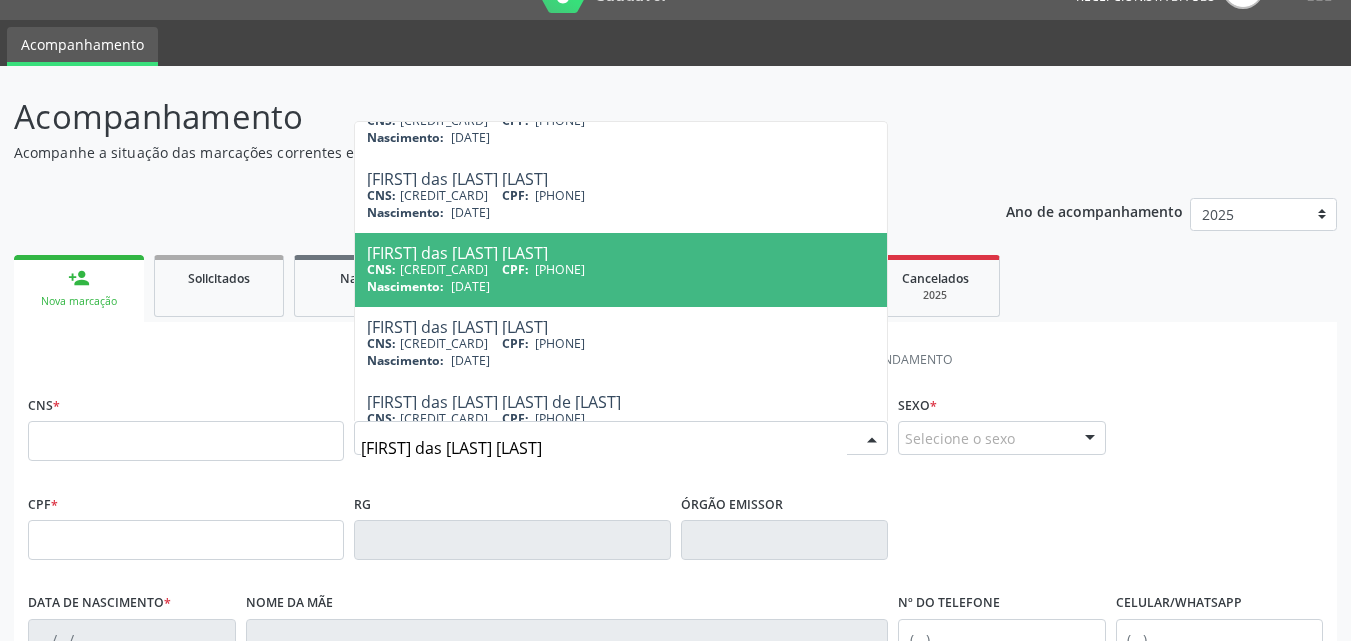 scroll, scrollTop: 73, scrollLeft: 0, axis: vertical 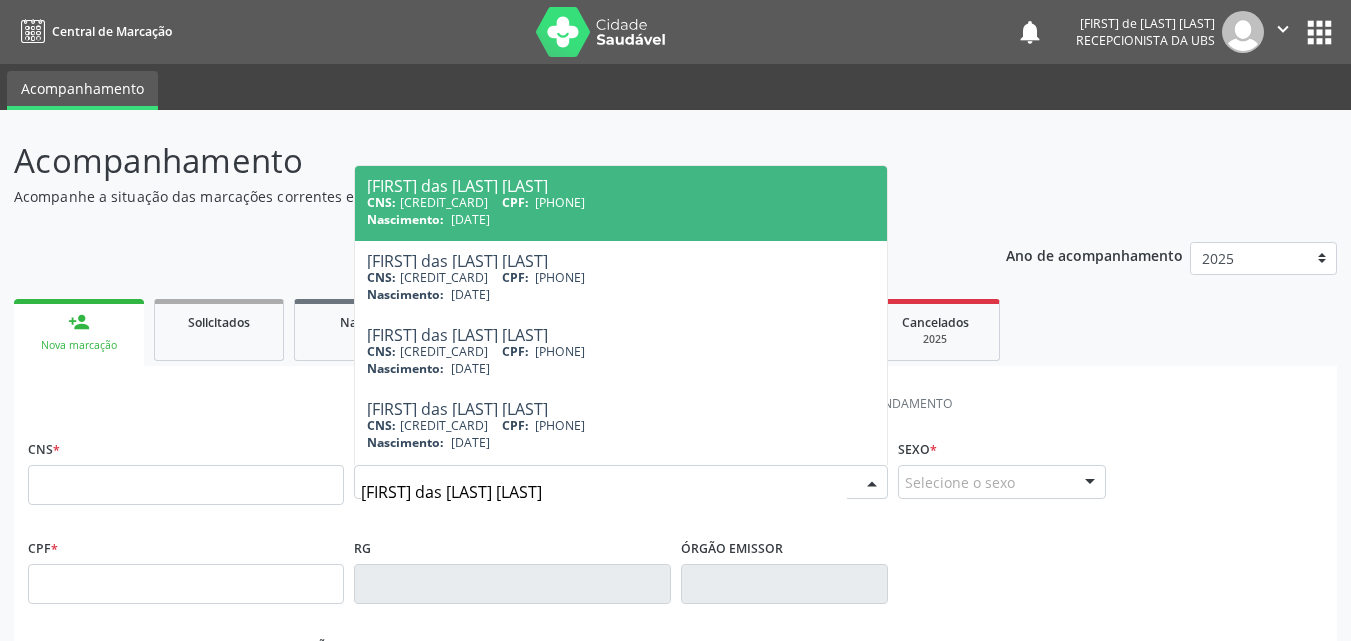 click on "CNS:
700 1009 4404 3414
CPF:
728.906.144-68" at bounding box center (621, 202) 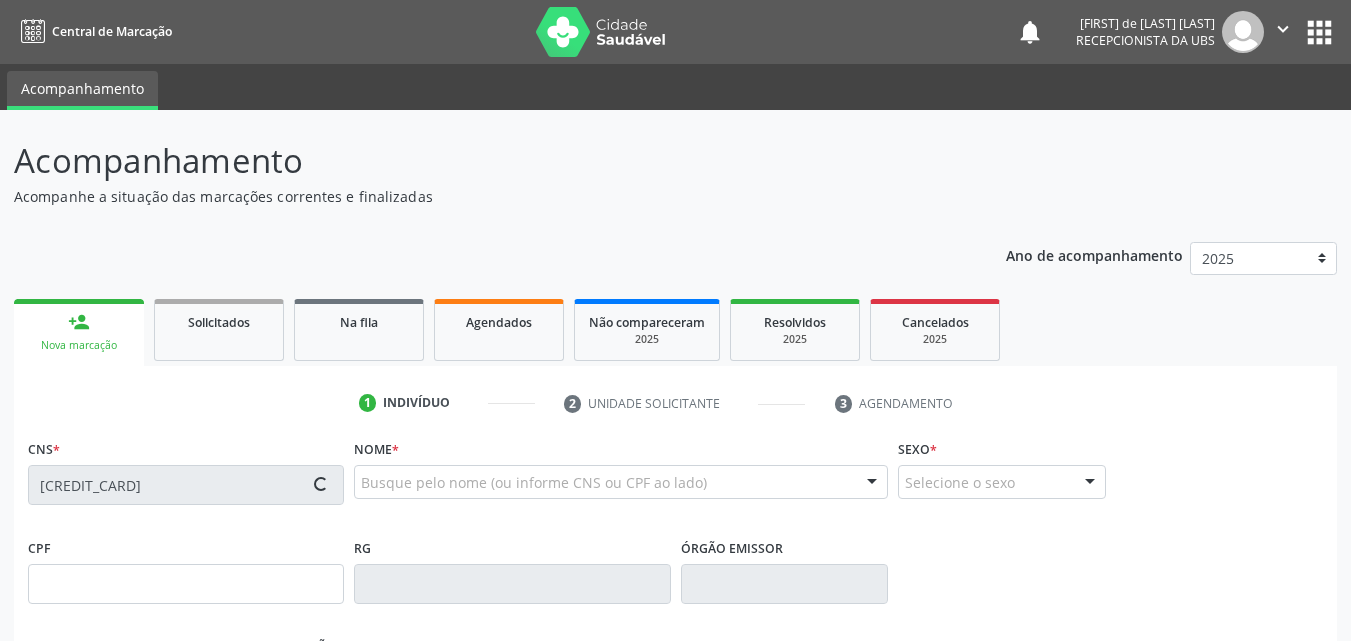 type on "728.906.144-68" 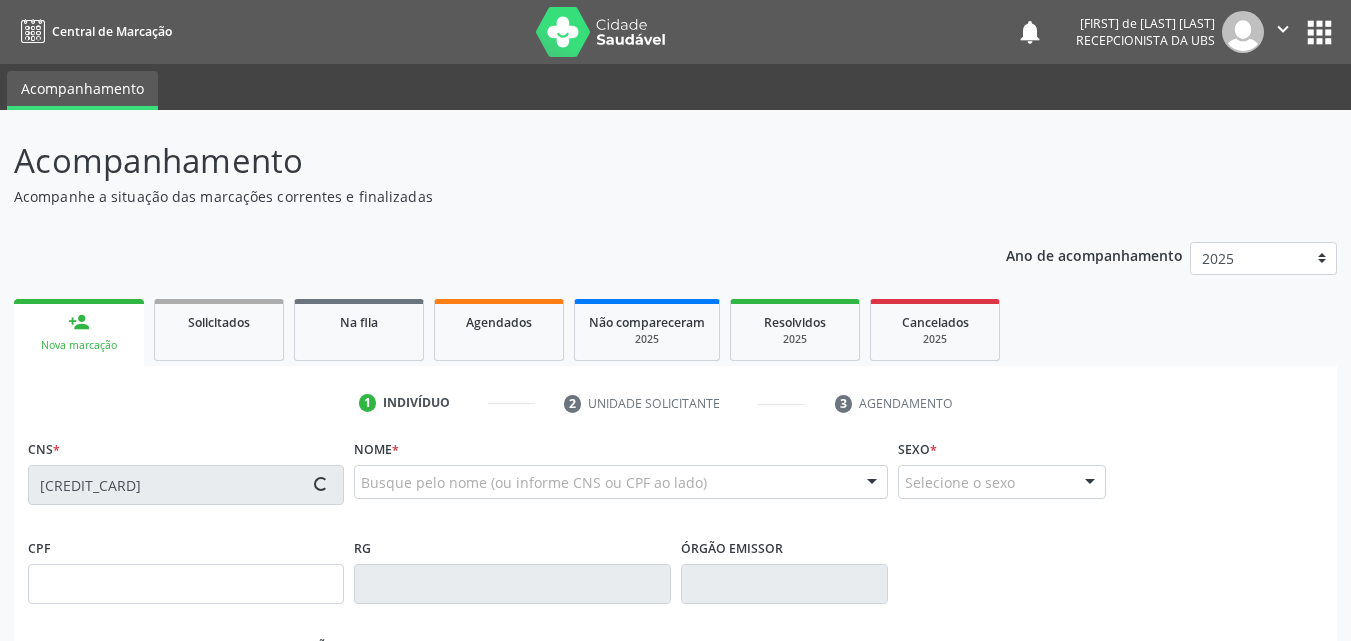 type on "09/02/1948" 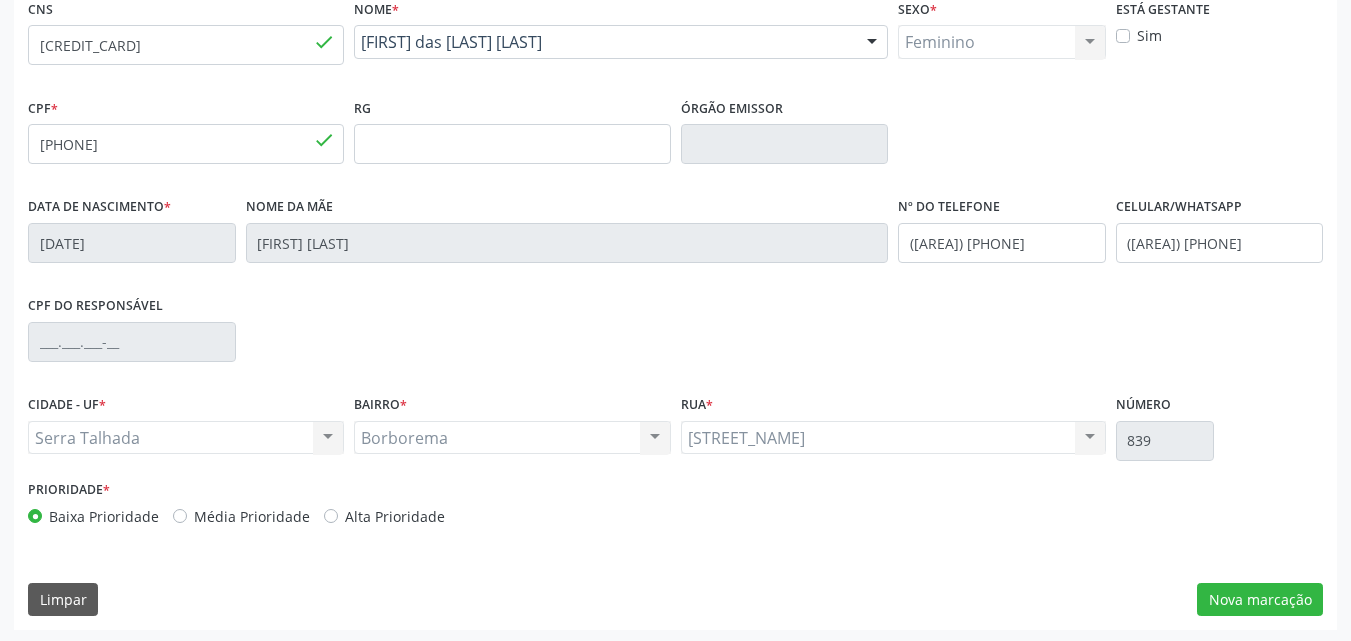 scroll, scrollTop: 443, scrollLeft: 0, axis: vertical 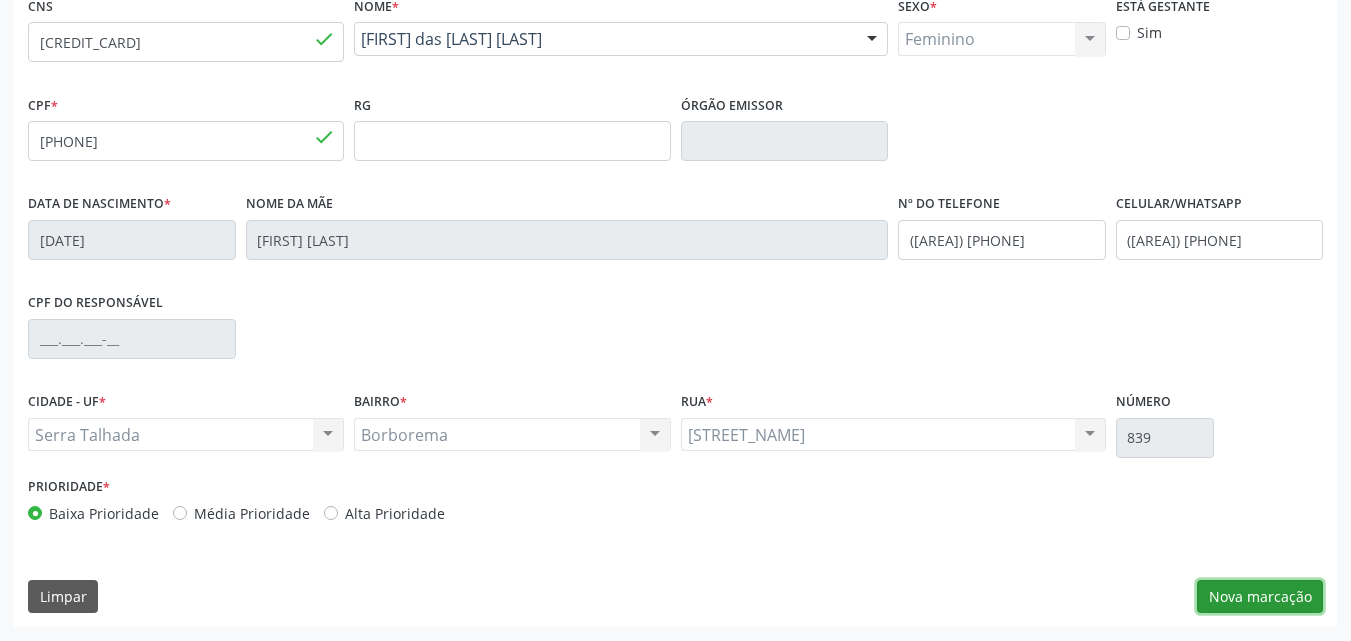 click on "Nova marcação" at bounding box center [1260, 597] 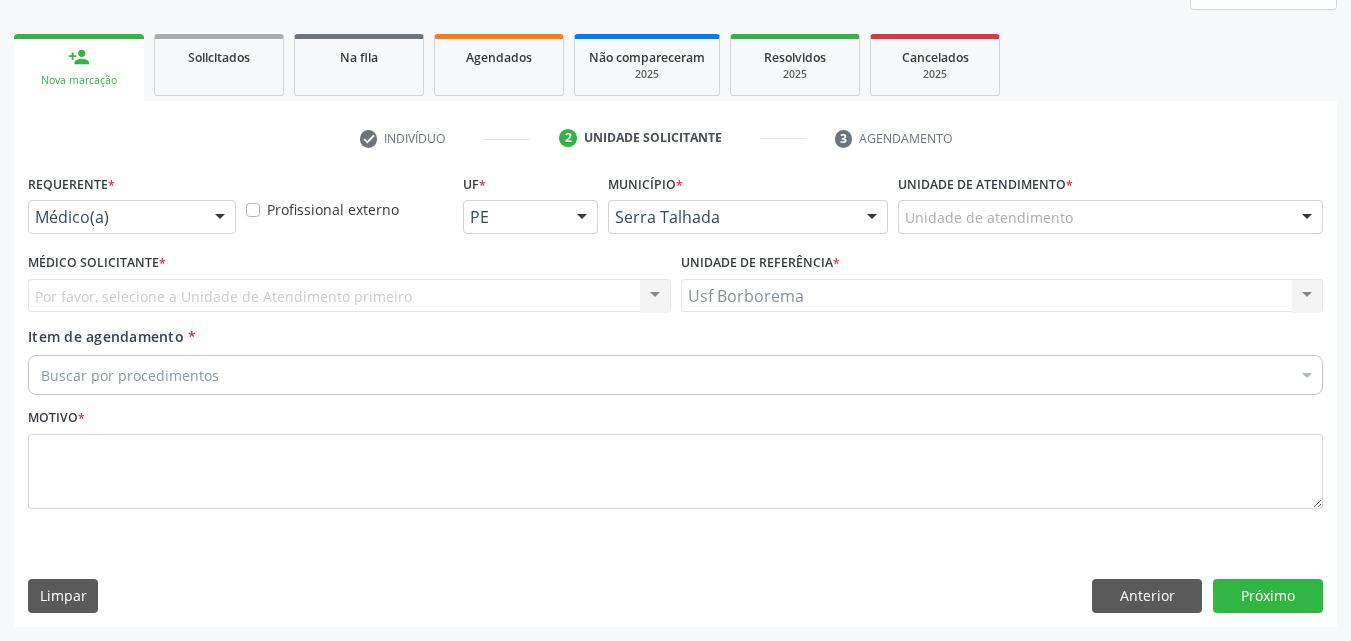 scroll, scrollTop: 265, scrollLeft: 0, axis: vertical 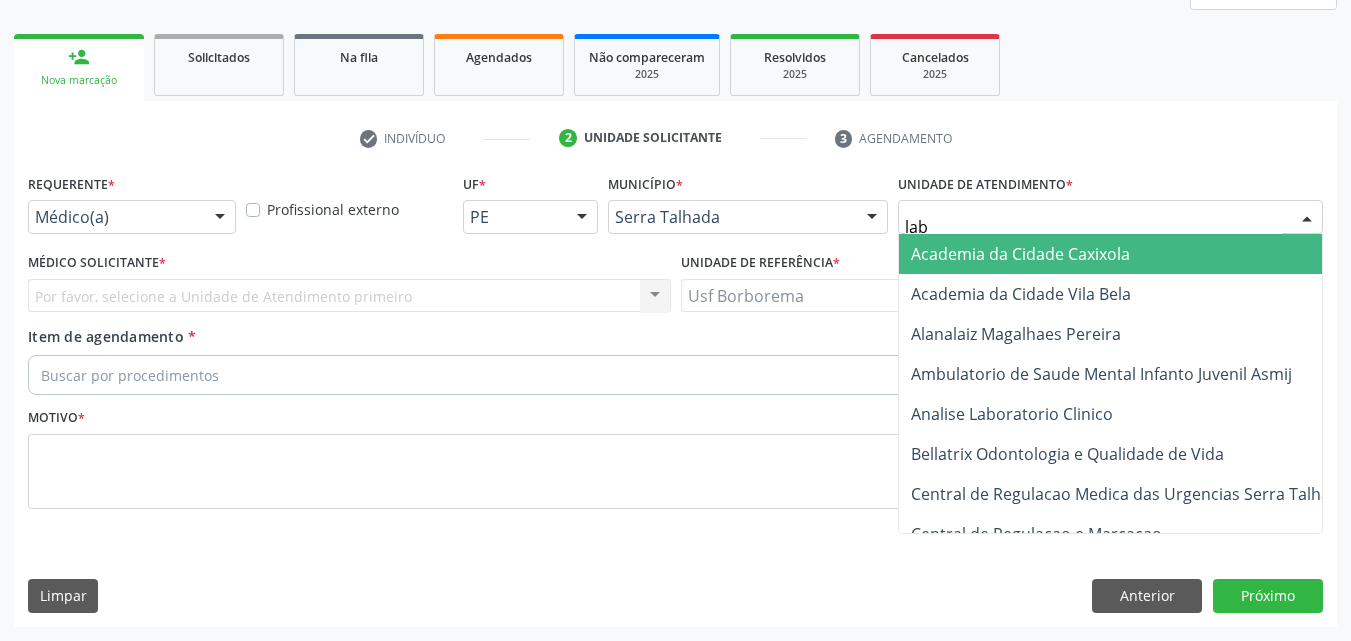 type on "labg" 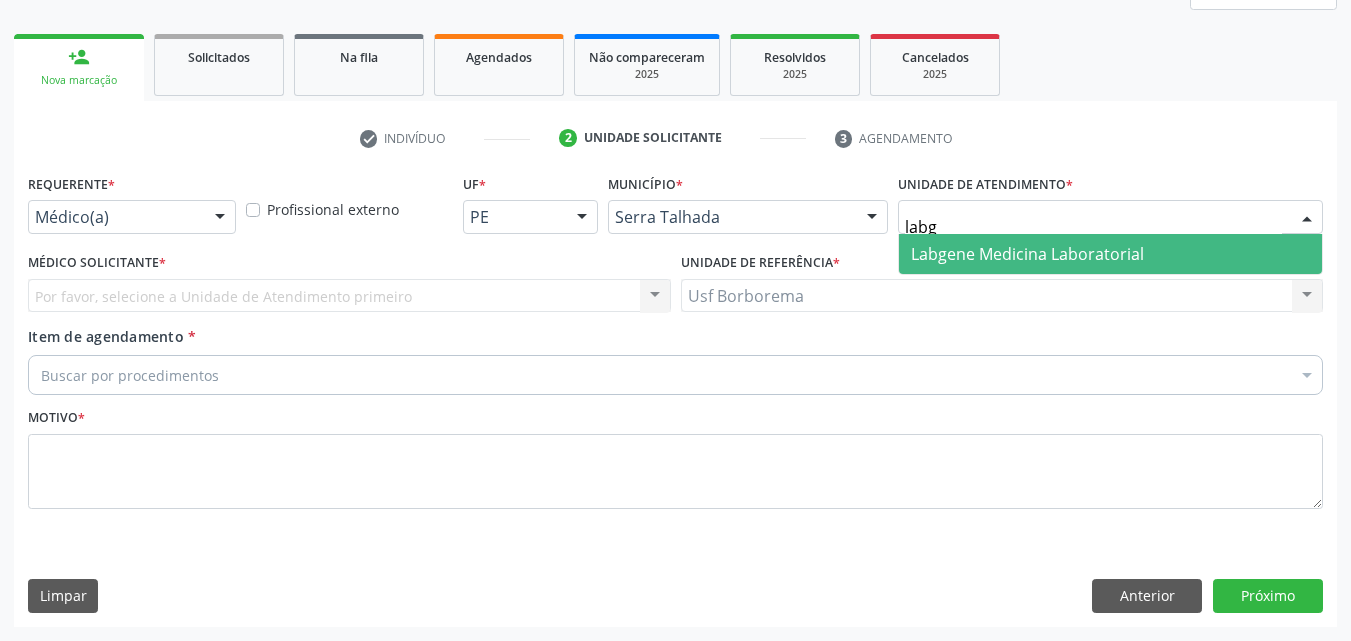 click on "Labgene Medicina Laboratorial" at bounding box center (1027, 254) 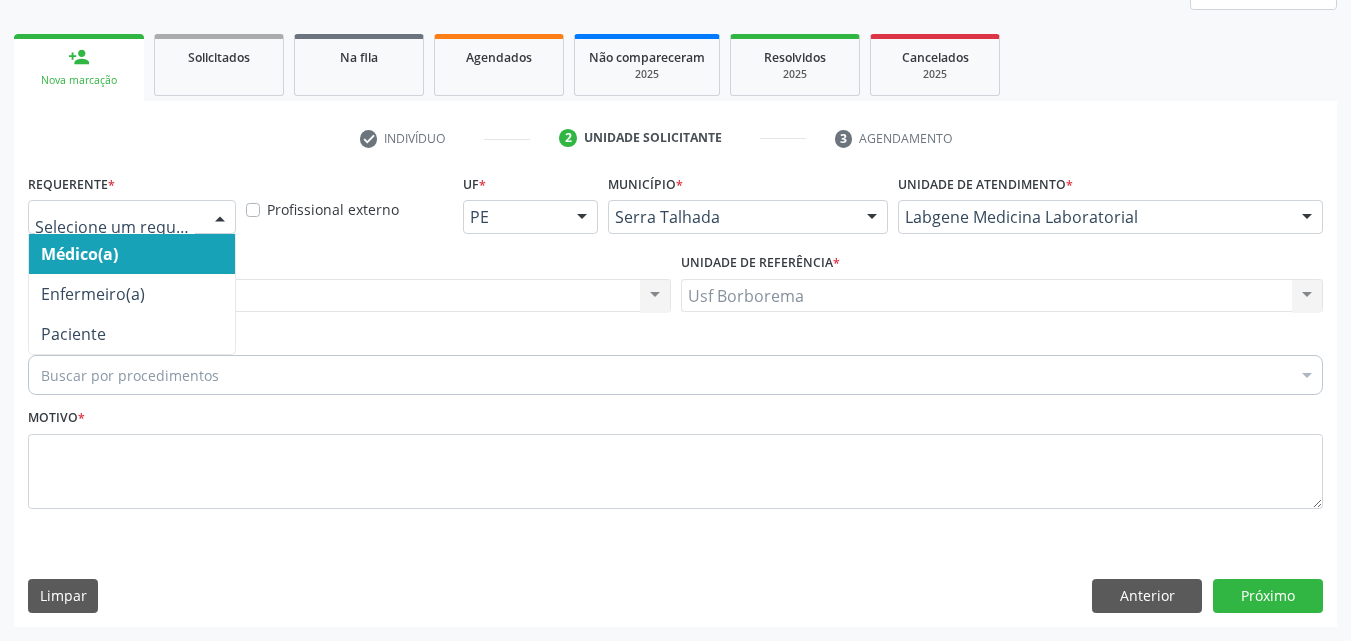 drag, startPoint x: 126, startPoint y: 205, endPoint x: 136, endPoint y: 231, distance: 27.856777 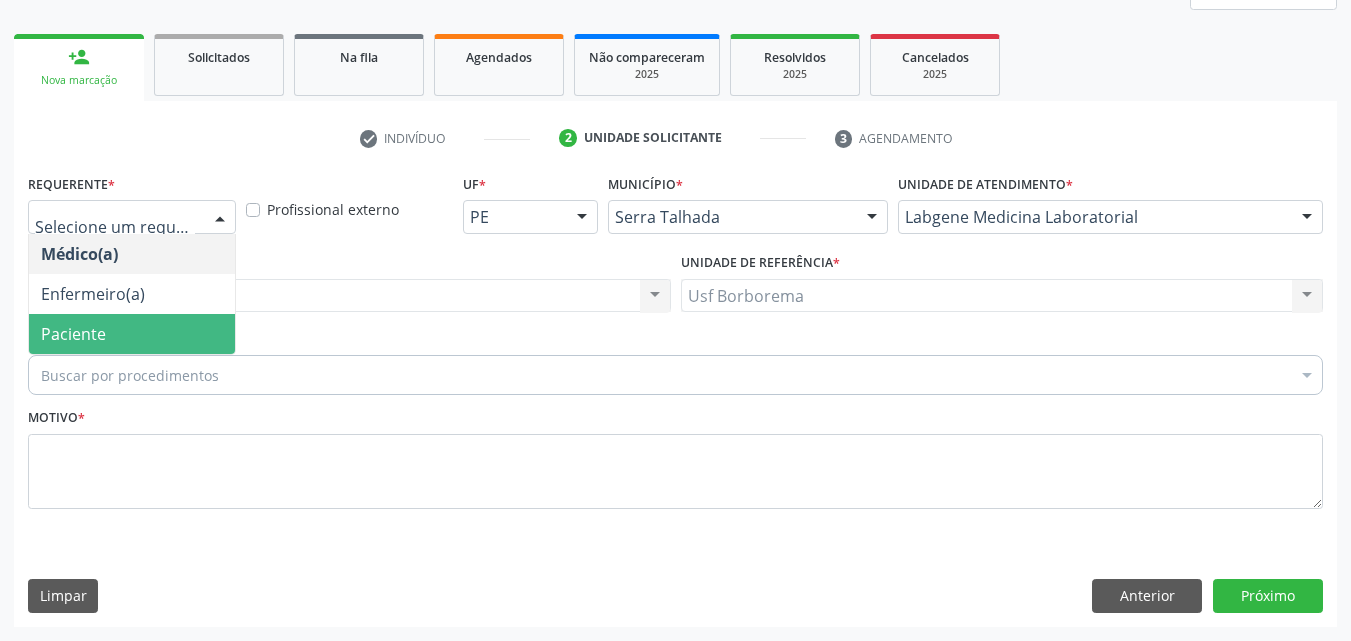 click on "Paciente" at bounding box center [132, 334] 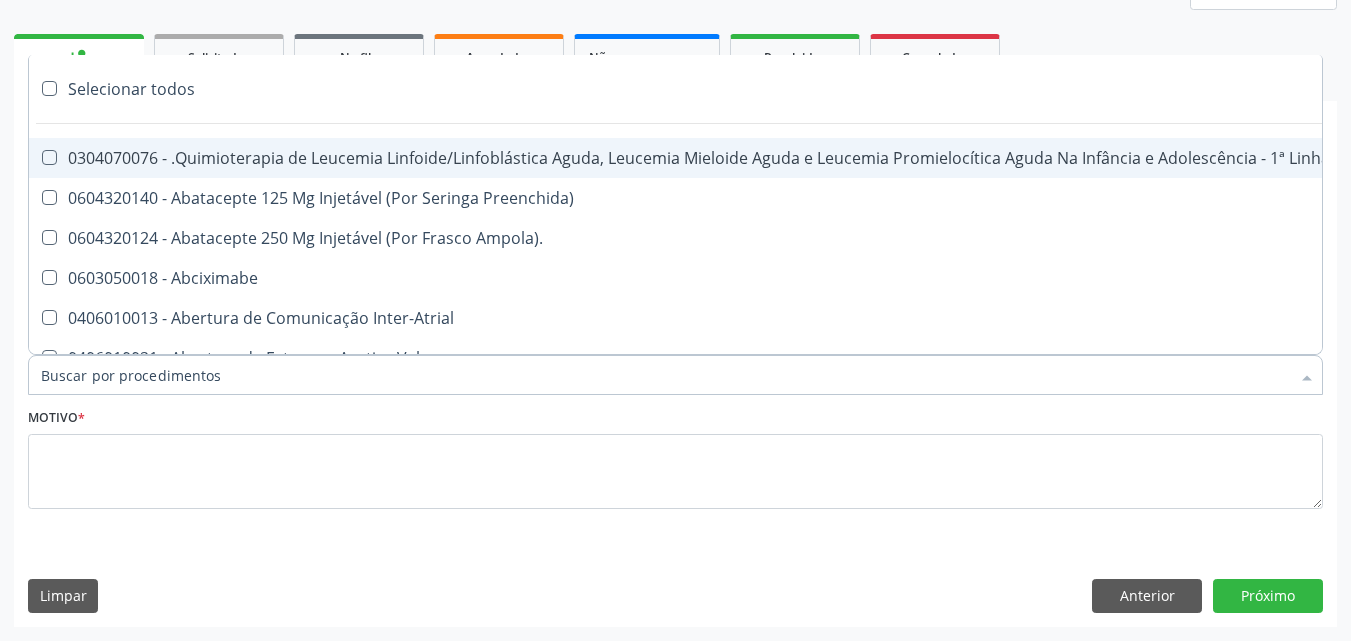 click on "Item de agendamento
*" at bounding box center (665, 375) 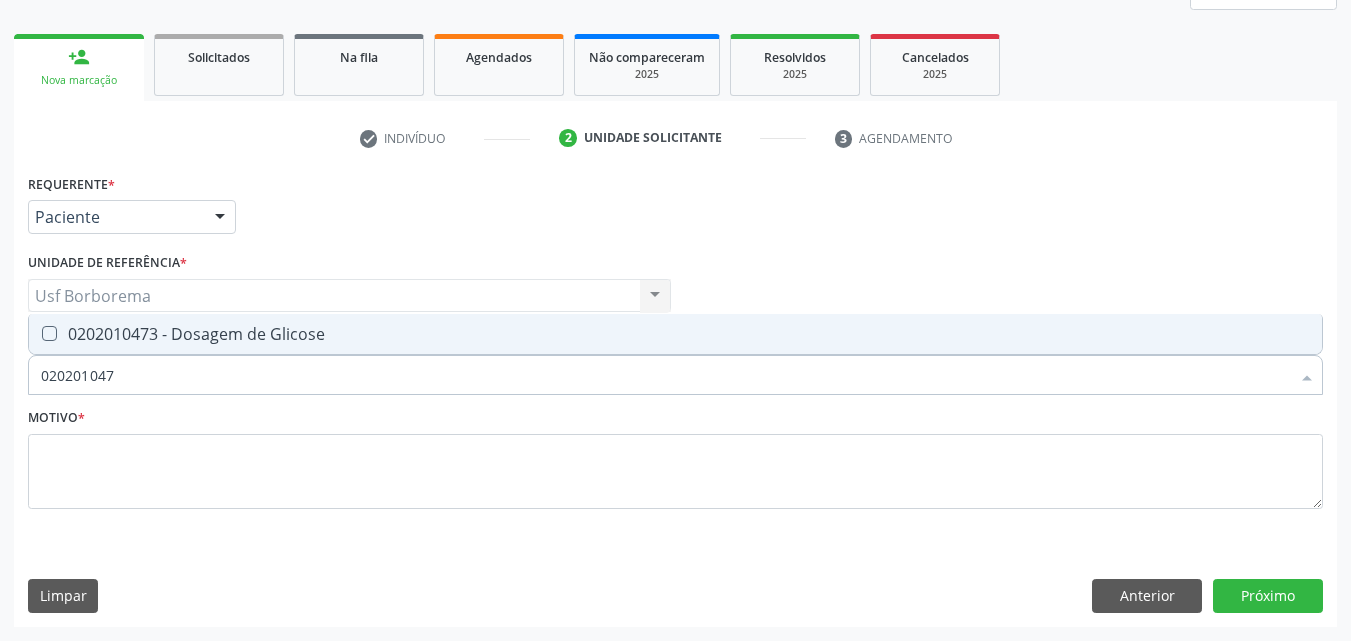 type on "0202010473" 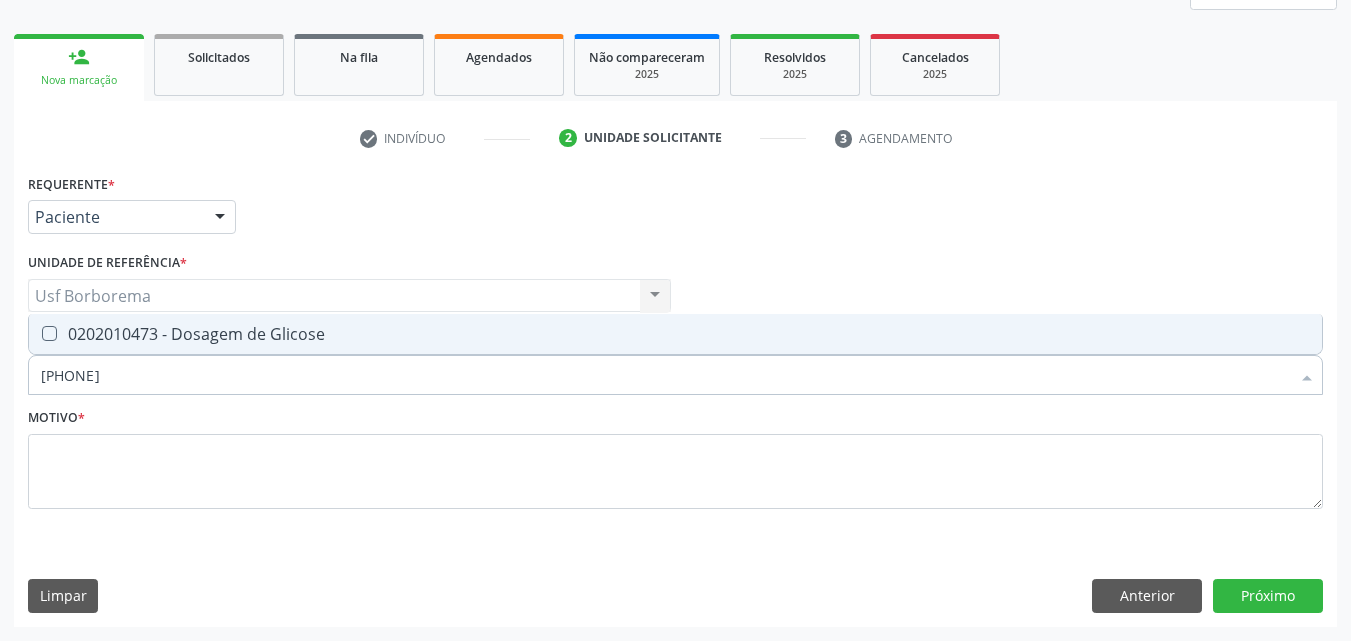 click on "0202010473 - Dosagem de Glicose" at bounding box center (675, 334) 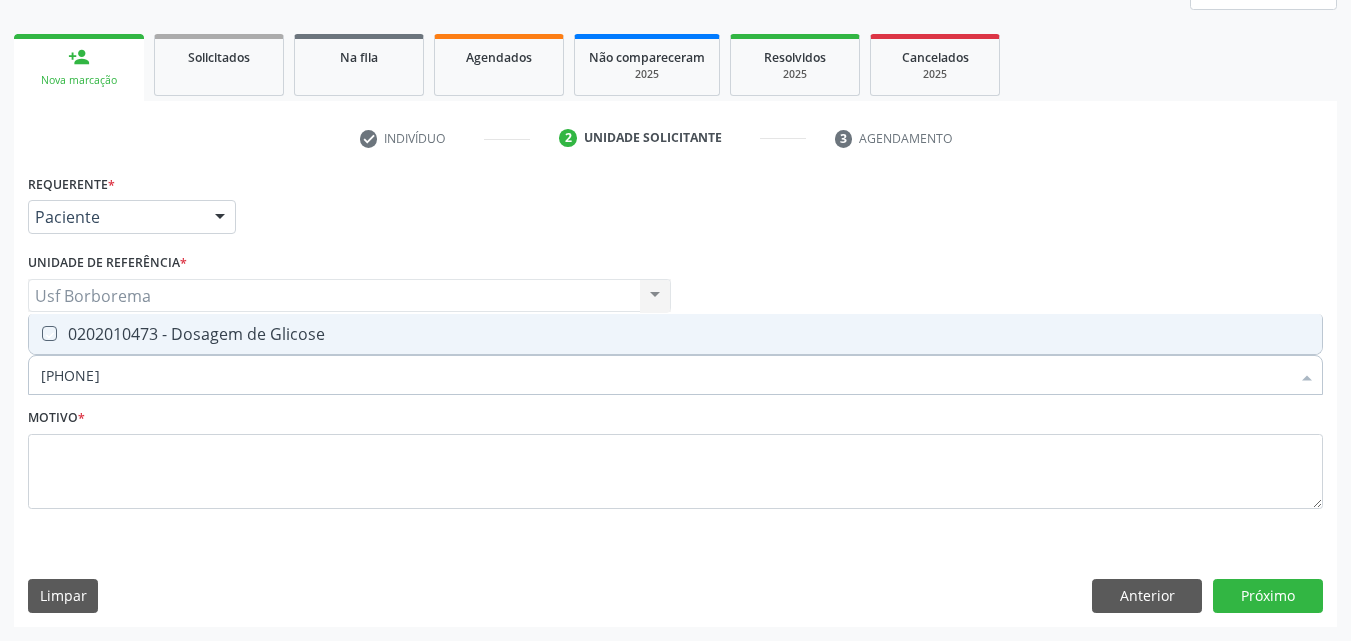 checkbox on "true" 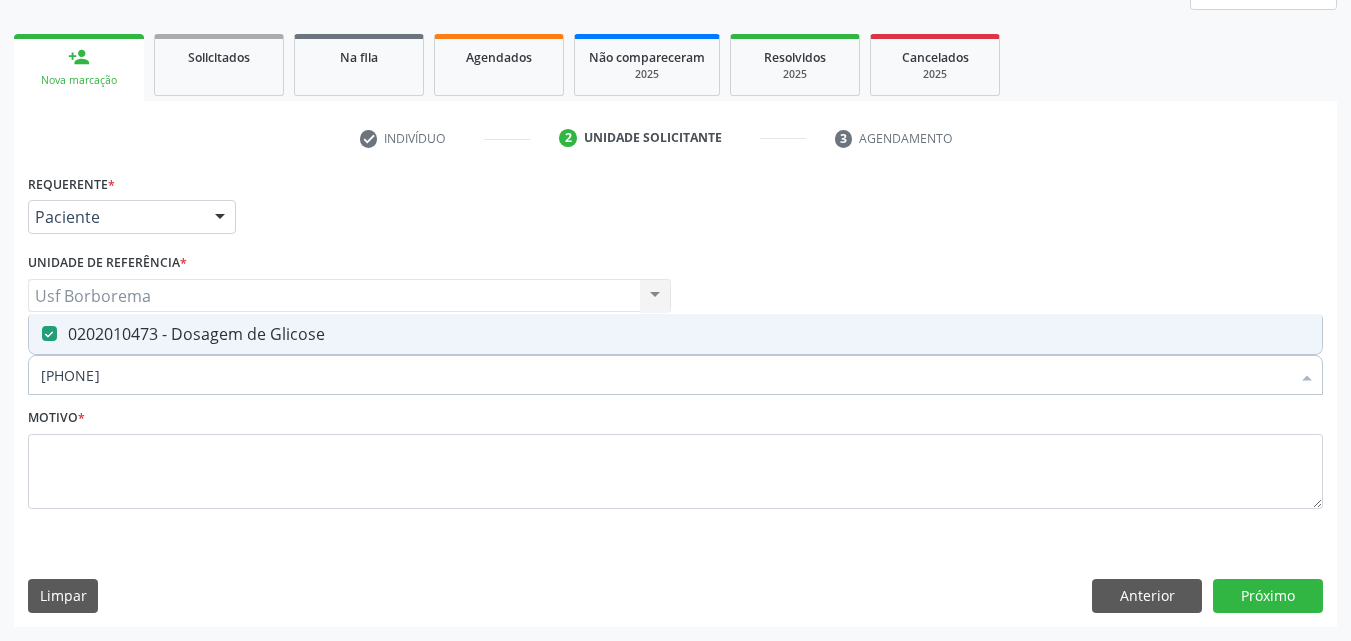 click on "0202010473" at bounding box center (665, 375) 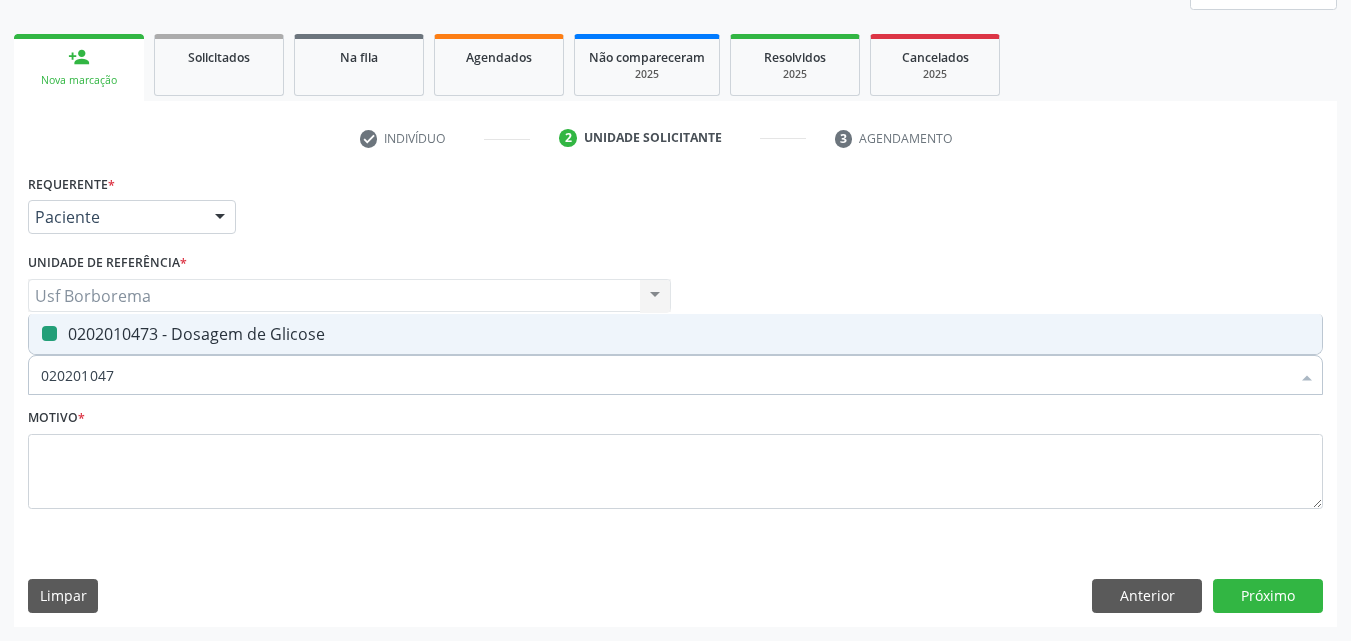 type on "02020104" 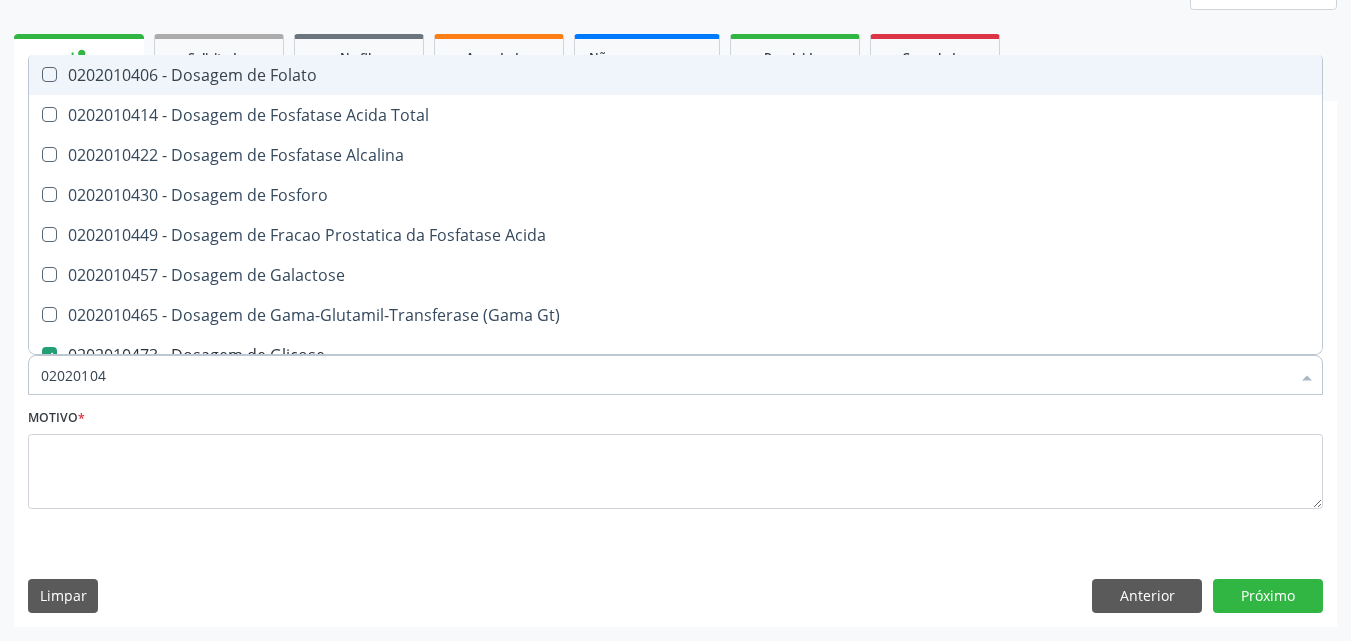 type on "0202010" 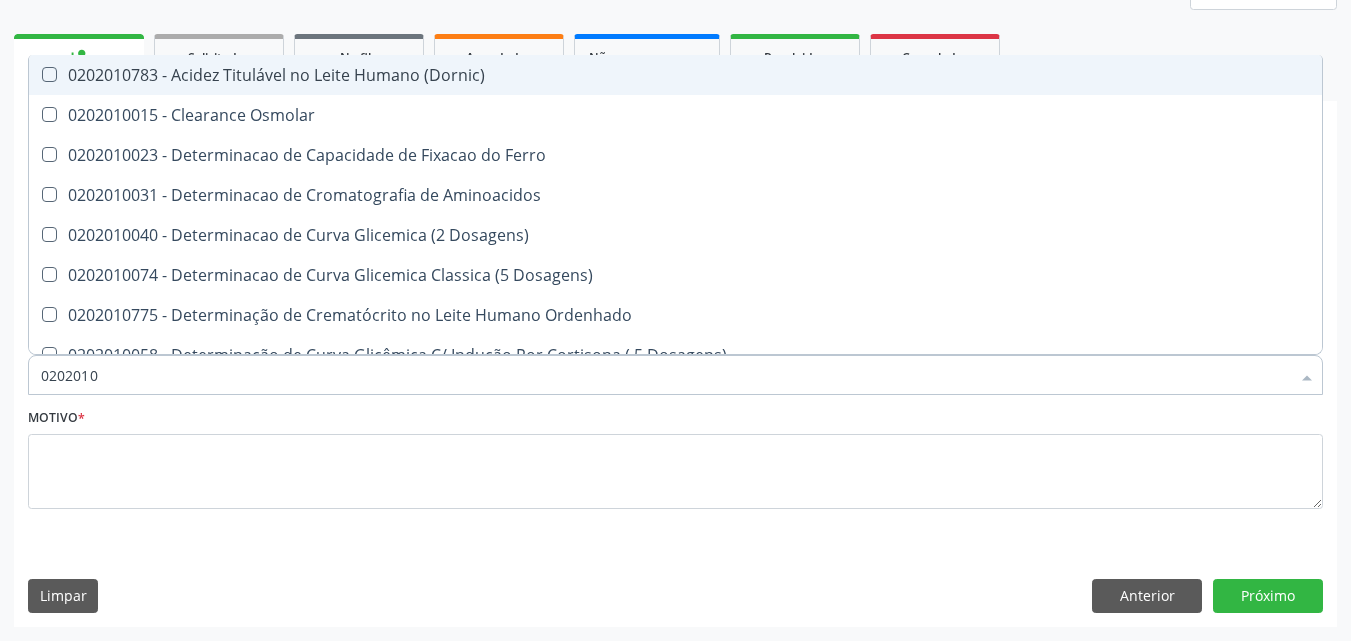 type on "020201" 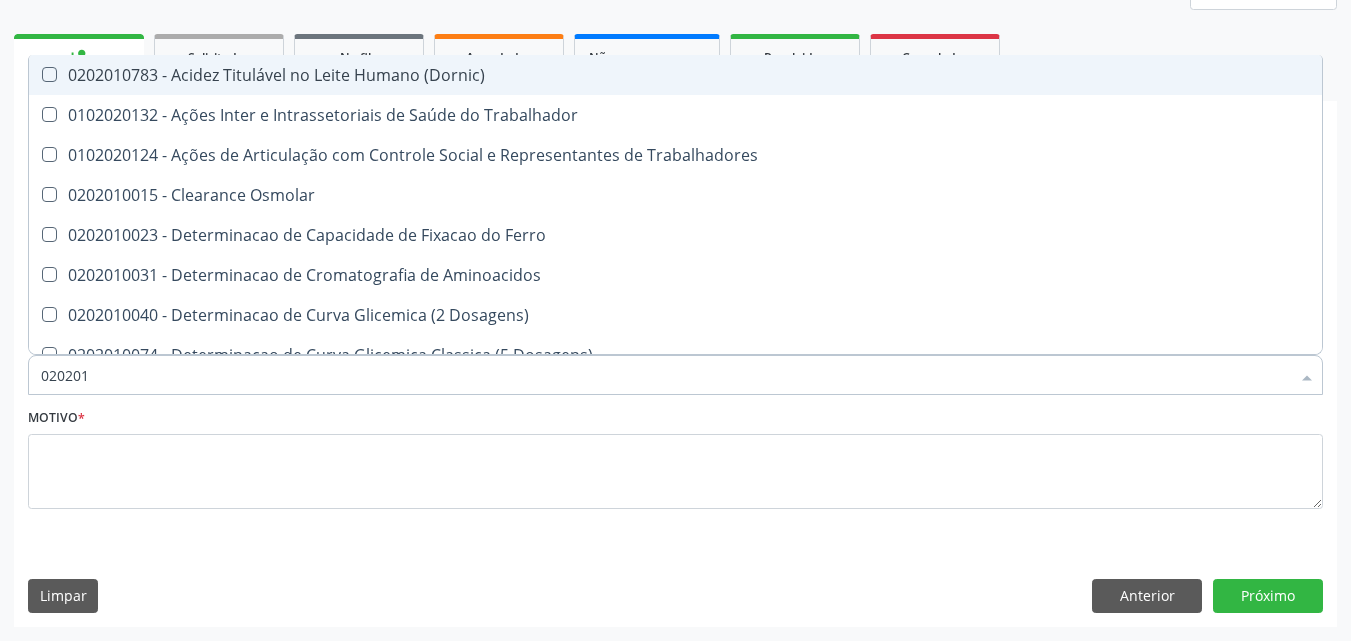 type on "02020" 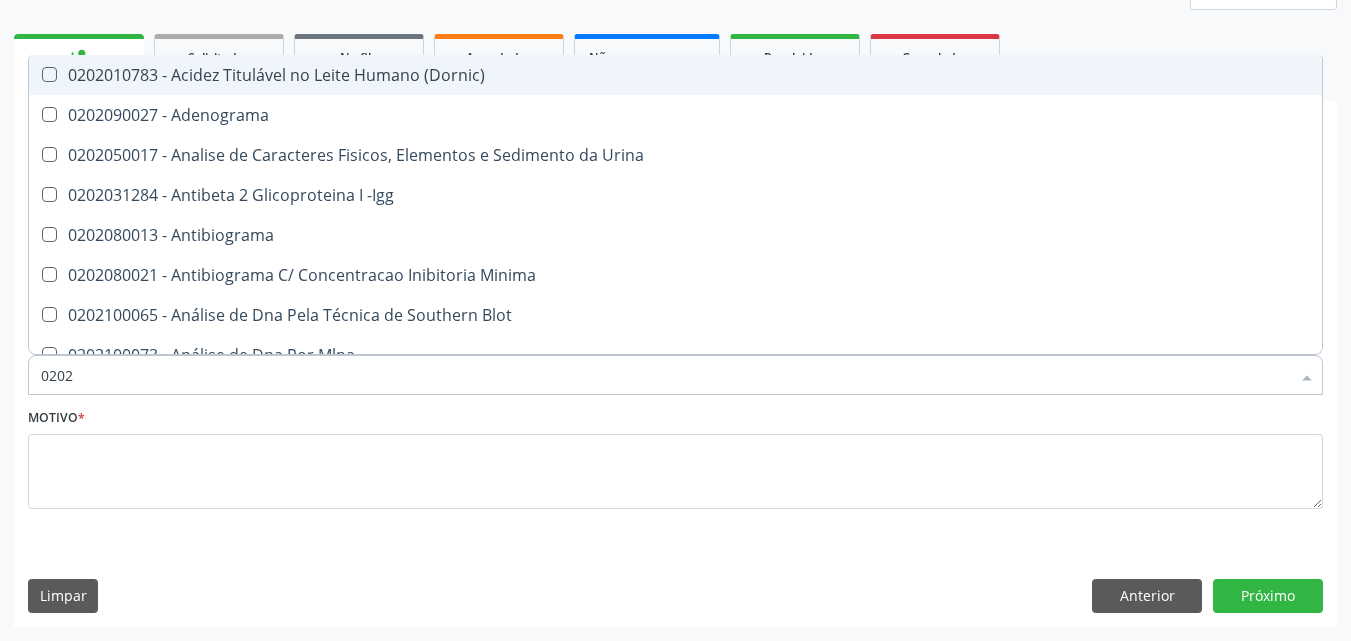 type on "02020" 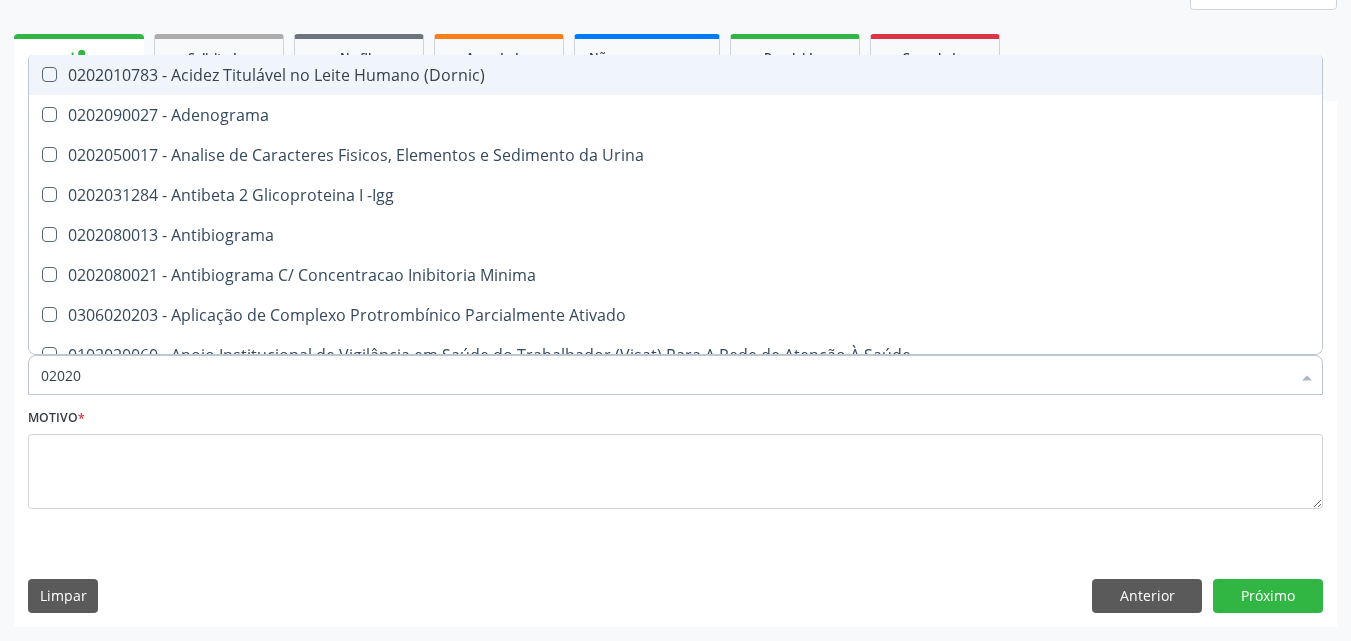 type on "020201" 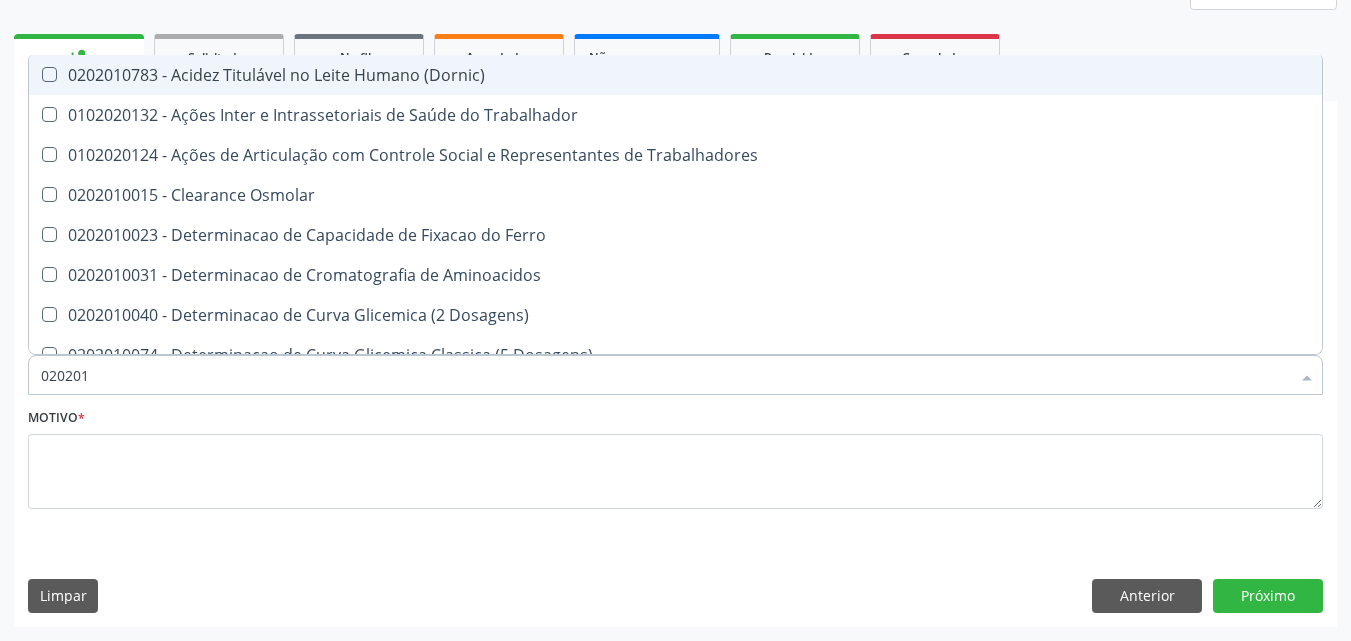 type on "0202010" 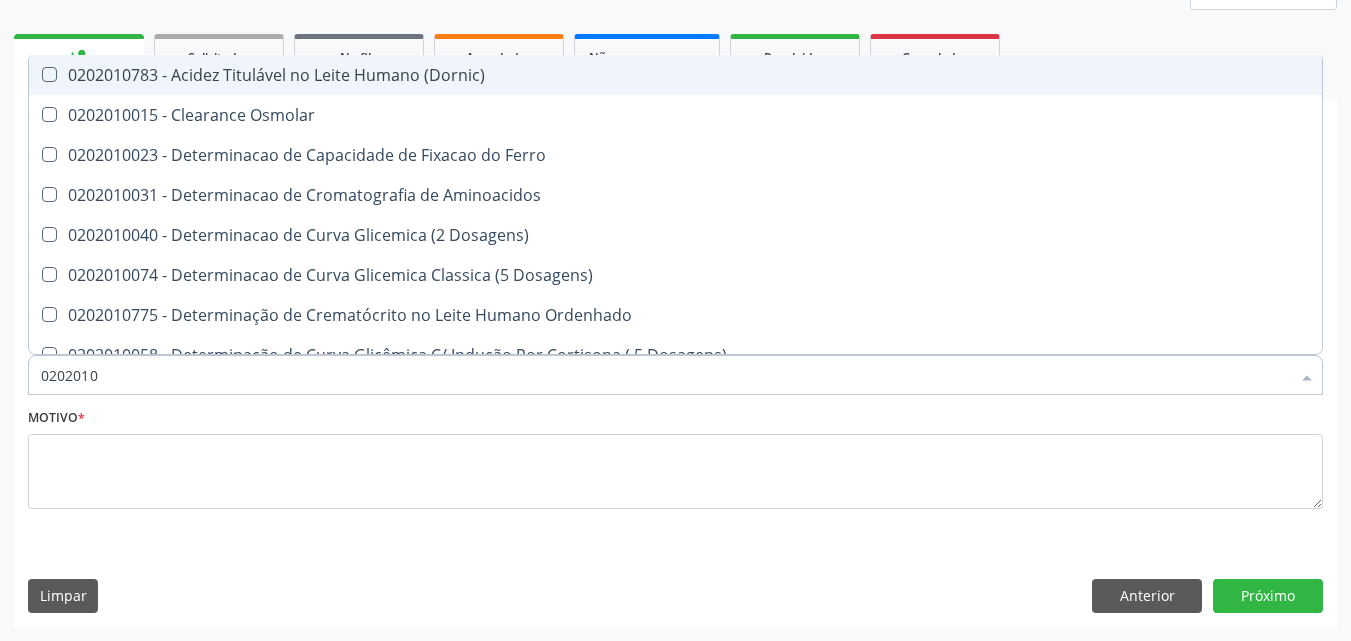 type on "020201" 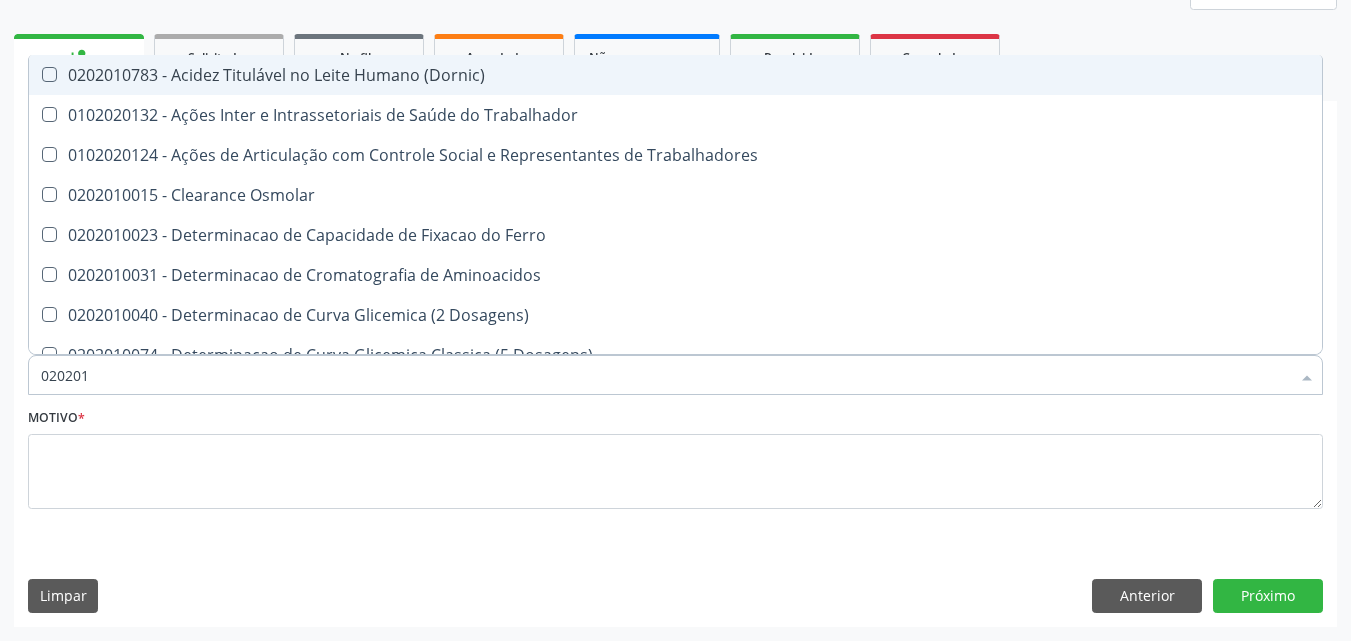 type on "02020" 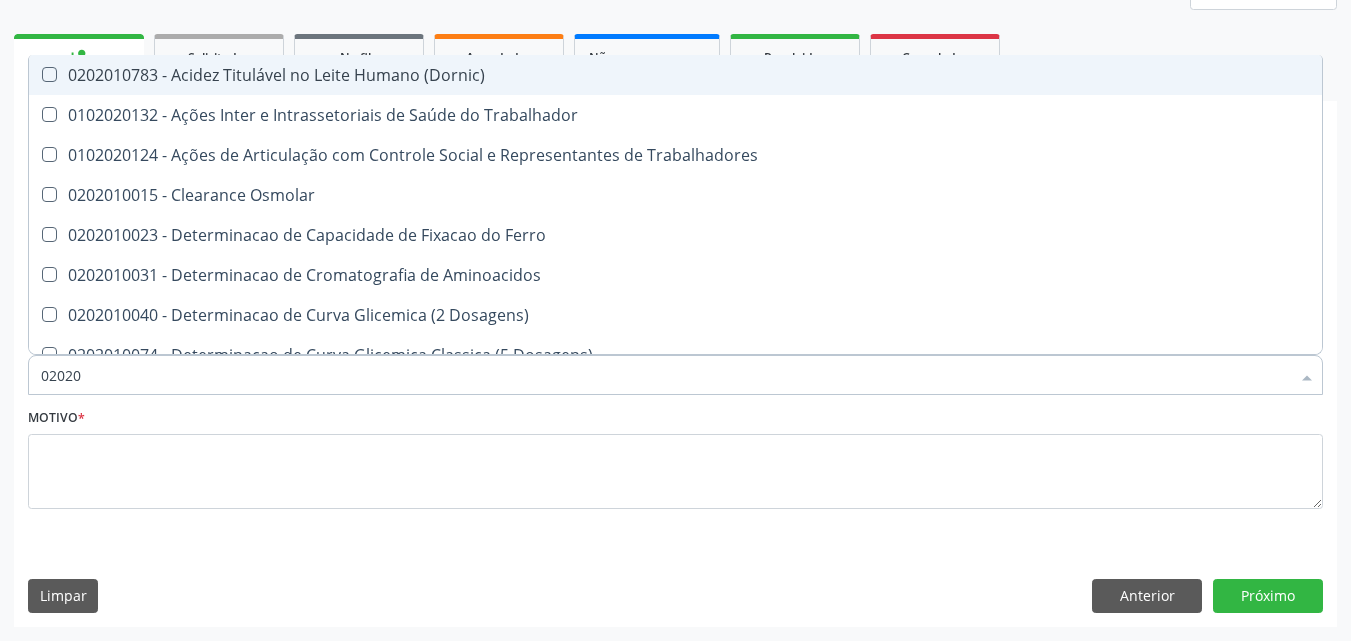 checkbox on "false" 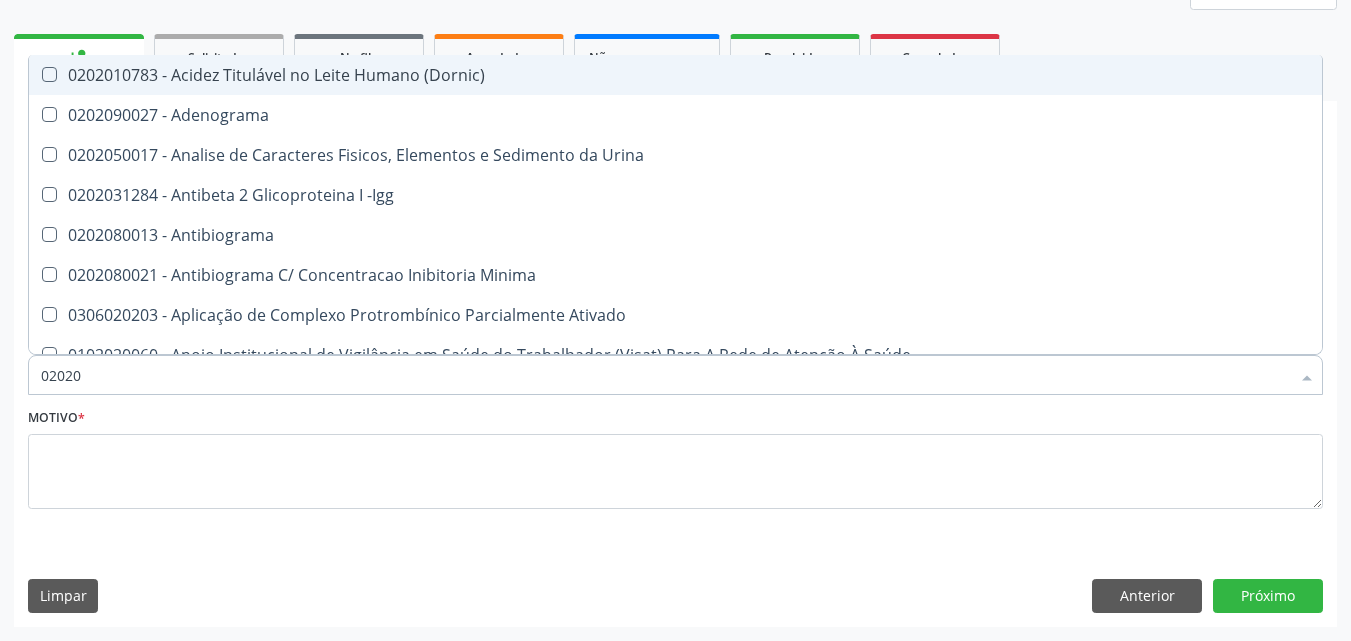type on "0202" 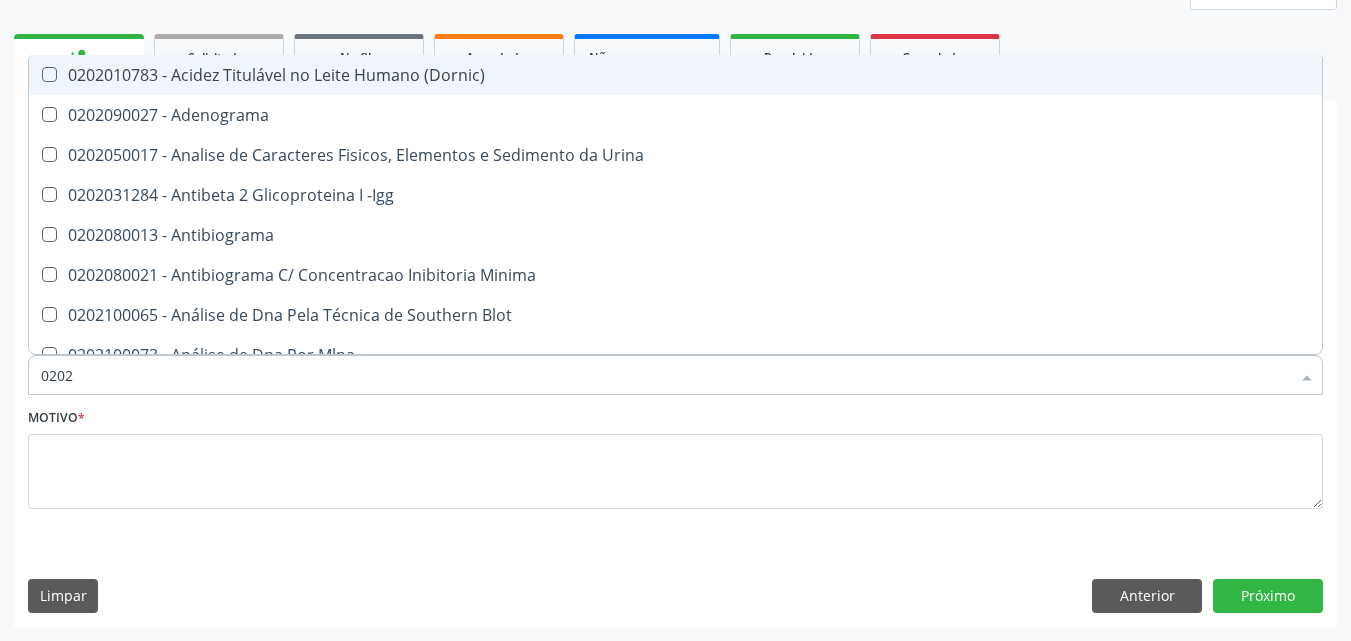 type on "02020" 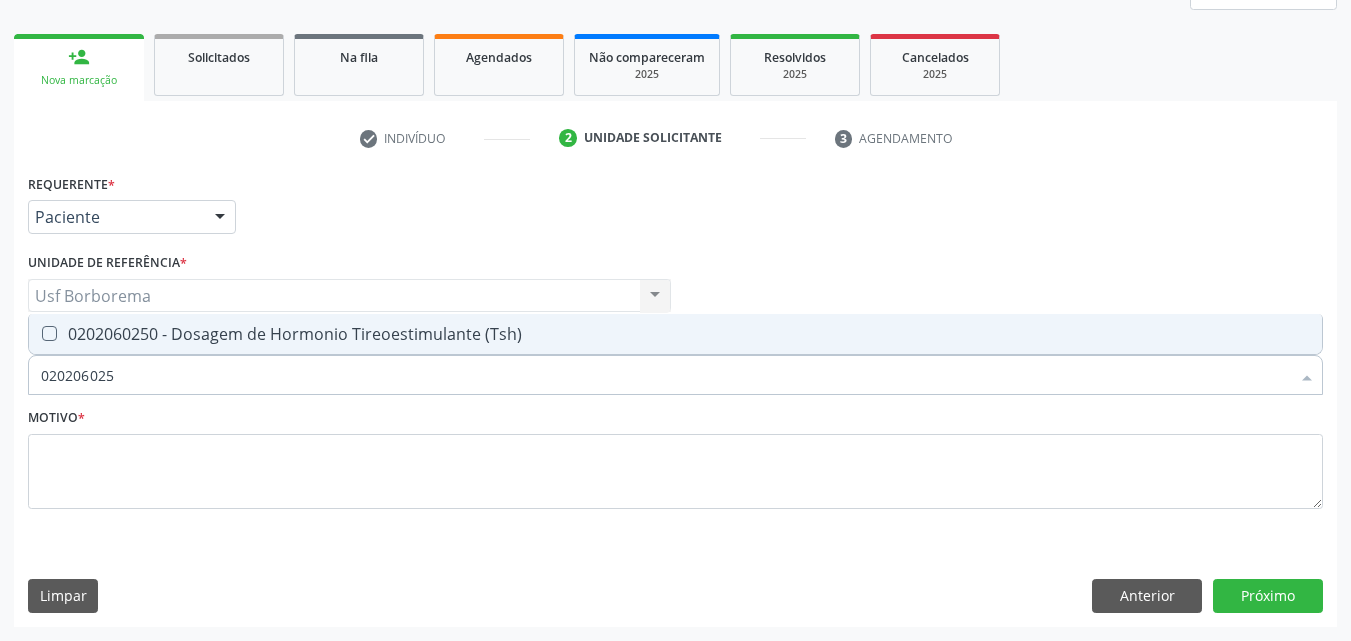 type on "0202060250" 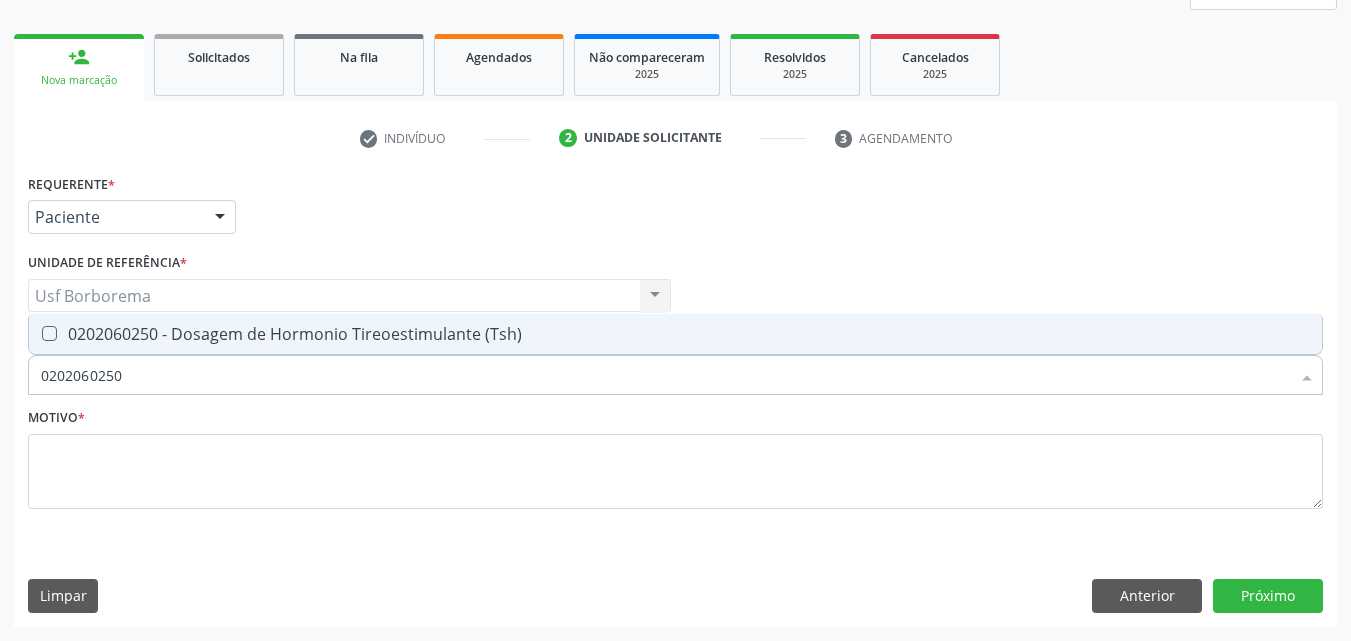 click on "0202060250 - Dosagem de Hormonio Tireoestimulante (Tsh)" at bounding box center [675, 334] 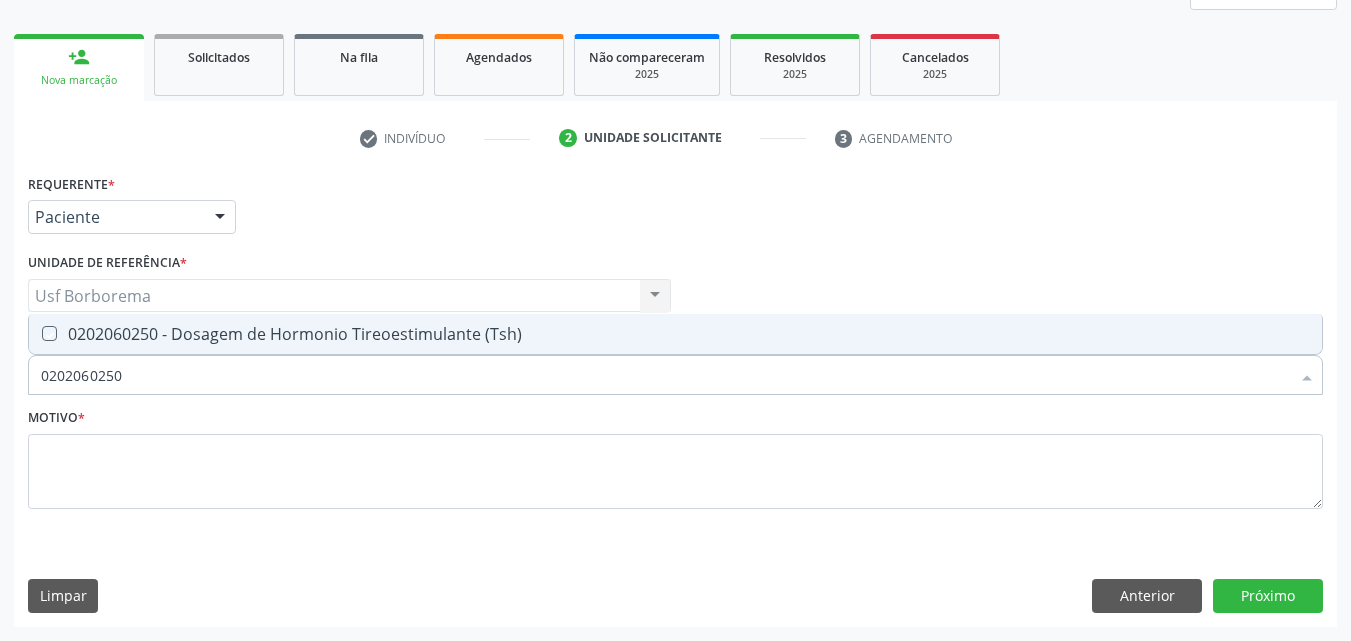 checkbox on "true" 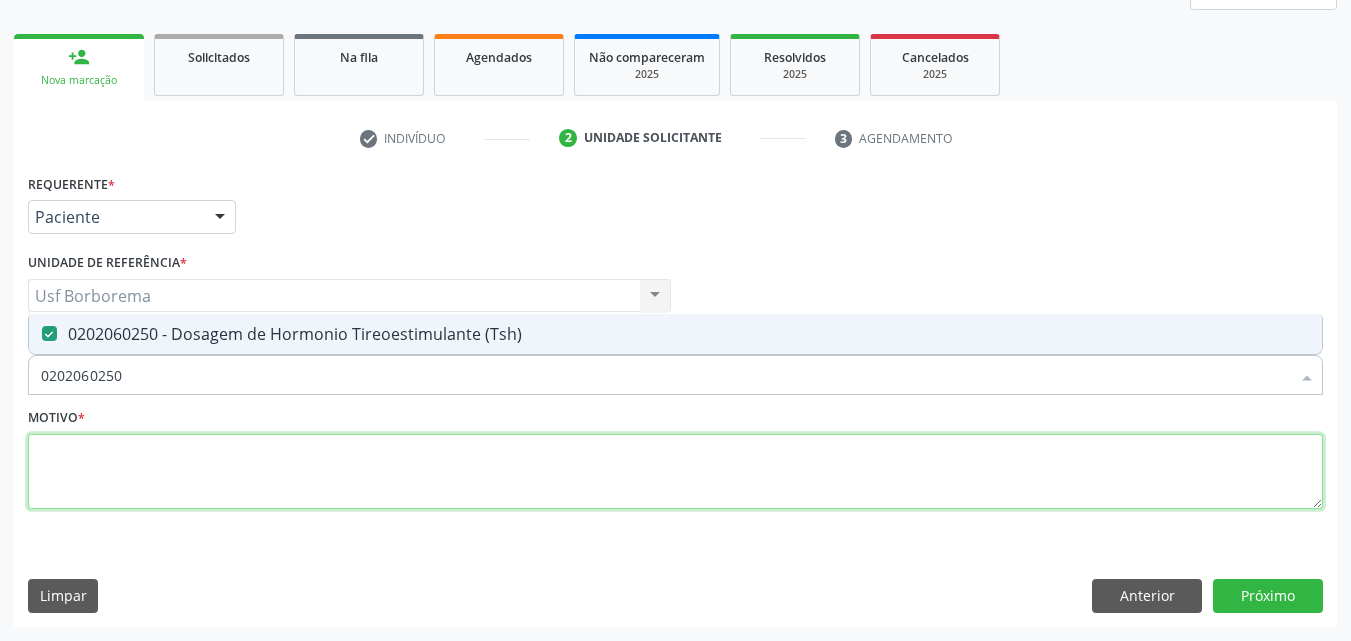 click at bounding box center (675, 472) 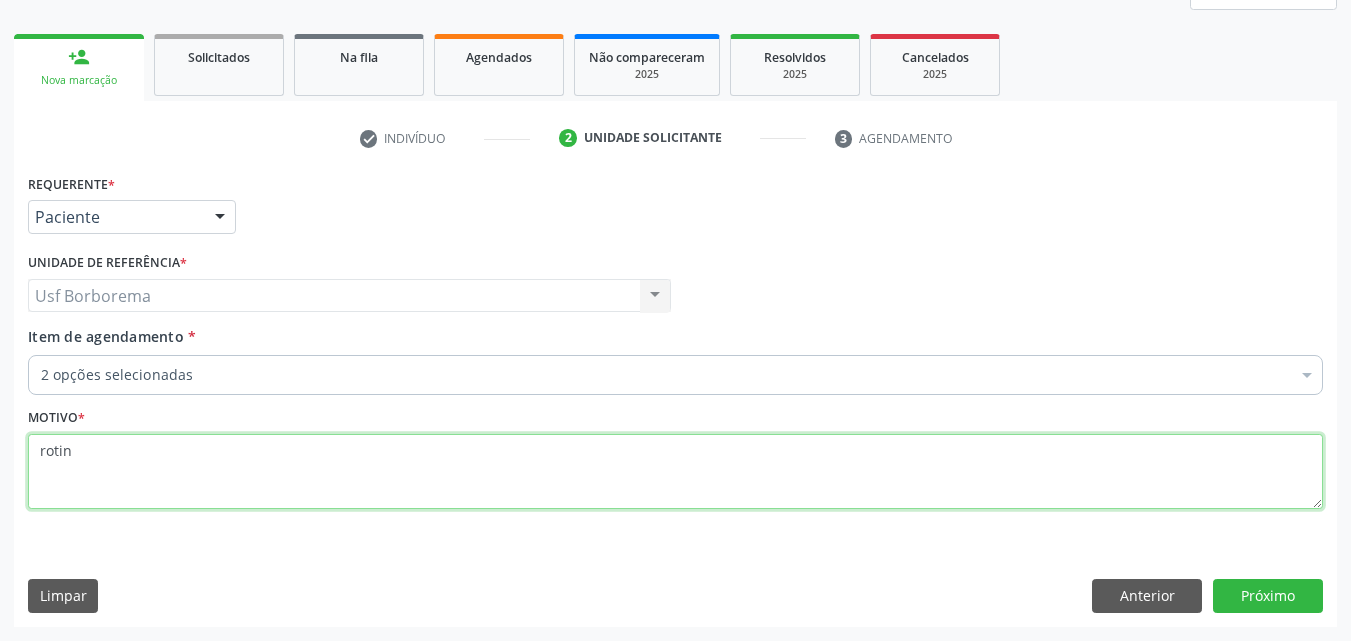 type on "rotina" 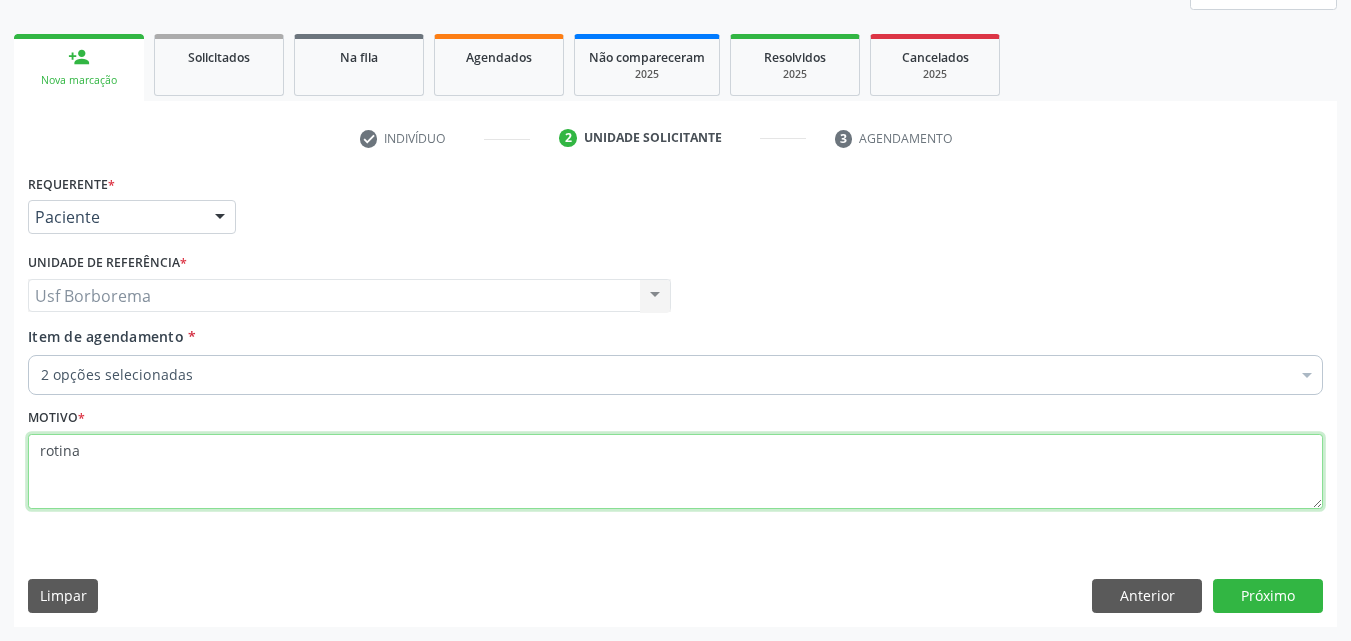 type 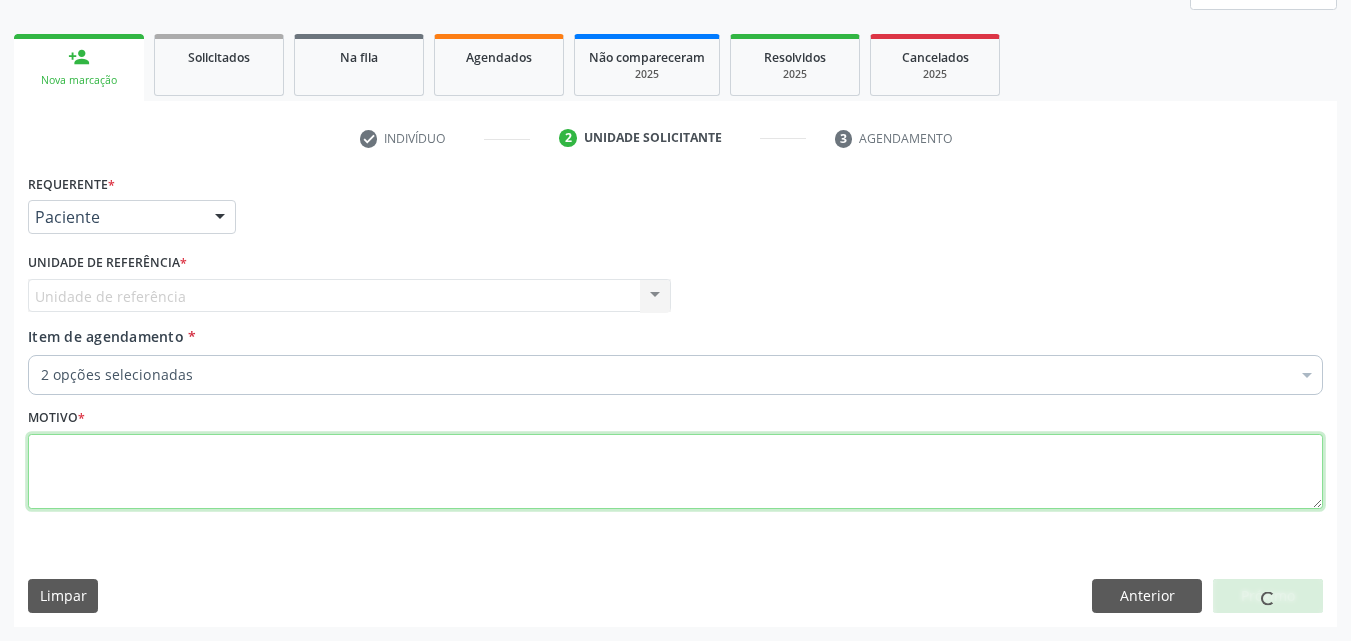 scroll, scrollTop: 0, scrollLeft: 0, axis: both 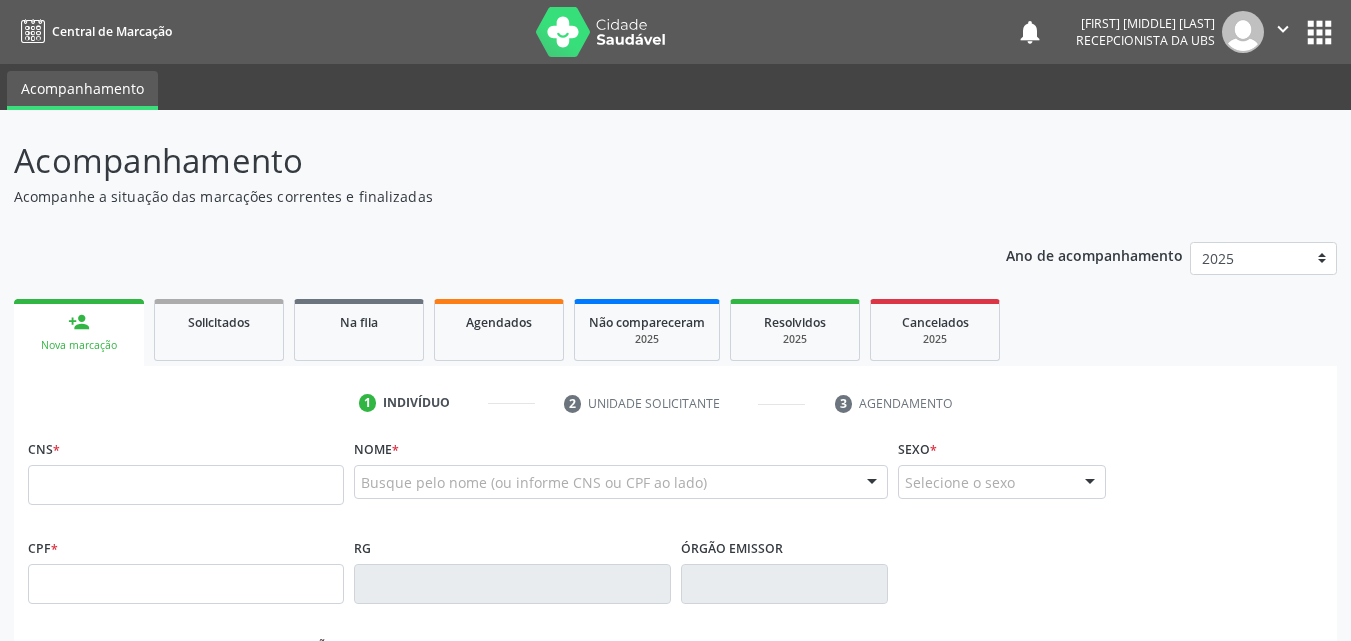 click at bounding box center [186, 485] 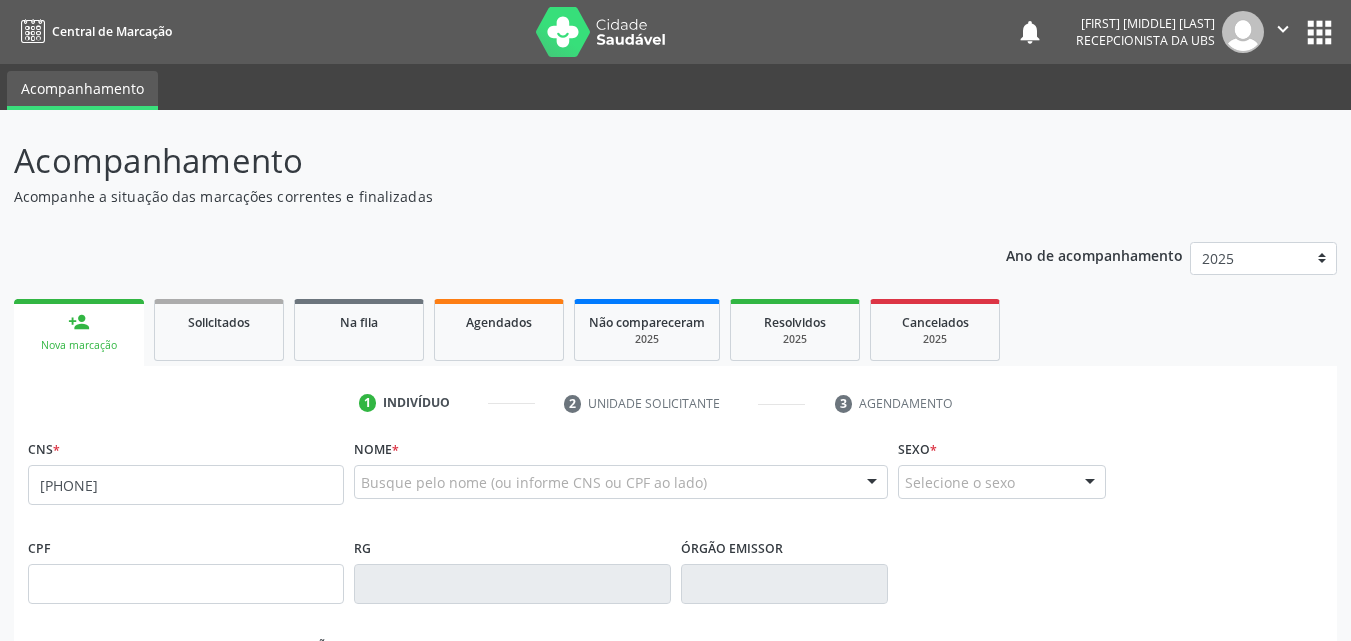 type on "[PHONE]" 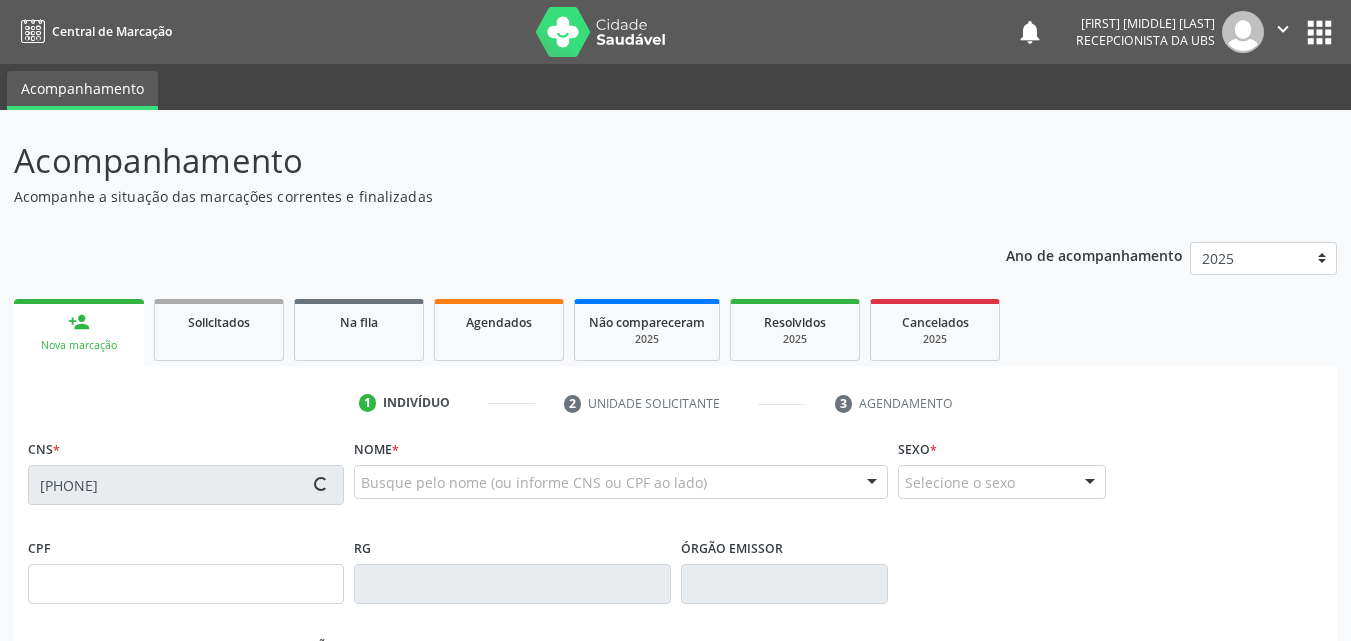 type on "160.631.134-44" 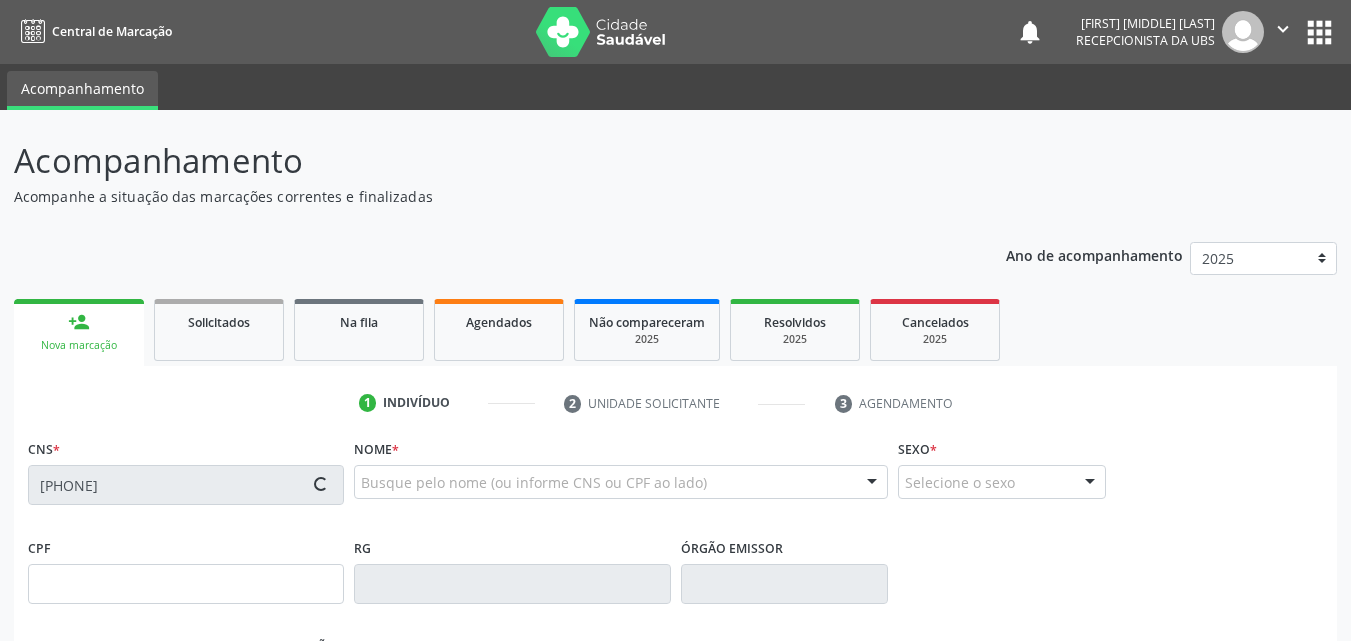 type on "29/11/2003" 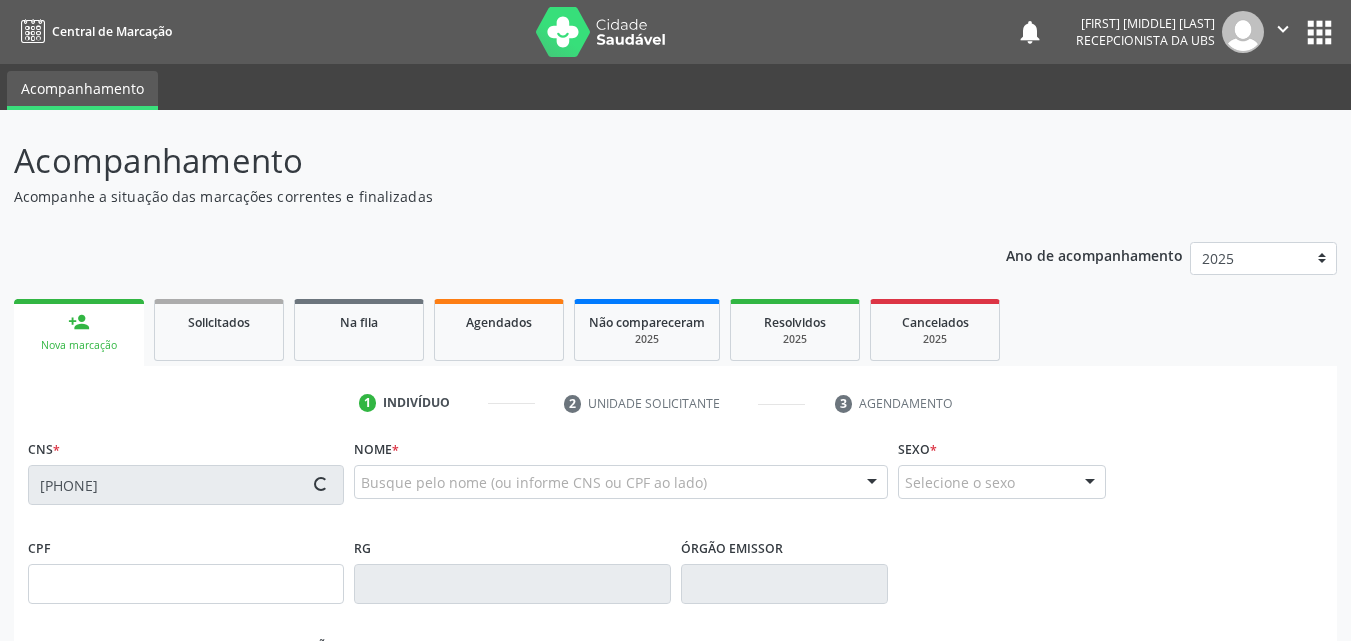 type on "Alcione do Nascimento Batista Lima" 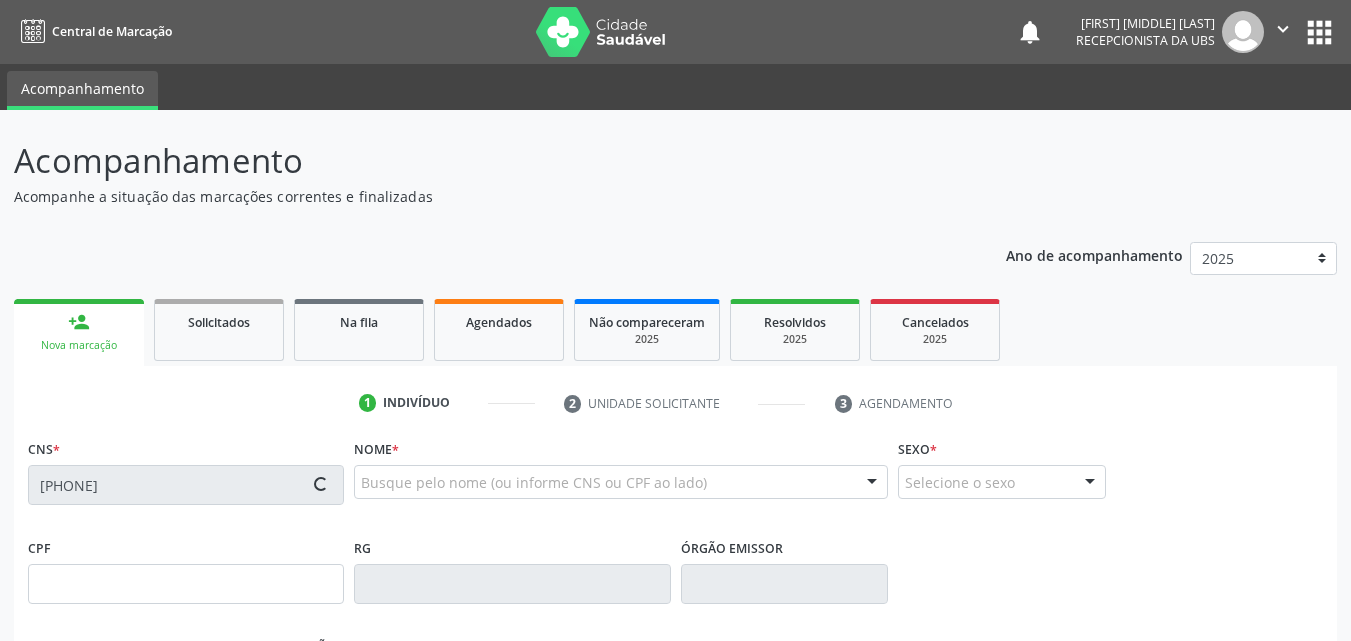 type on "(87) 99627-6764" 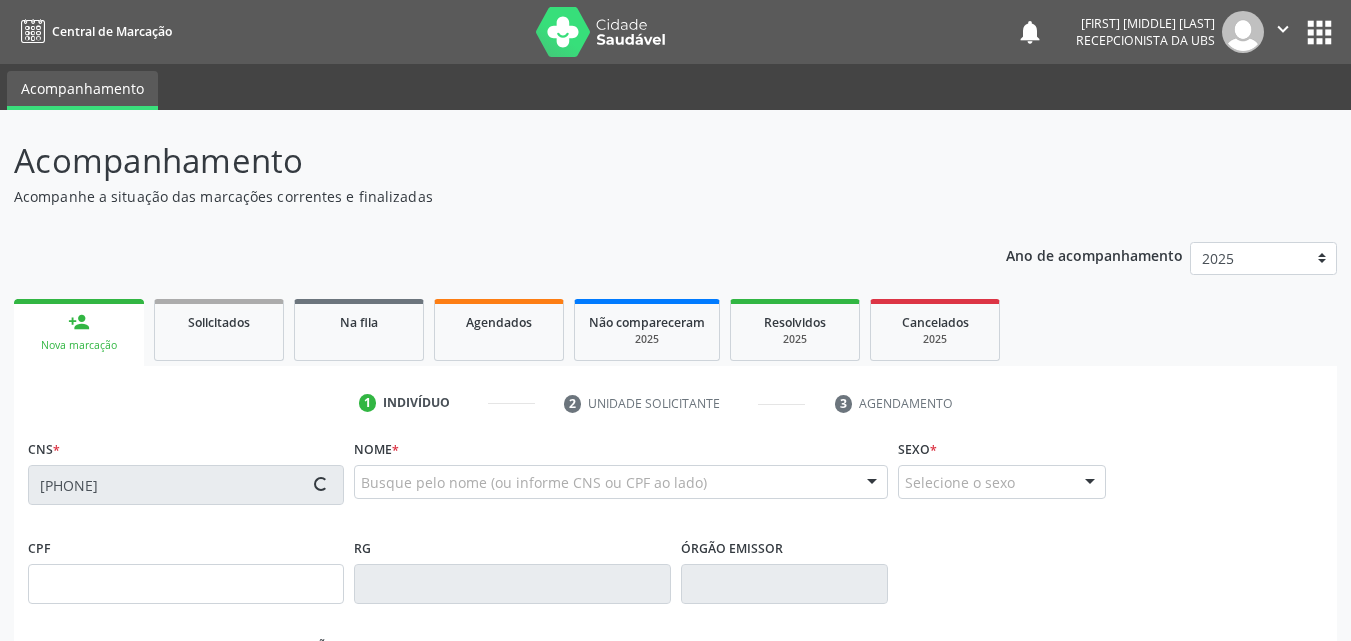 type on "704.417.404-30" 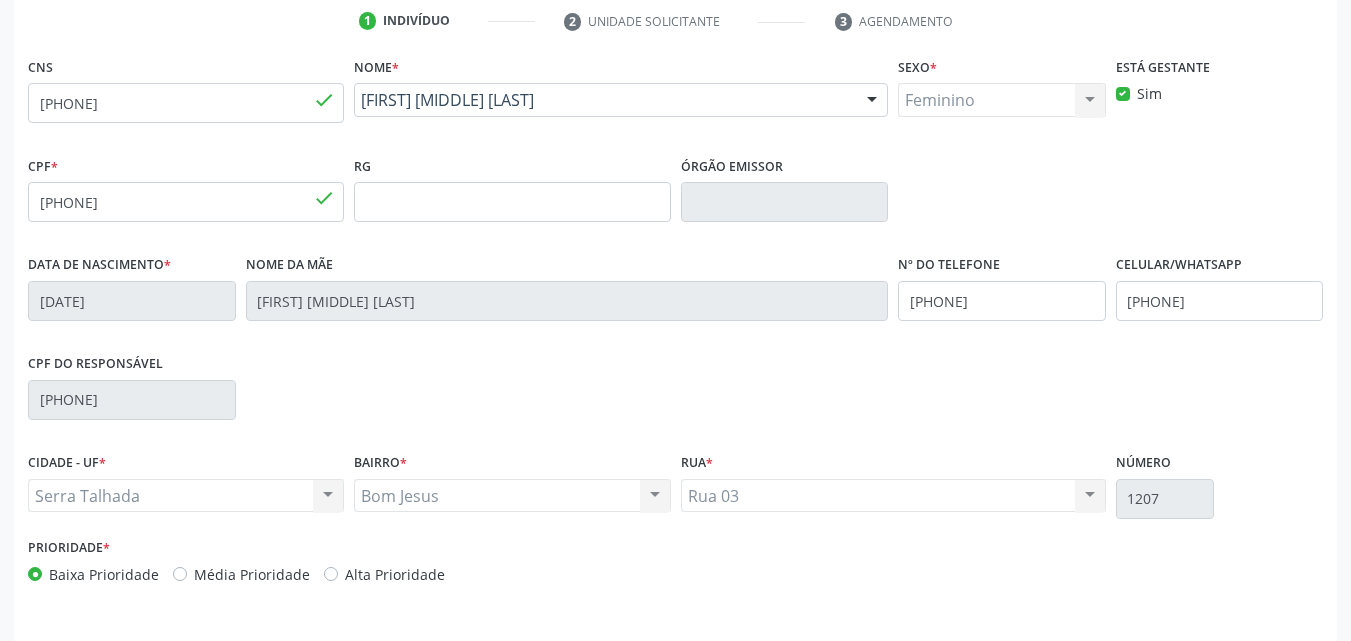scroll, scrollTop: 443, scrollLeft: 0, axis: vertical 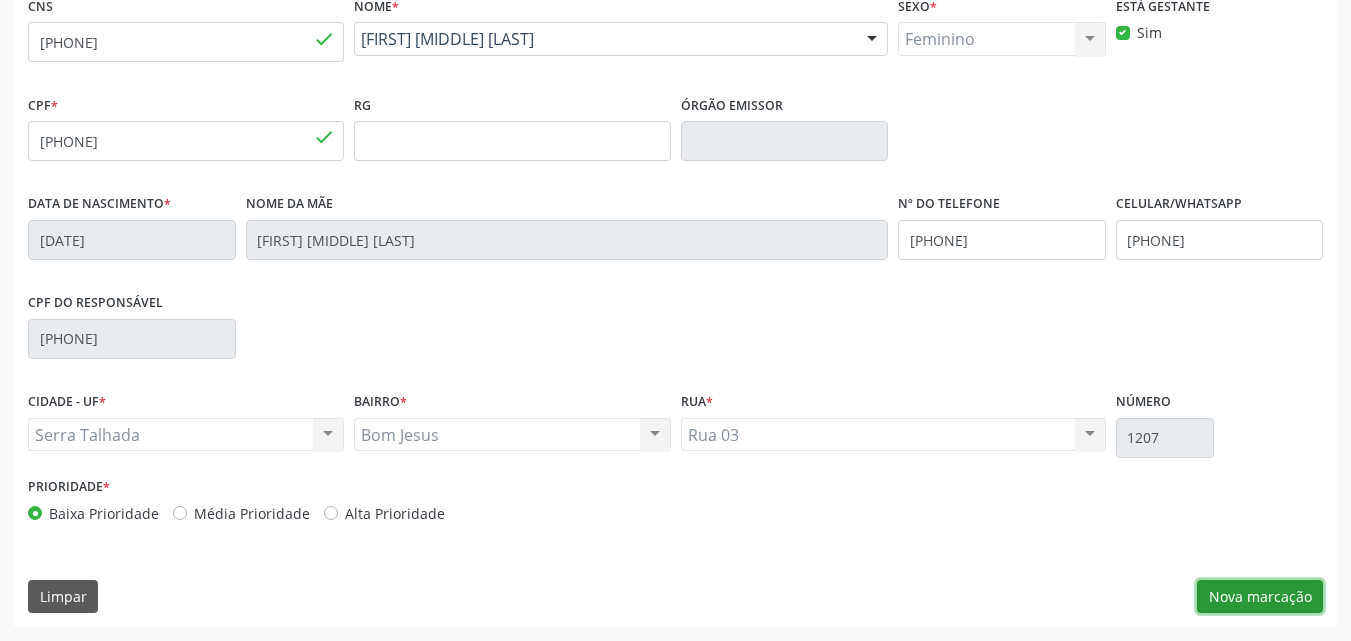 click on "Nova marcação" at bounding box center [1260, 597] 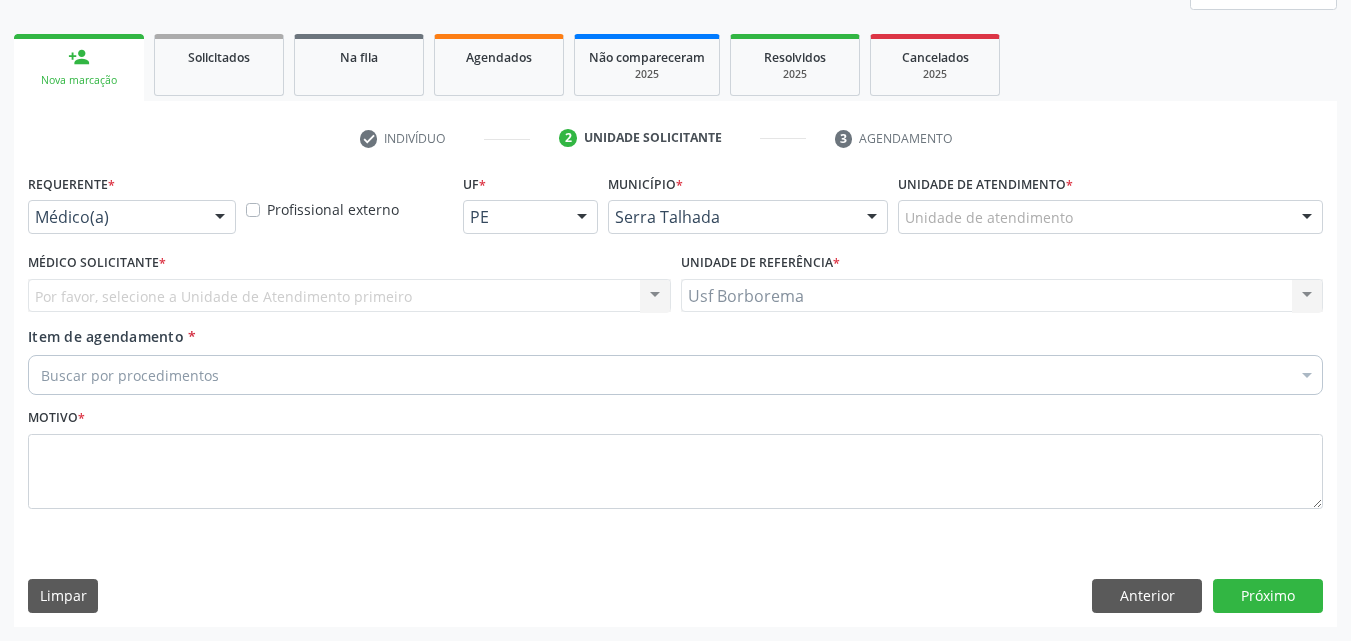 scroll, scrollTop: 265, scrollLeft: 0, axis: vertical 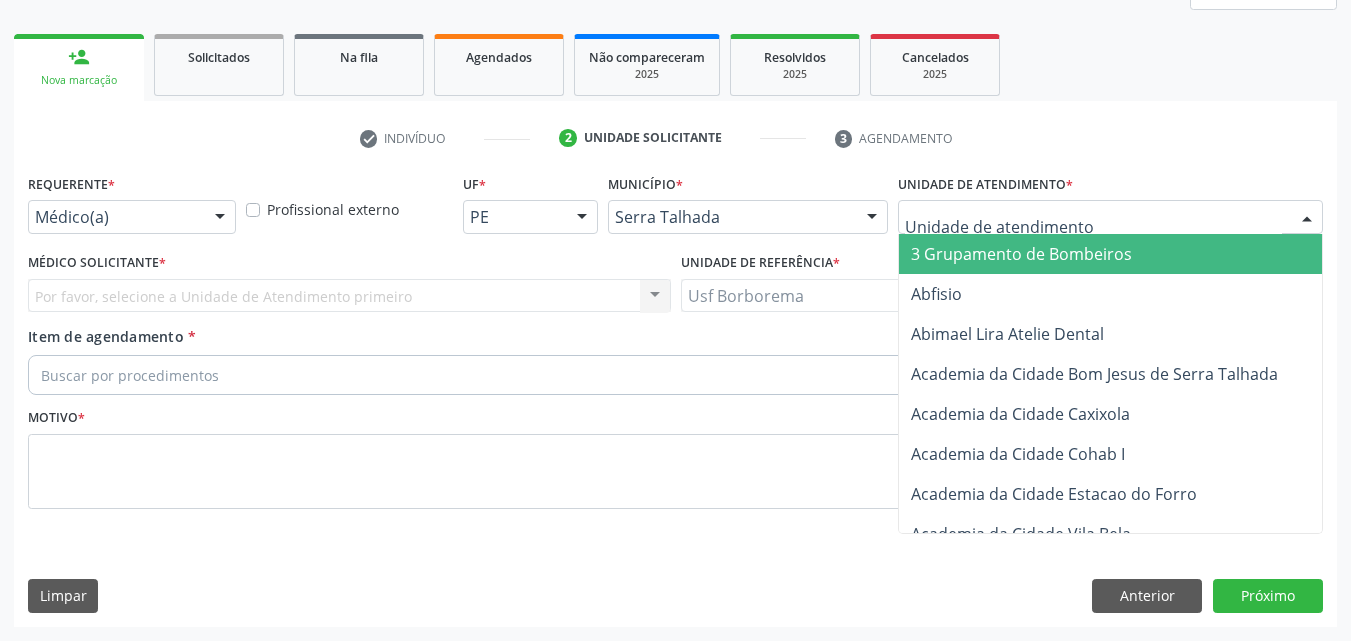 click at bounding box center [1110, 217] 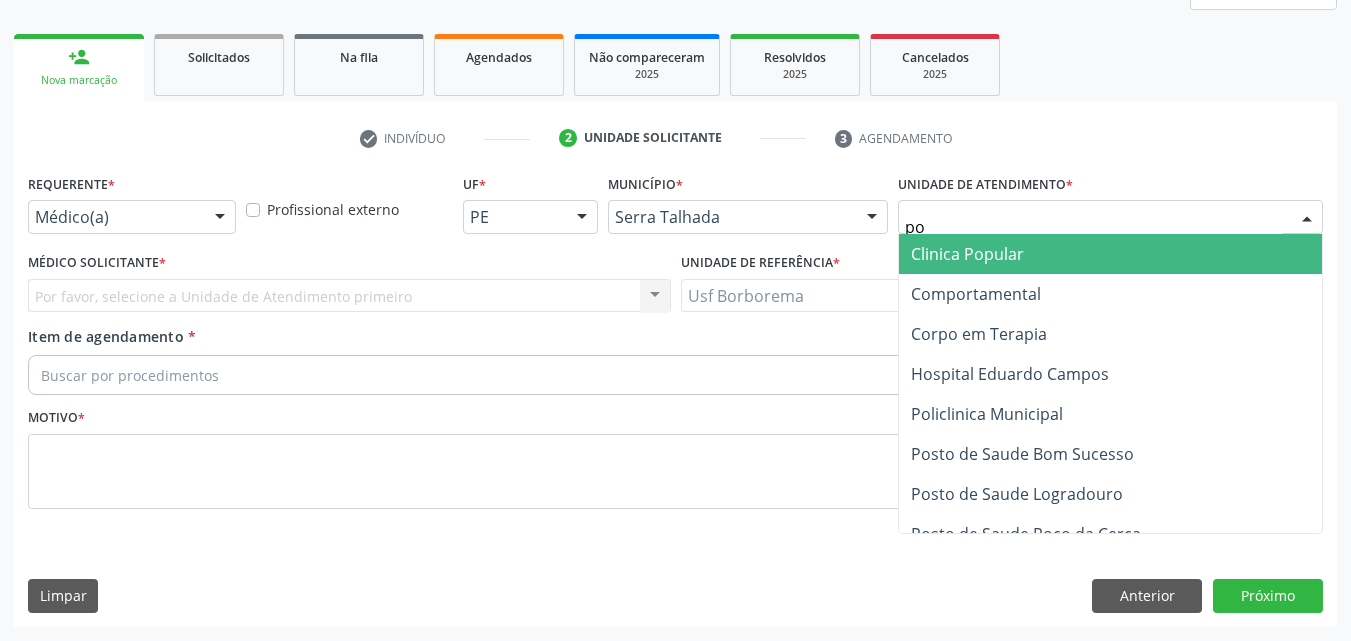 type on "pol" 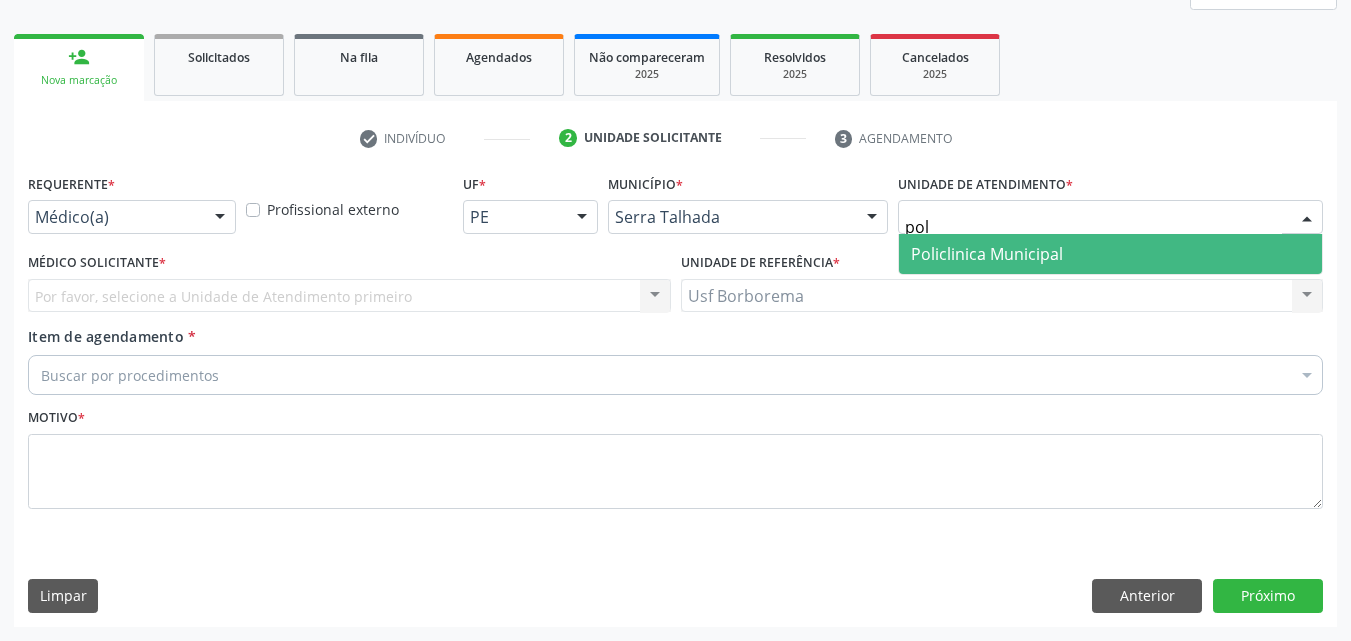 click on "Policlinica Municipal" at bounding box center (987, 254) 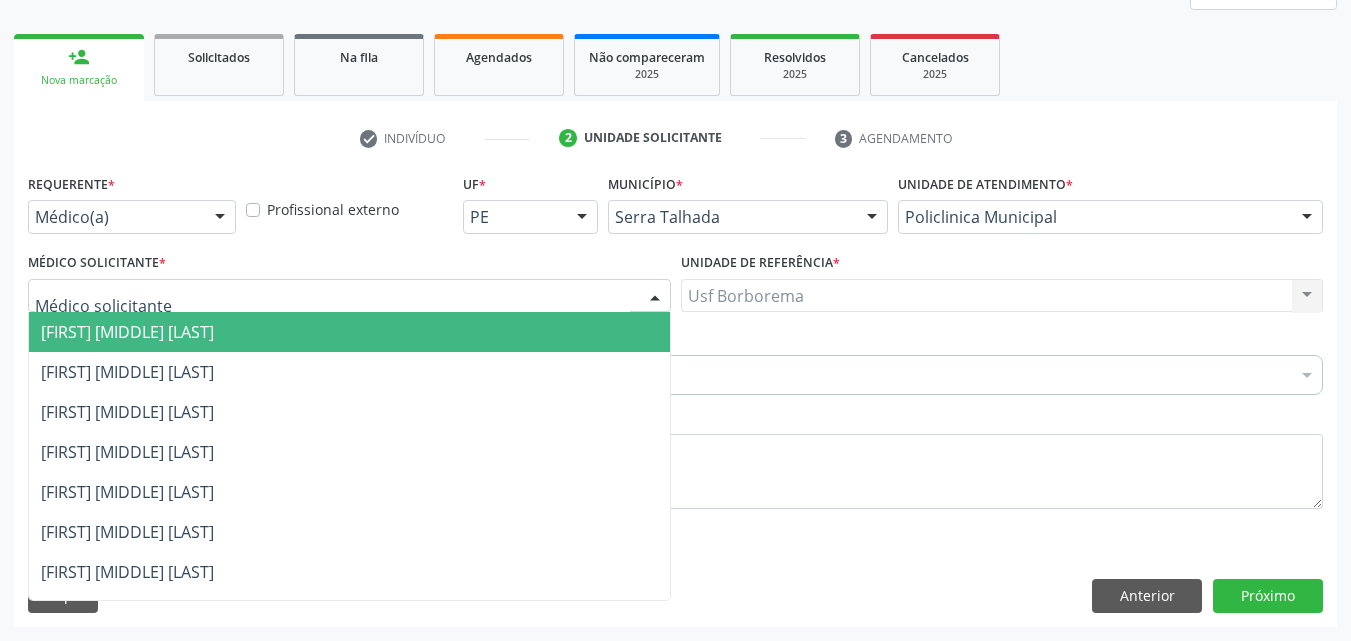 click at bounding box center (349, 296) 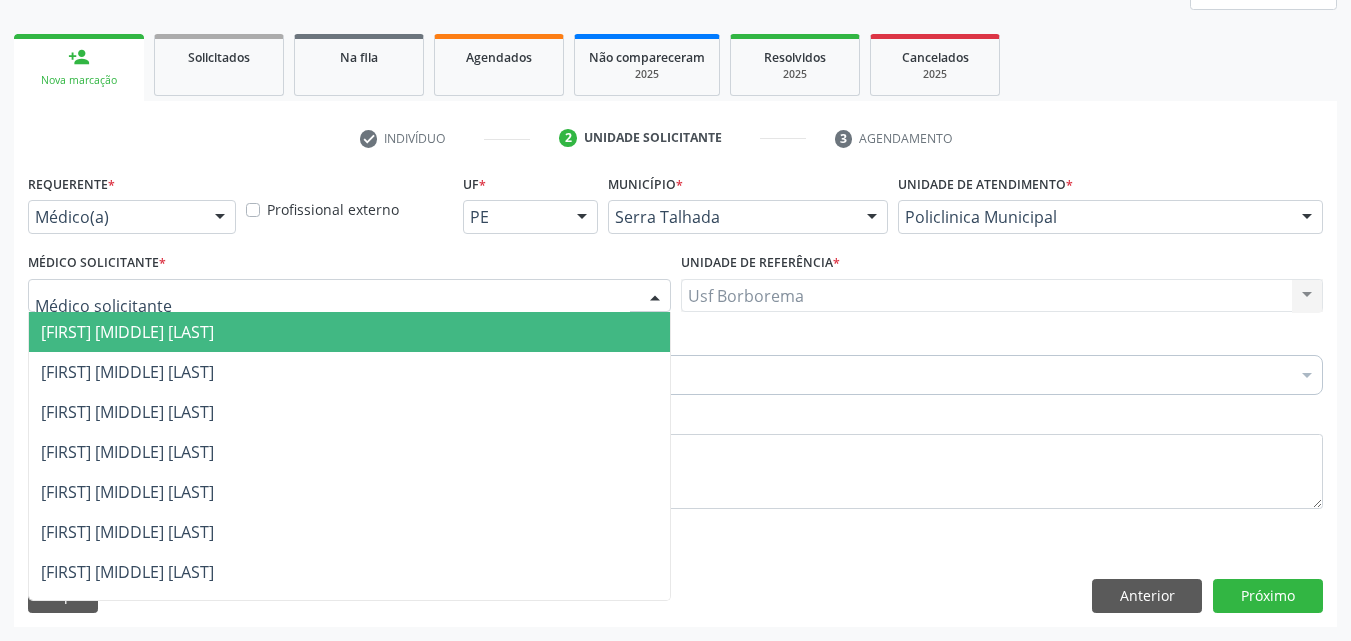 click on "[FIRST] [LAST] [LAST] [LAST]" at bounding box center [127, 332] 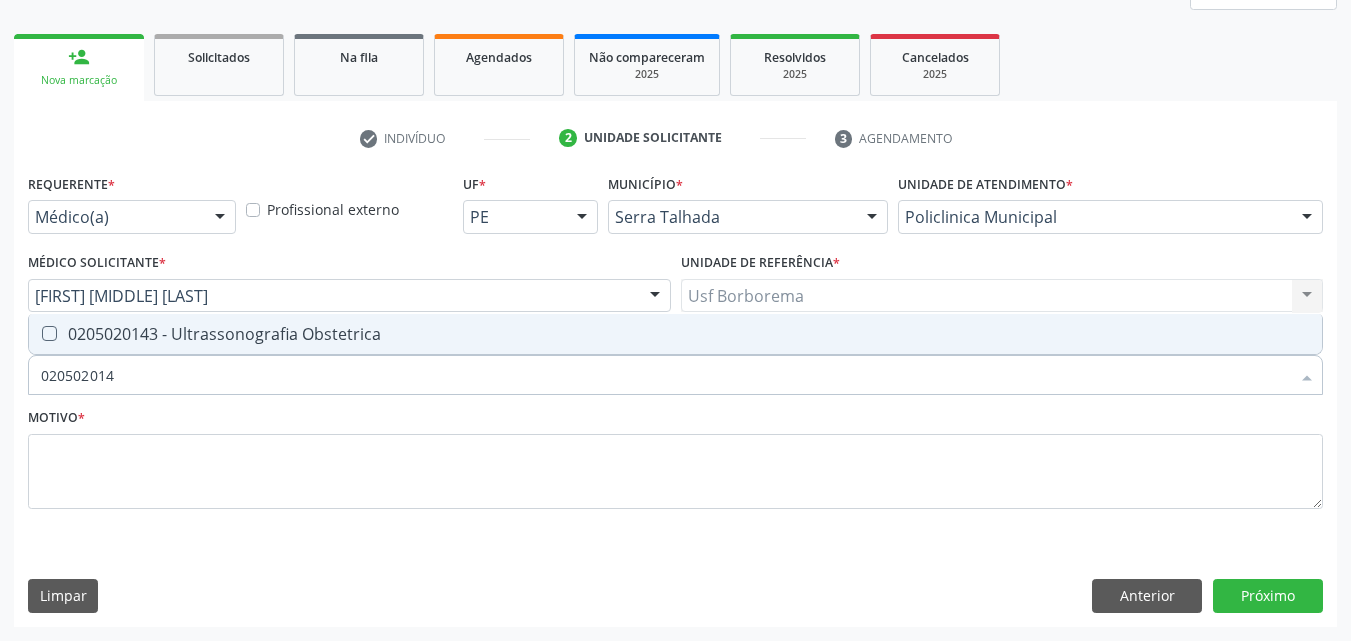 type on "0205020143" 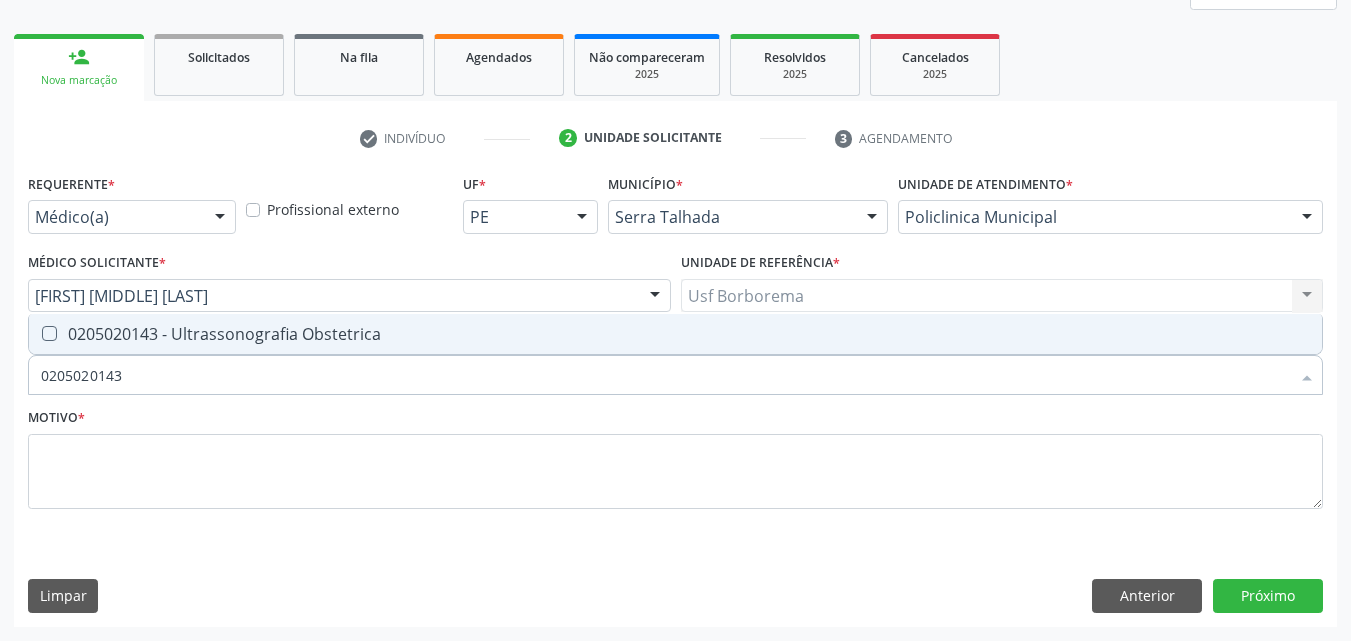 click on "0205020143 - Ultrassonografia Obstetrica" at bounding box center (675, 334) 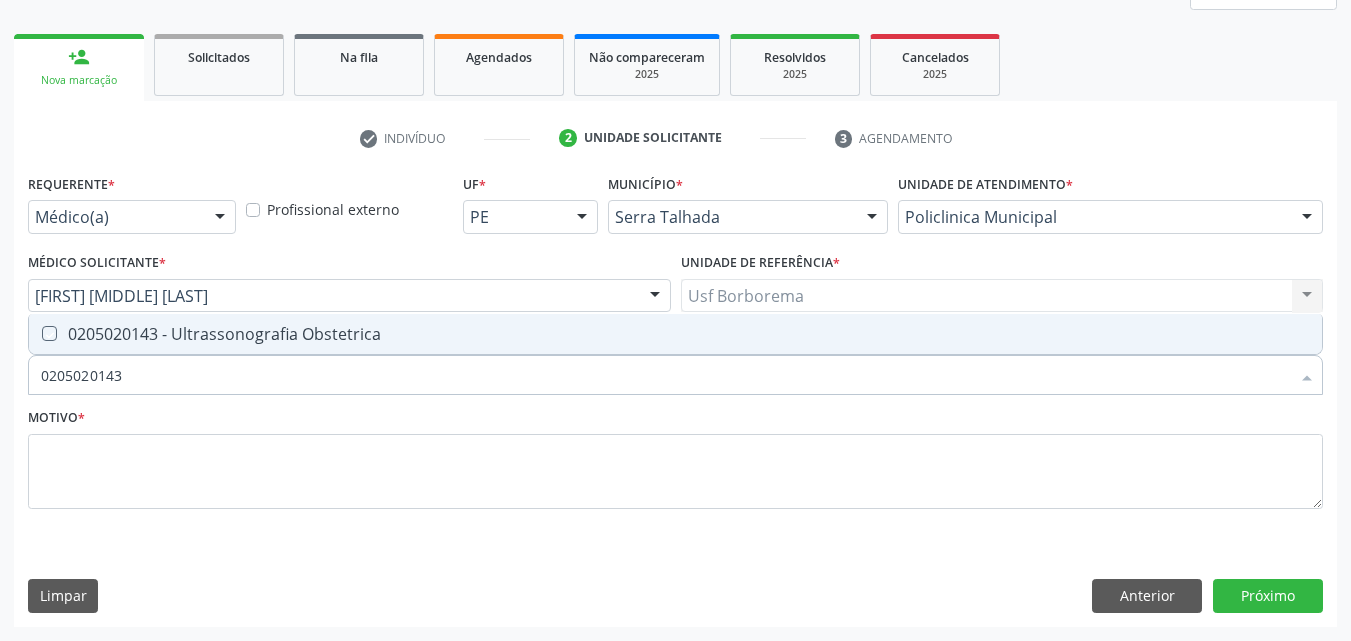 checkbox on "true" 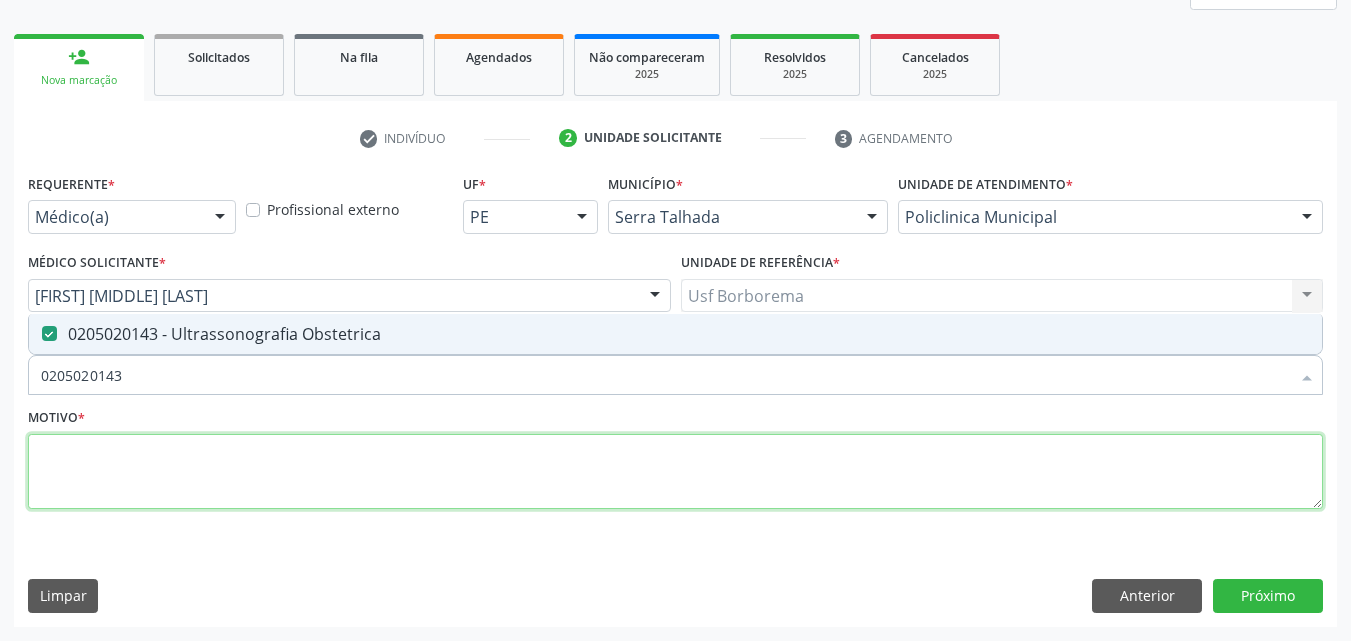 click at bounding box center (675, 472) 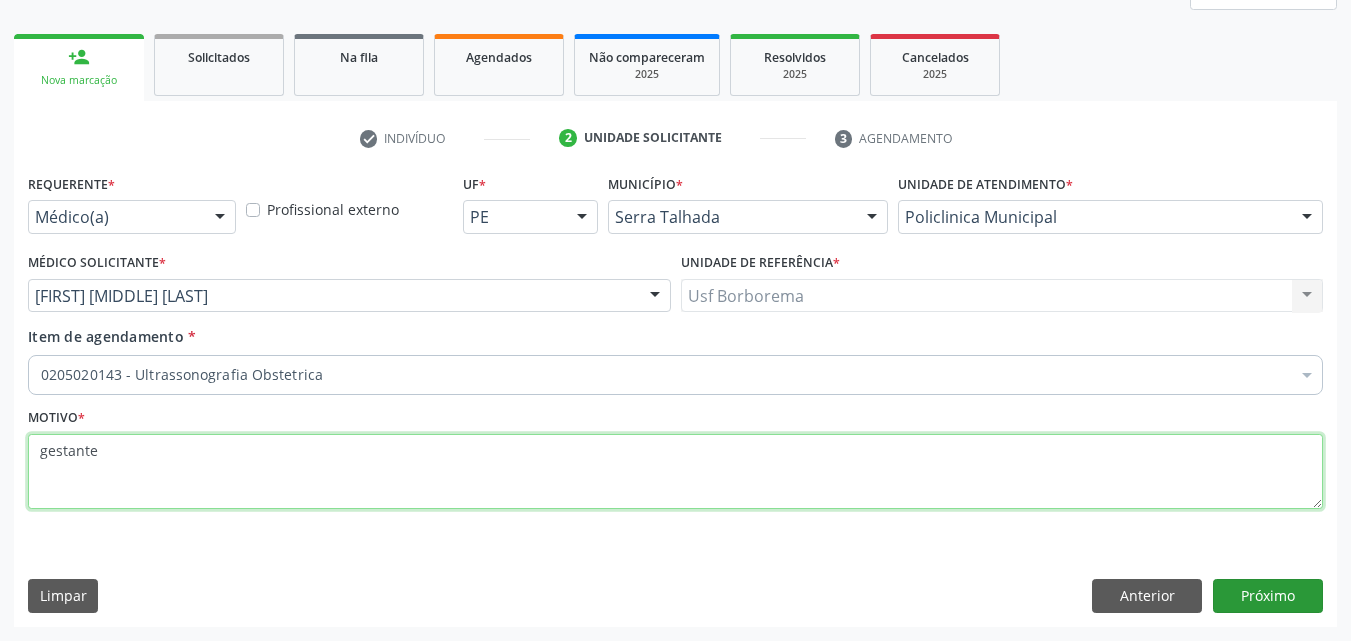 type on "gestante" 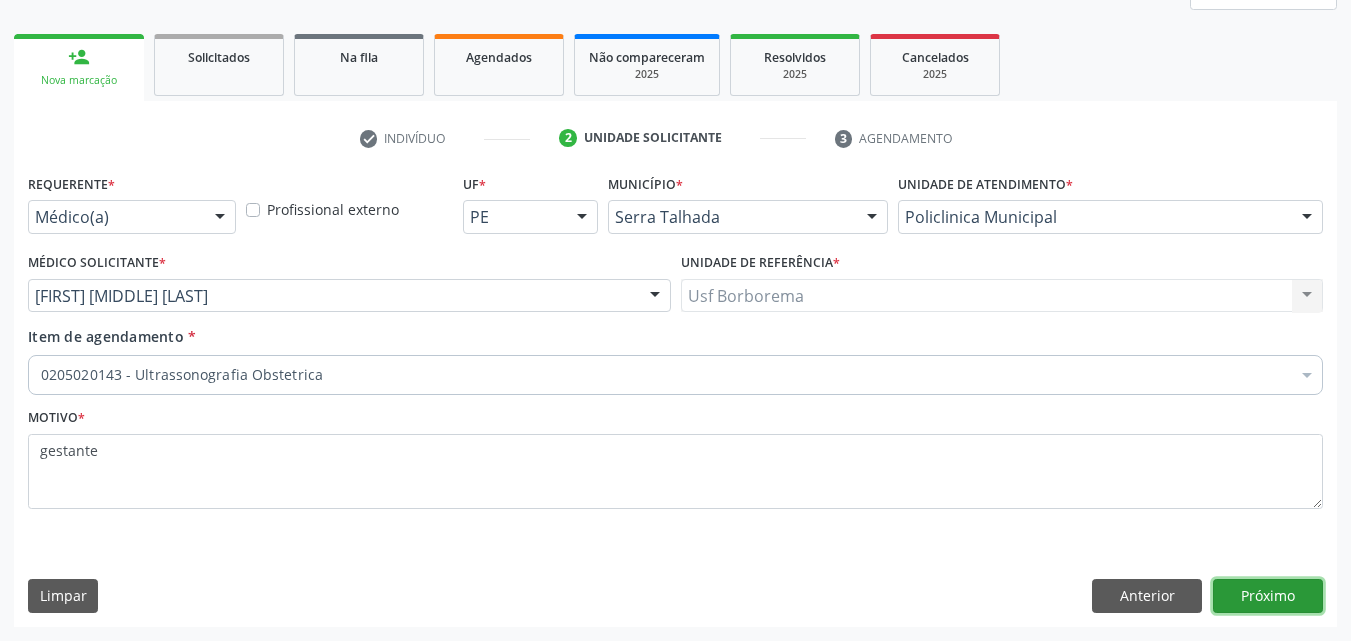 click on "Próximo" at bounding box center (1268, 596) 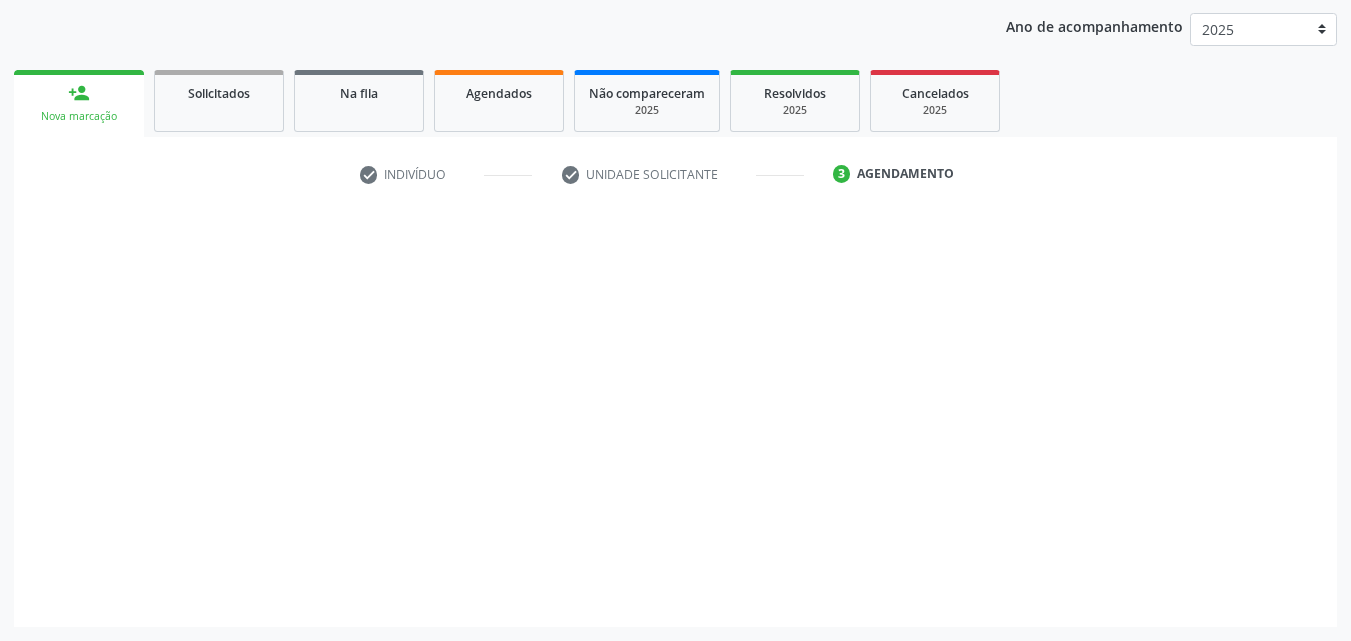 scroll, scrollTop: 229, scrollLeft: 0, axis: vertical 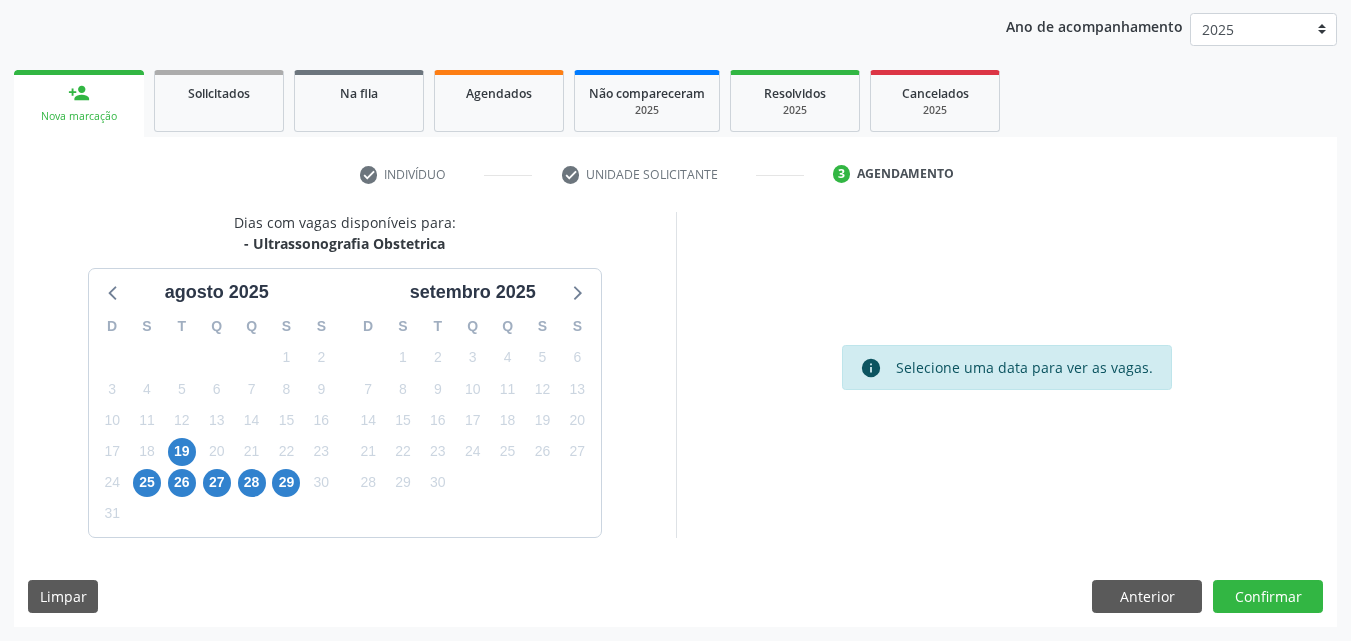 click on "19" at bounding box center [182, 451] 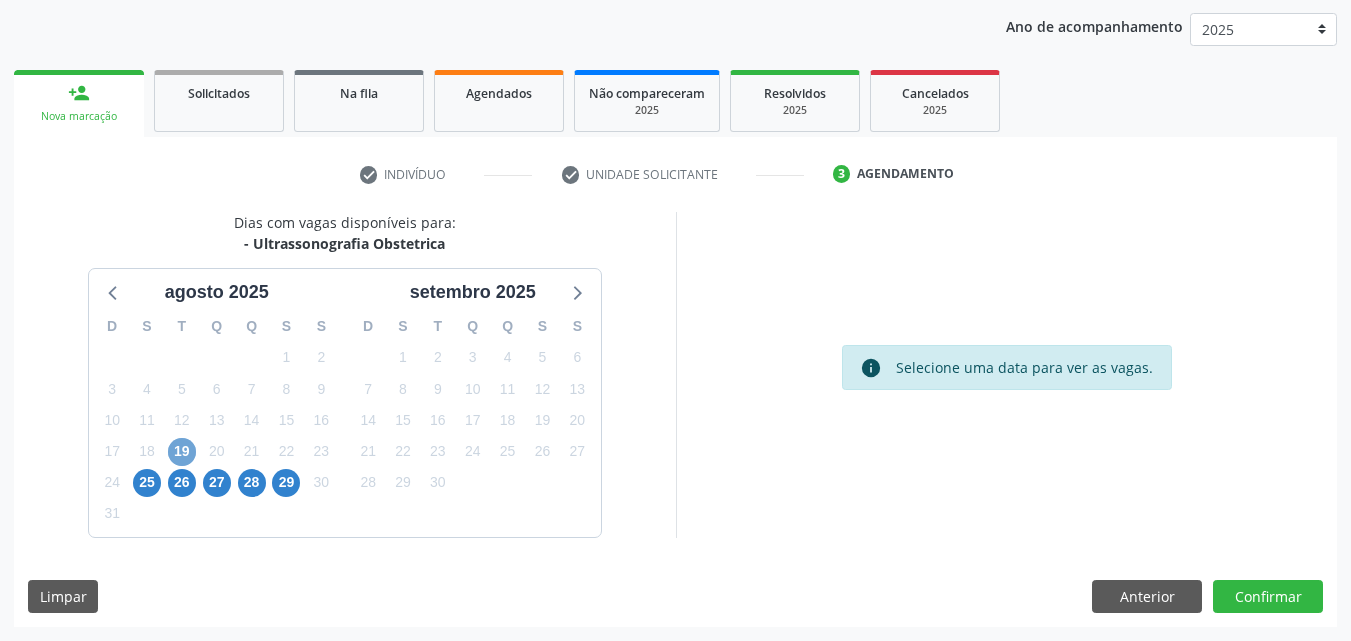 click on "19" at bounding box center (182, 452) 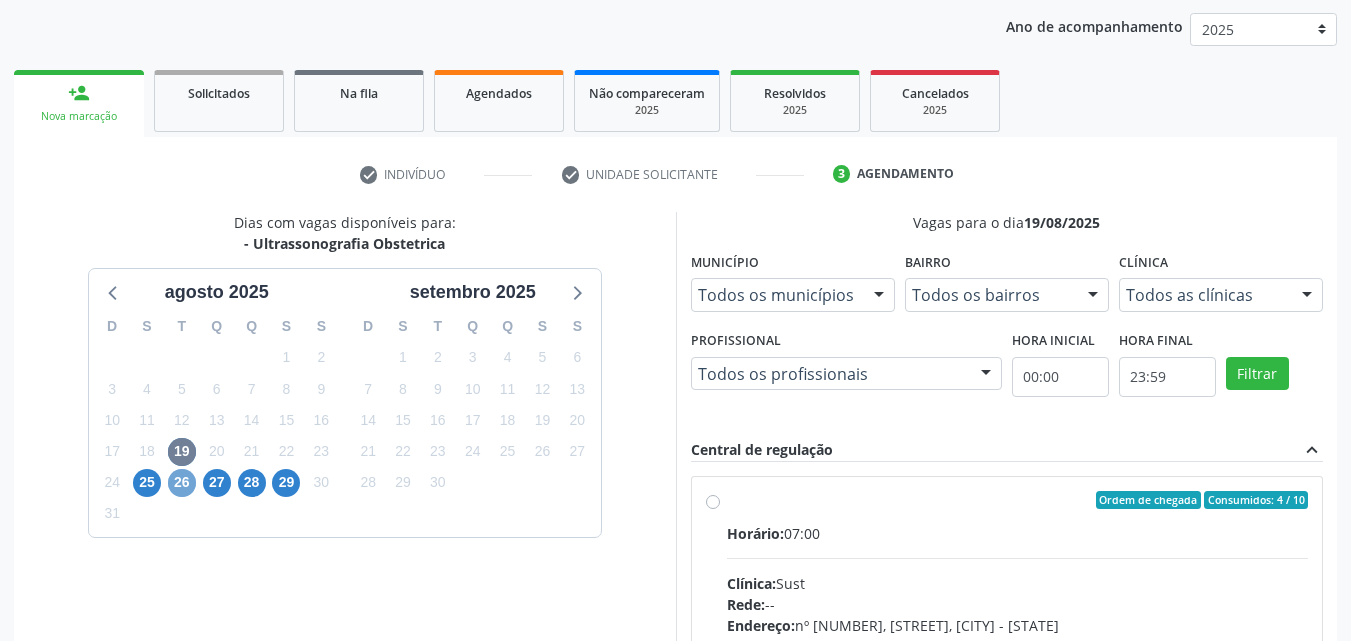 click on "26" at bounding box center [182, 483] 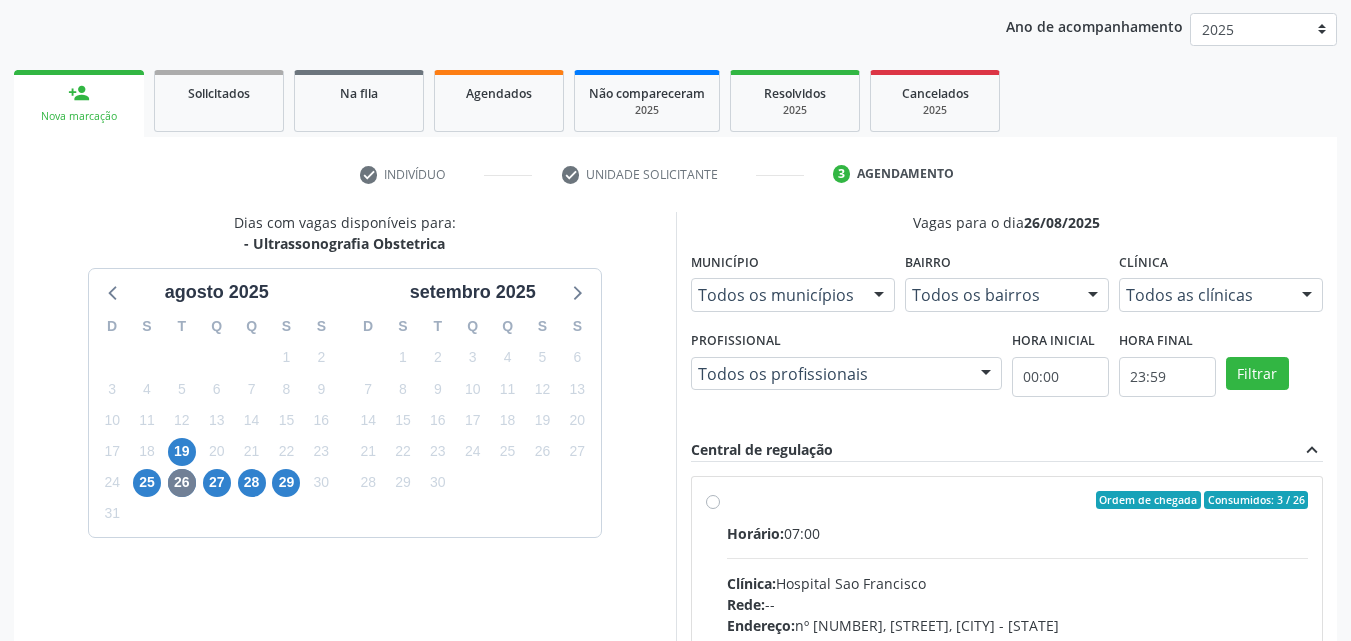 click on "Clínica" at bounding box center (1143, 262) 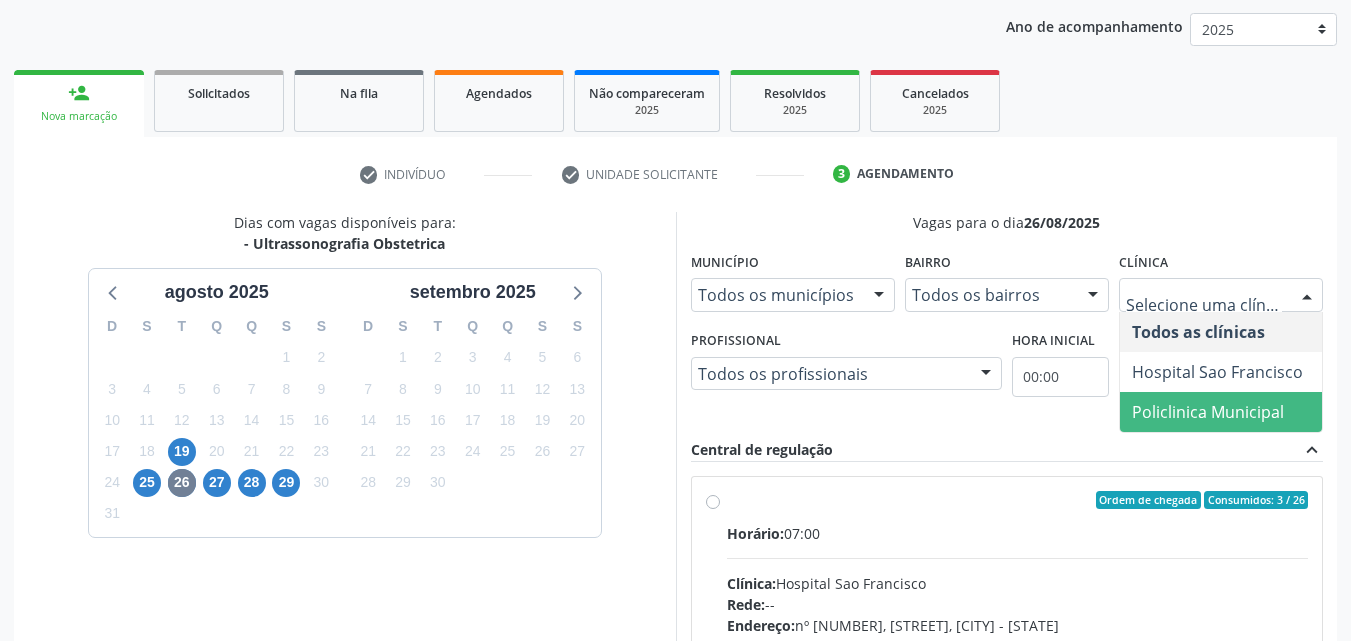 click on "Policlinica Municipal" at bounding box center (1208, 412) 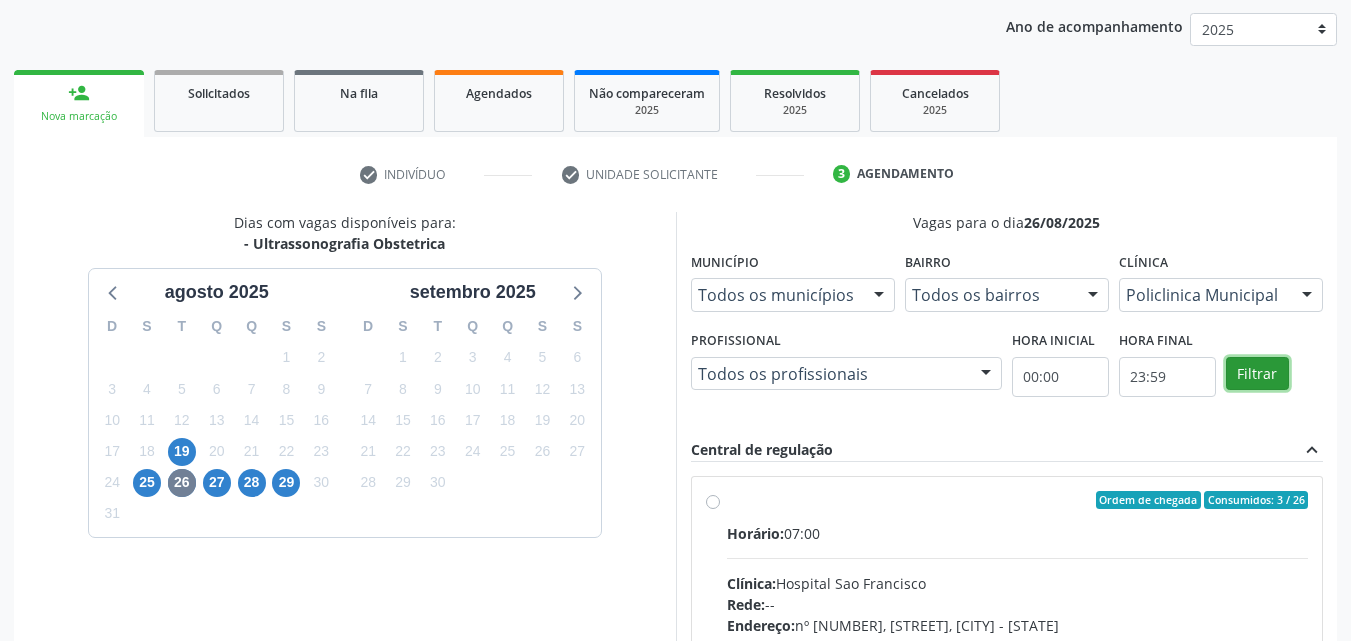 click on "Filtrar" at bounding box center [1257, 374] 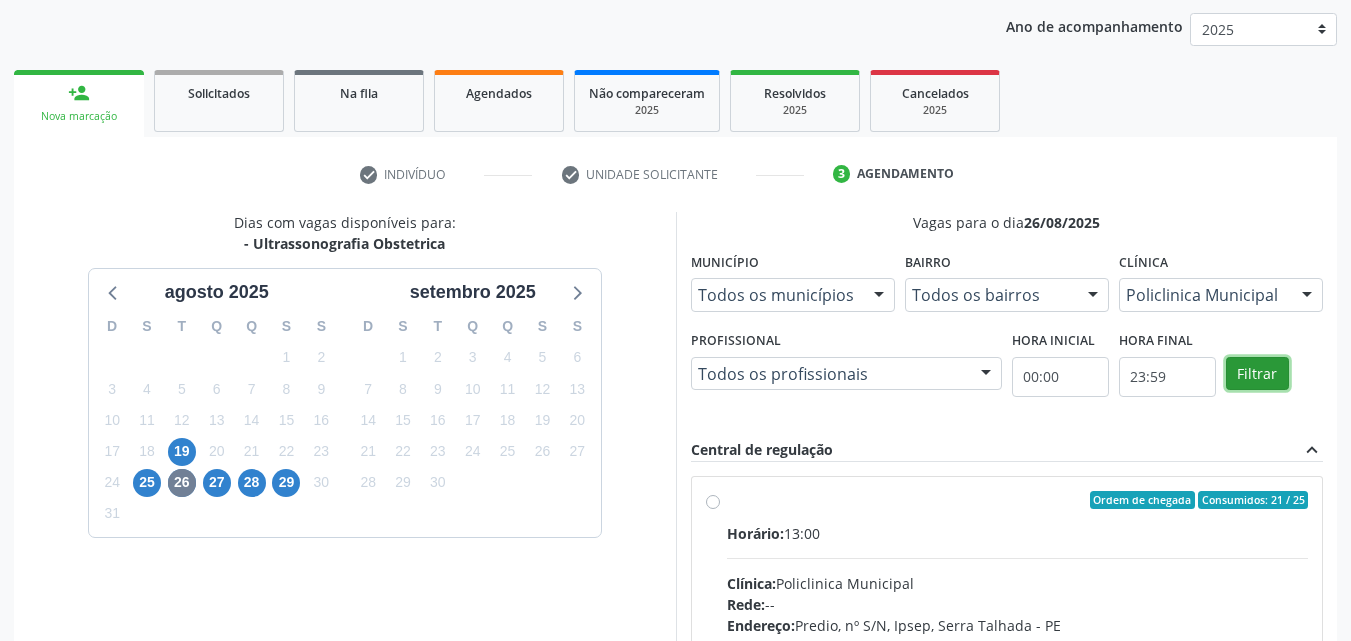 click on "Filtrar" at bounding box center [1257, 374] 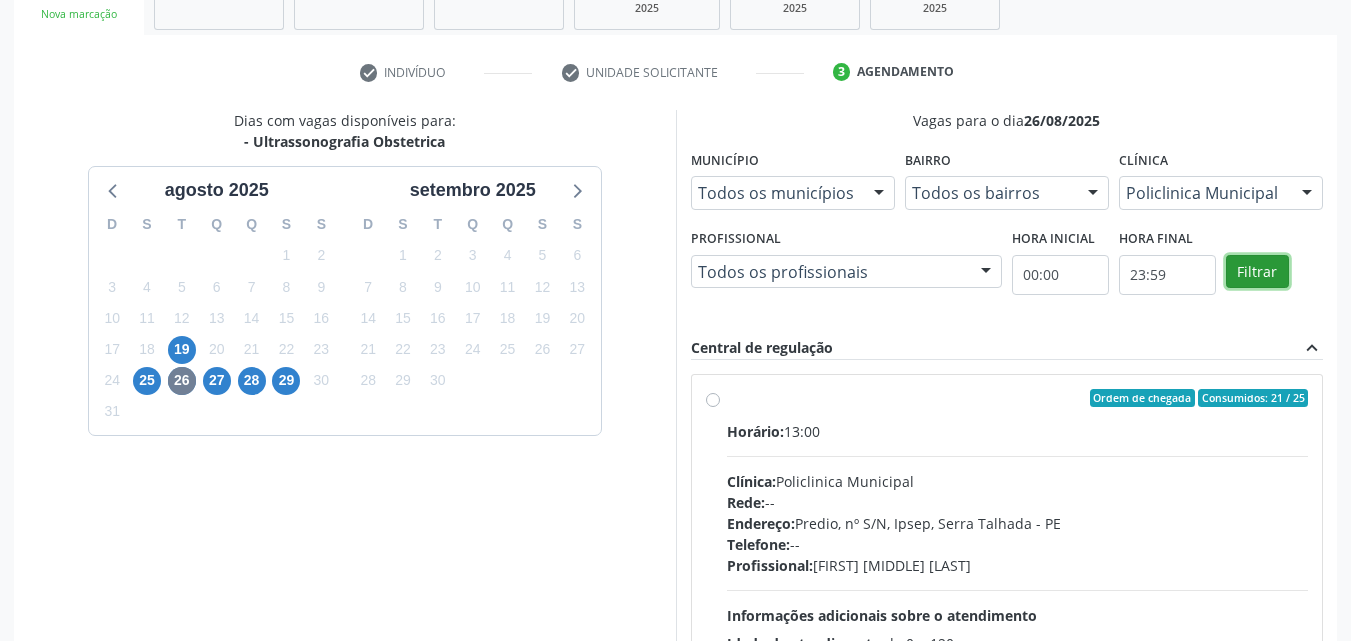 scroll, scrollTop: 518, scrollLeft: 0, axis: vertical 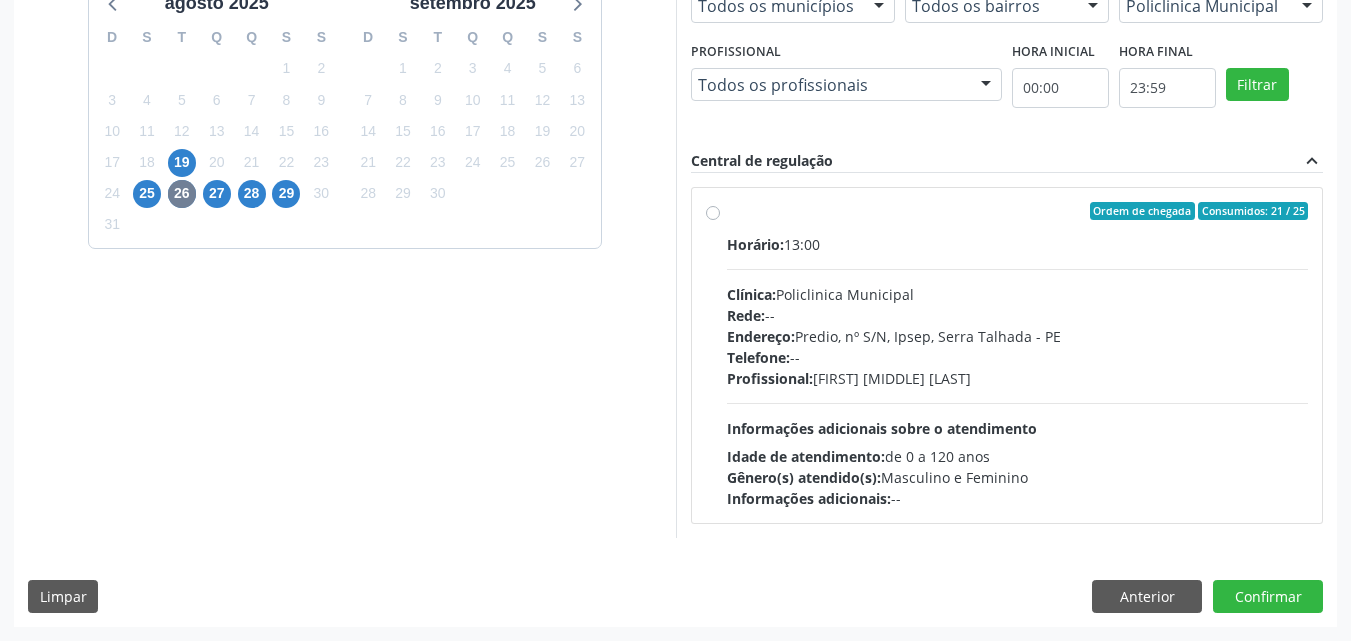 click on "Ordem de chegada
Consumidos: 21 / 25
Horário:   13:00
Clínica:  Policlinica Municipal
Rede:
--
Endereço:   Predio, nº S/N, Ipsep, Serra Talhada - PE
Telefone:   --
Profissional:
Ana Carolina Barboza de Andrada Melo Lyra
Informações adicionais sobre o atendimento
Idade de atendimento:
de 0 a 120 anos
Gênero(s) atendido(s):
Masculino e Feminino
Informações adicionais:
--" at bounding box center (1007, 355) 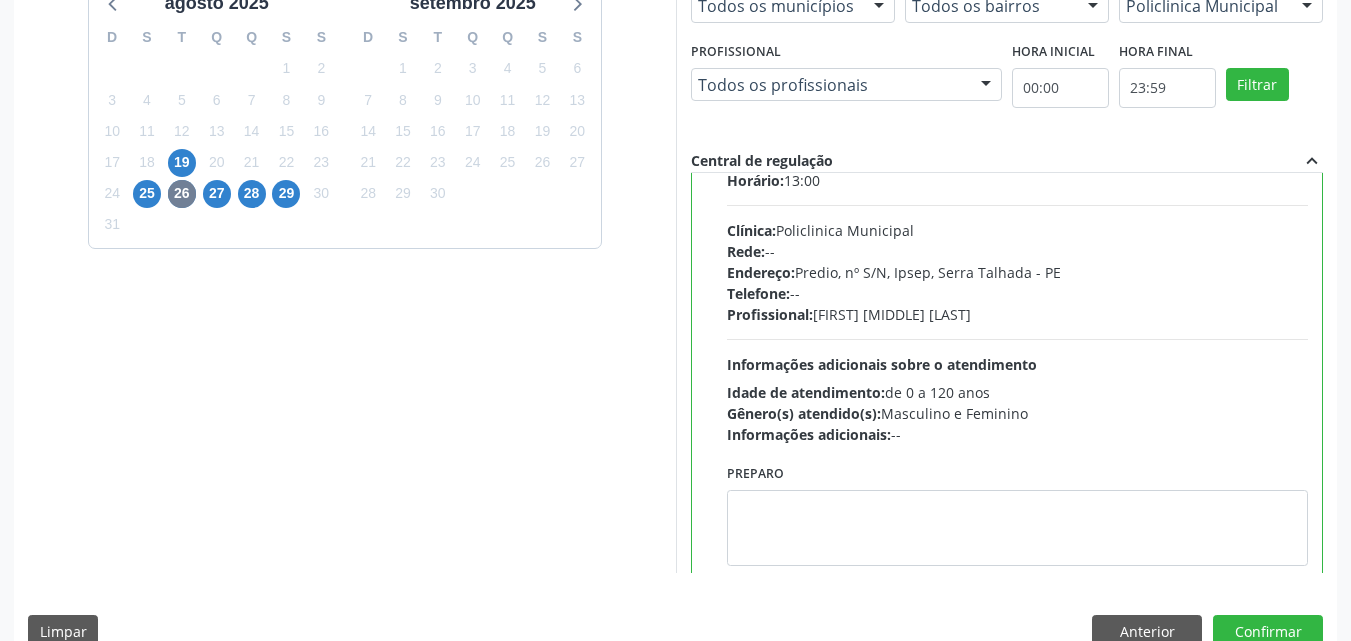 scroll, scrollTop: 99, scrollLeft: 0, axis: vertical 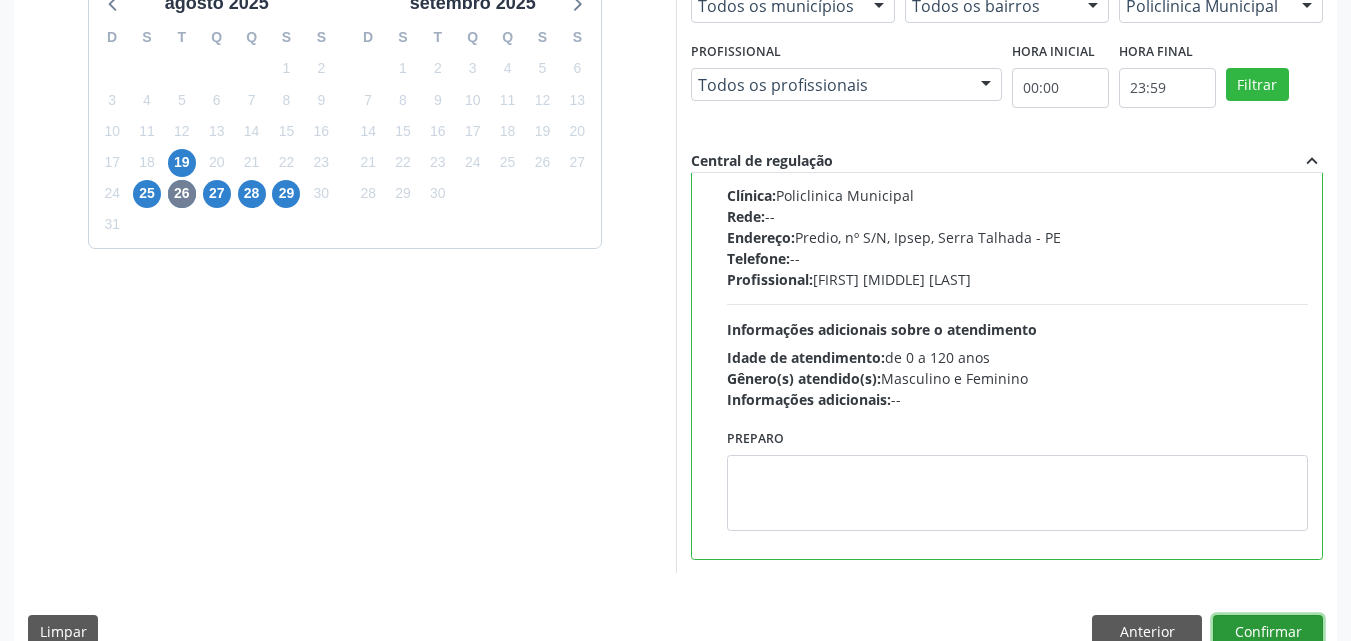 click on "Confirmar" at bounding box center [1268, 632] 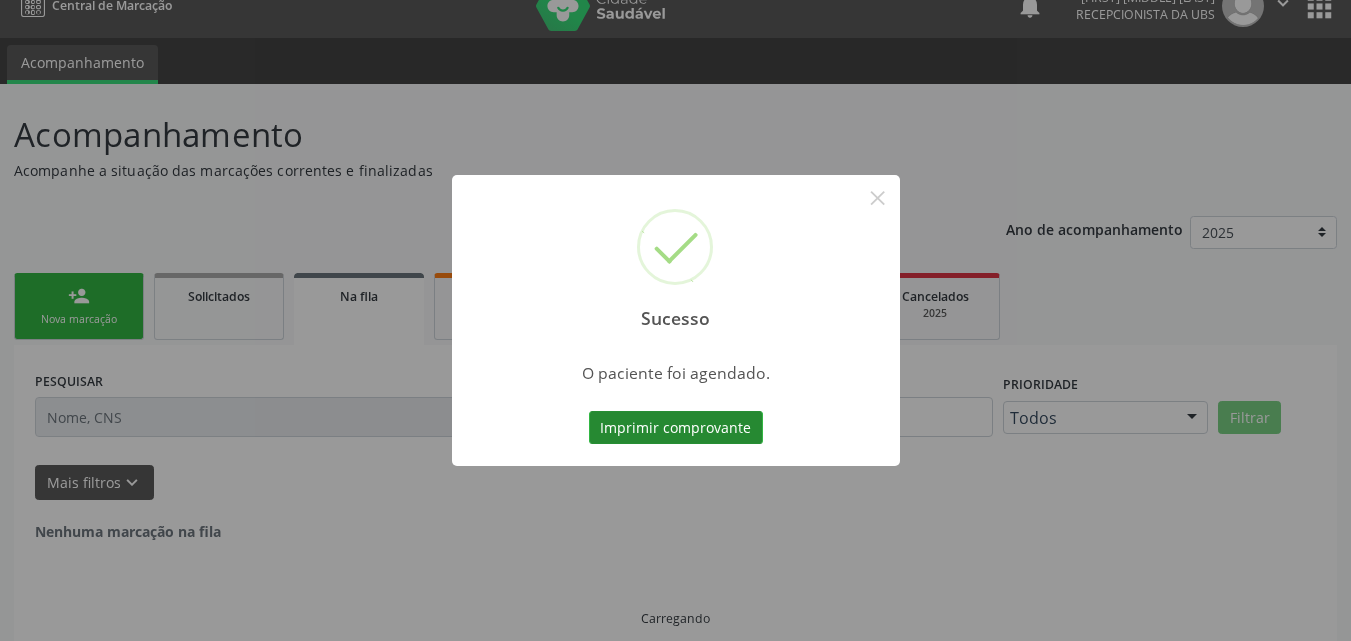 scroll, scrollTop: 0, scrollLeft: 0, axis: both 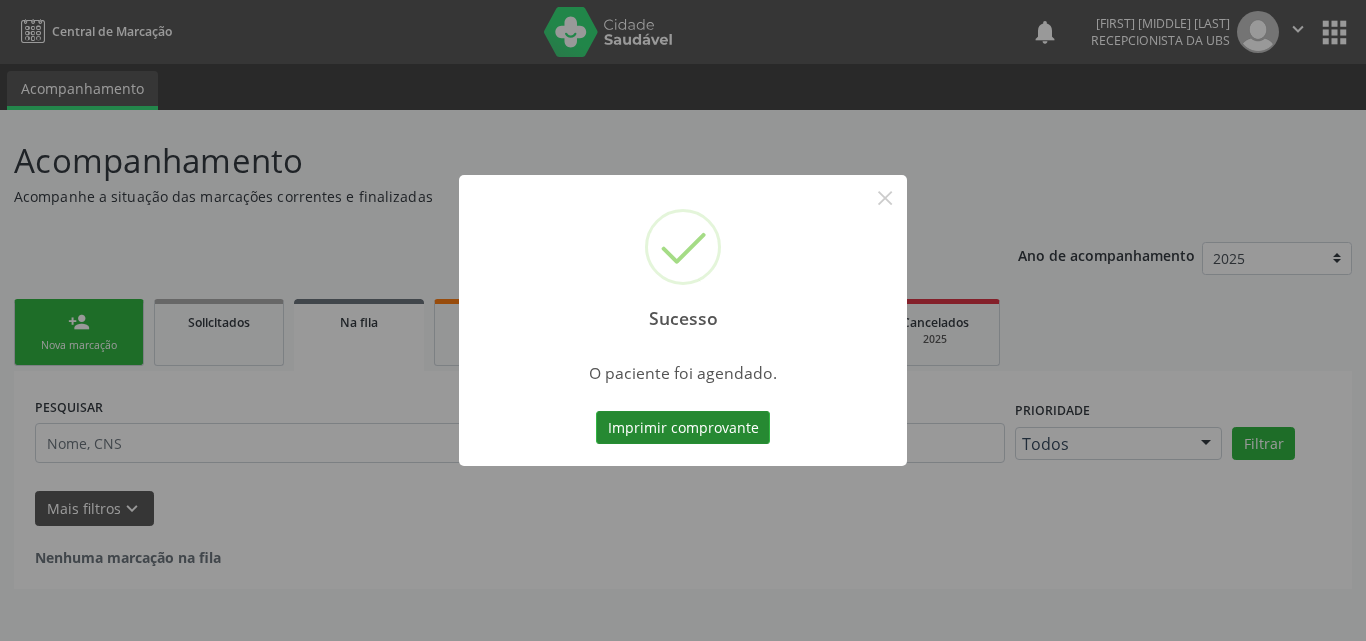 click on "Imprimir comprovante" at bounding box center (683, 428) 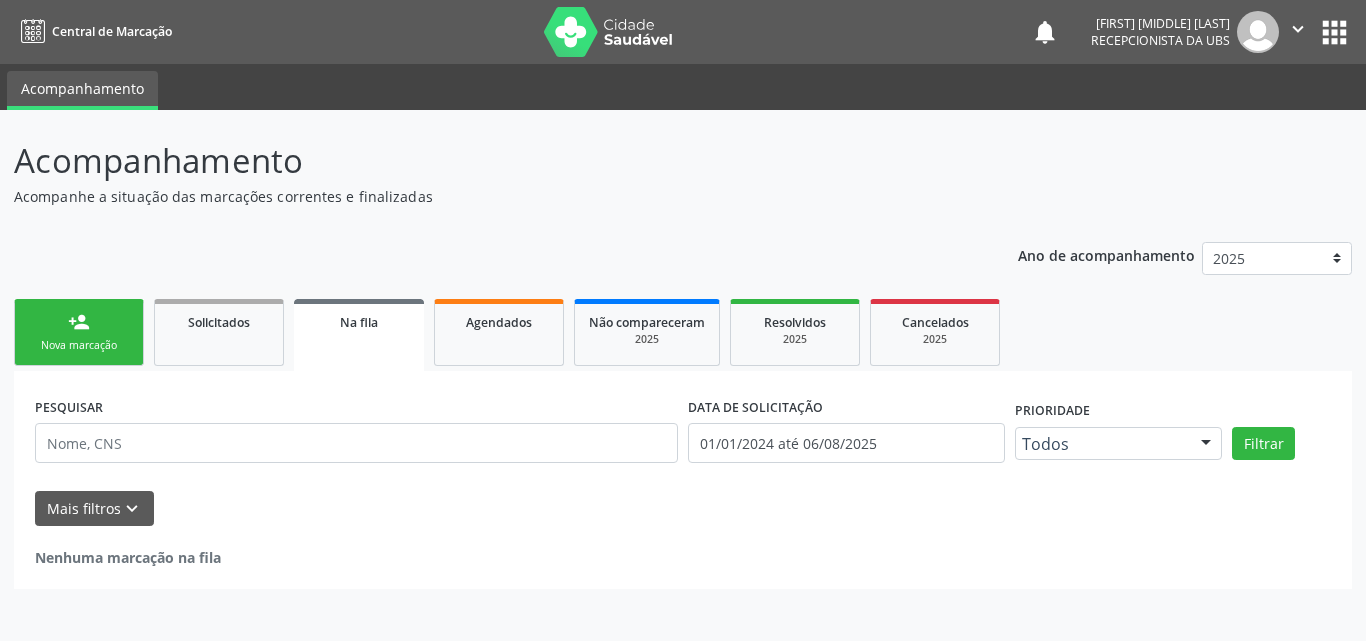 click on "person_add
Nova marcação" at bounding box center [79, 332] 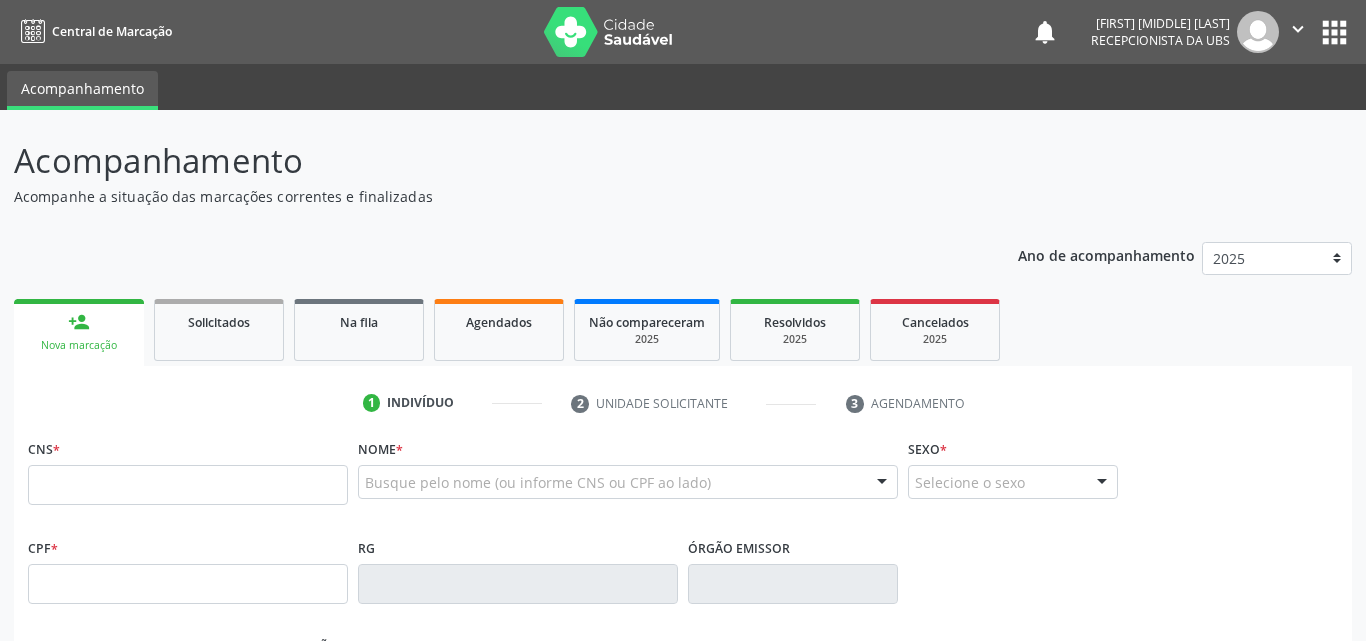 click on "person_add
Nova marcação" at bounding box center [79, 332] 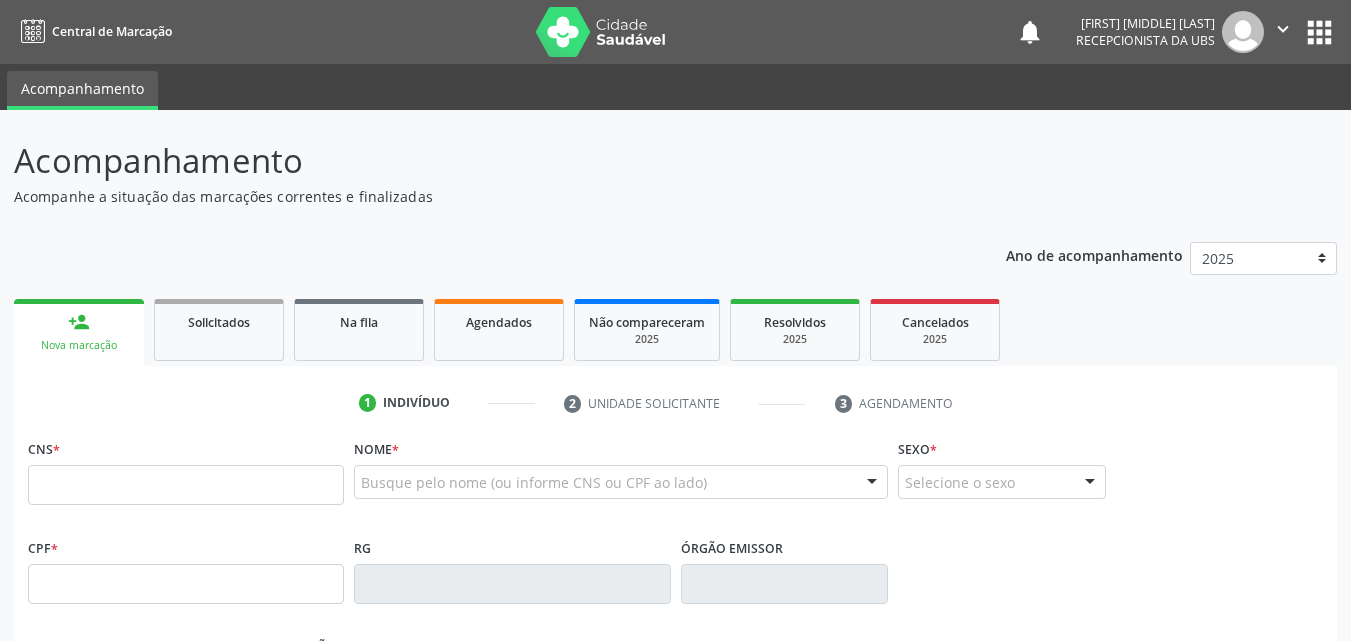 click on "person_add
Nova marcação" at bounding box center (79, 332) 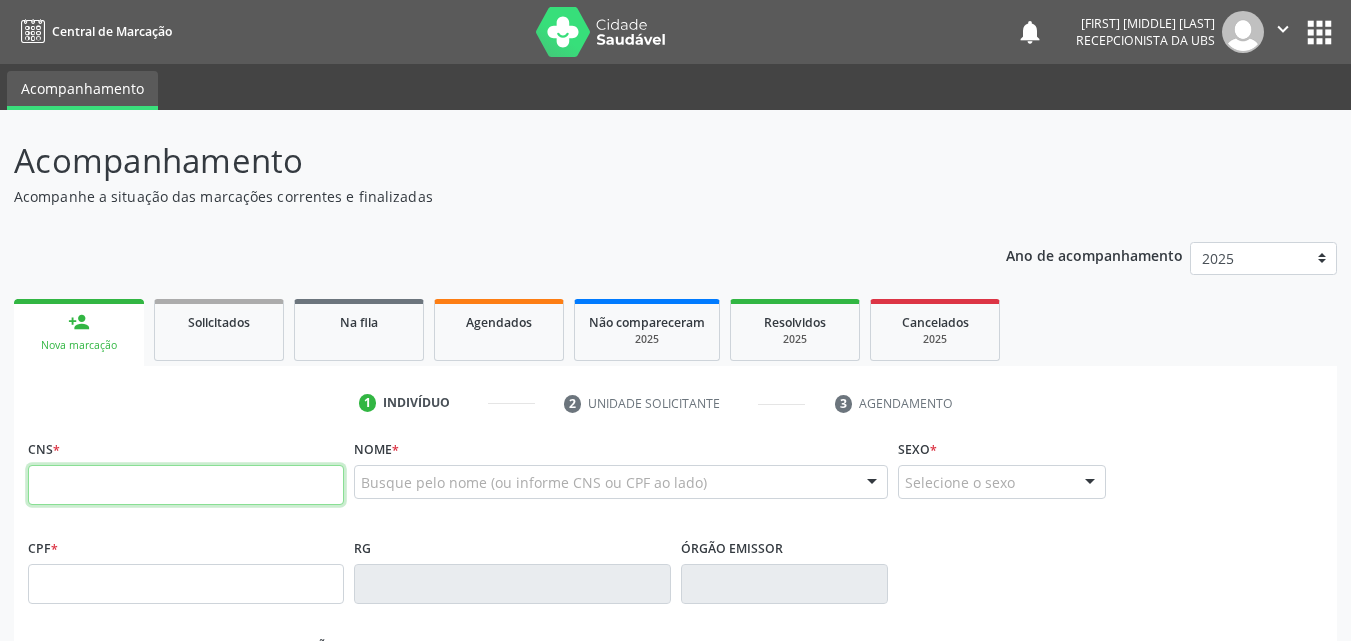 click at bounding box center [186, 485] 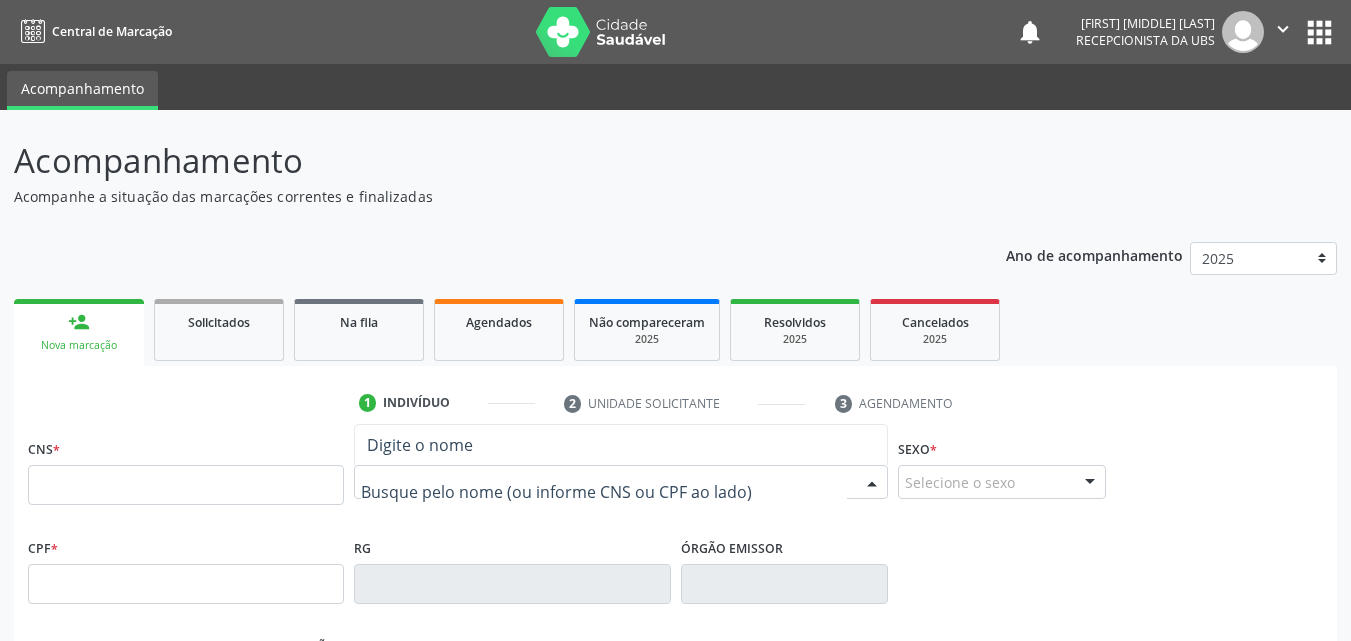click at bounding box center [604, 492] 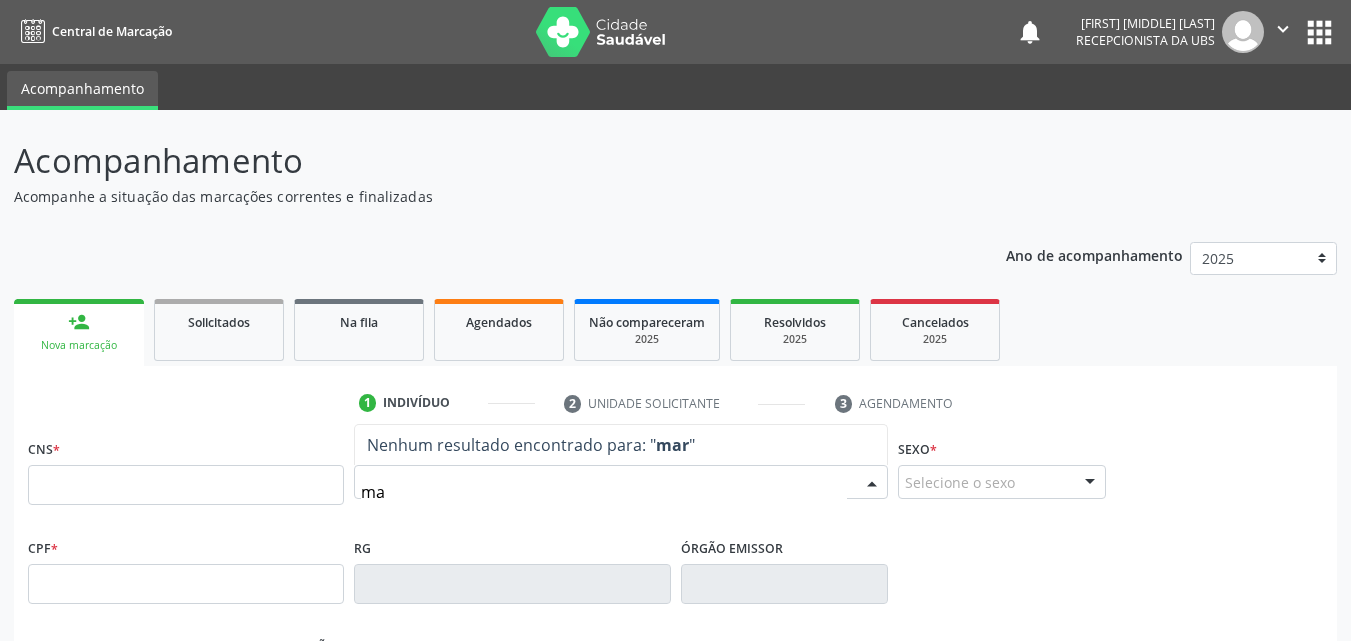 type on "m" 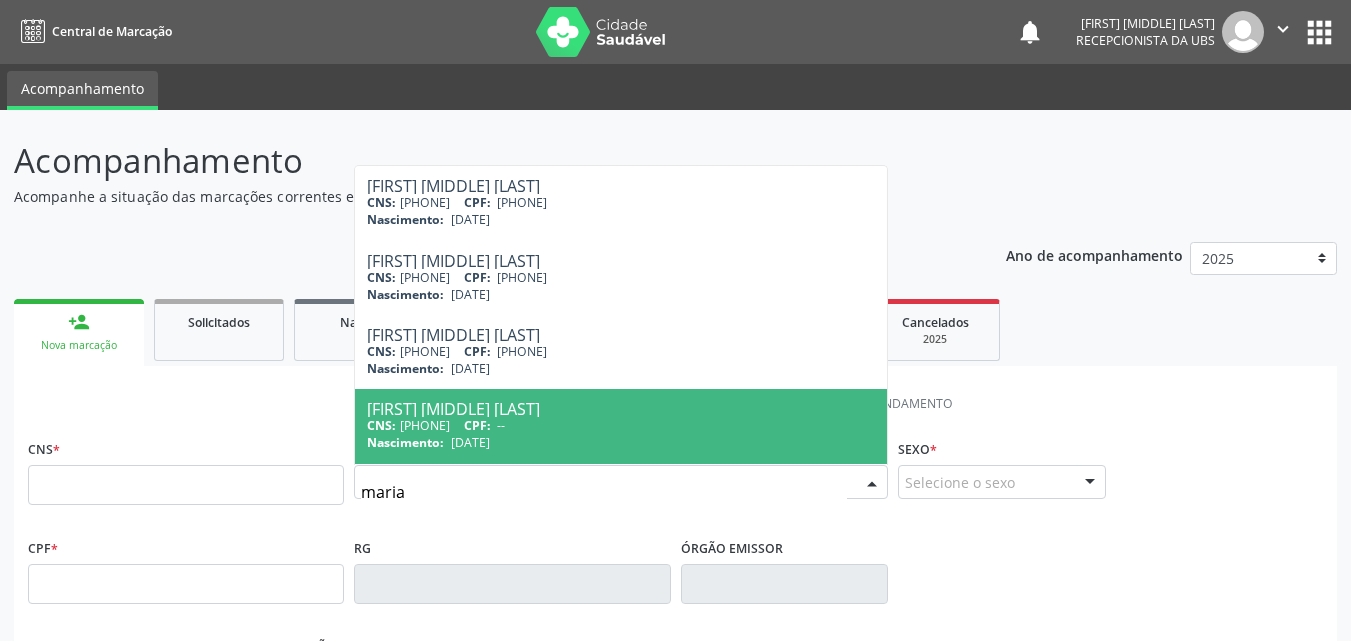 click on "maria" at bounding box center [604, 492] 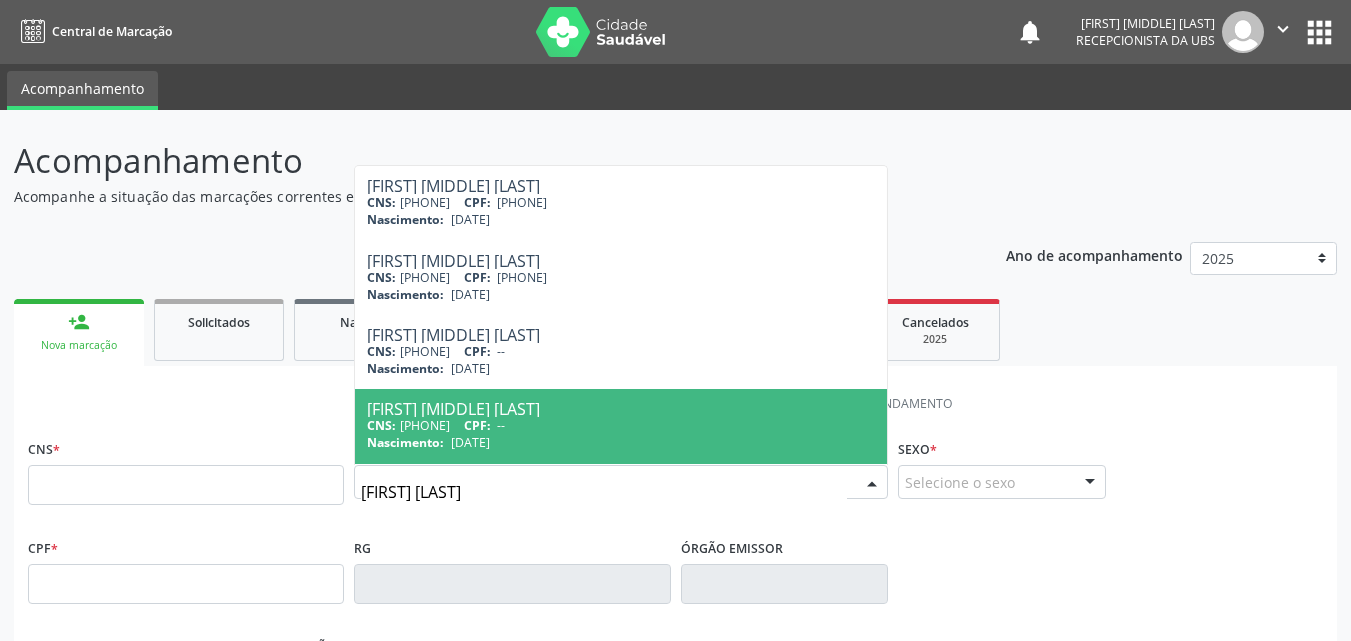 type on "[FIRST] [LAST]" 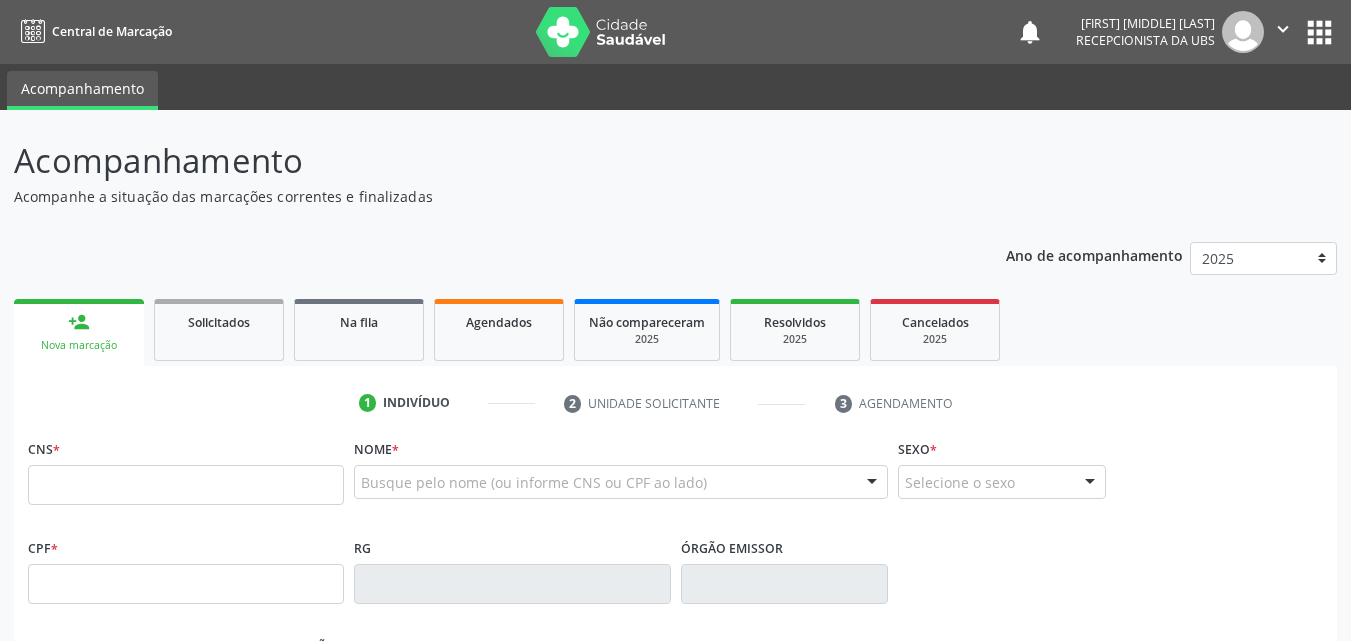 click on "Acompanhamento
Acompanhe a situação das marcações correntes e finalizadas
Relatórios" at bounding box center (675, 171) 